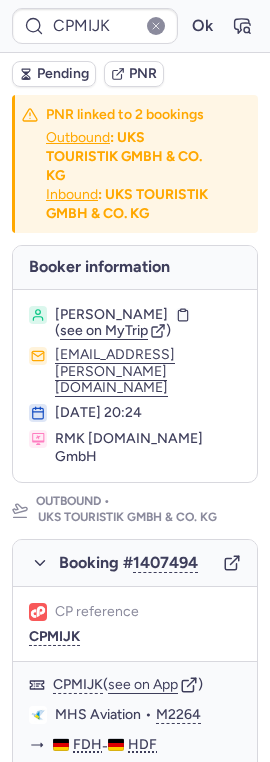 scroll, scrollTop: 0, scrollLeft: 0, axis: both 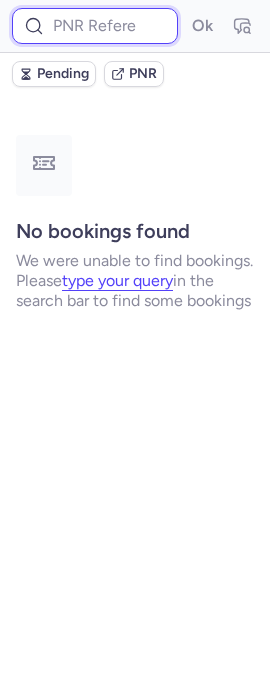 click at bounding box center [95, 26] 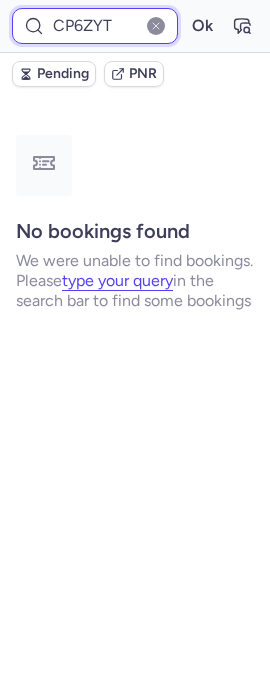 type on "CP6ZYT" 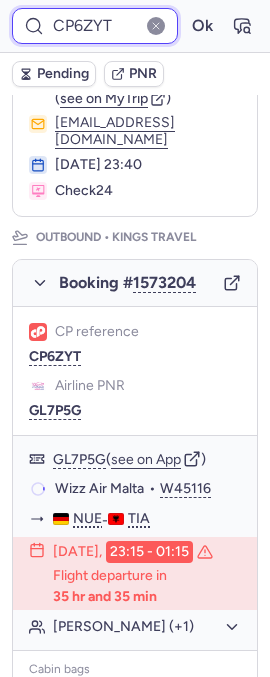 scroll, scrollTop: 198, scrollLeft: 0, axis: vertical 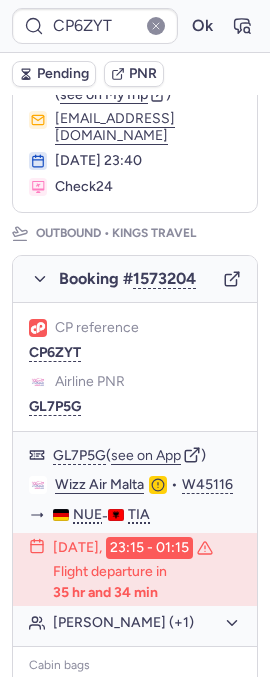 click at bounding box center (156, 26) 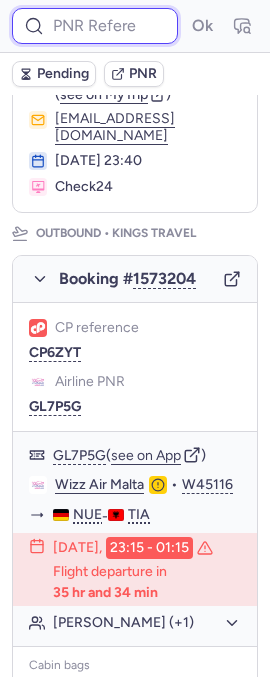 click at bounding box center [95, 26] 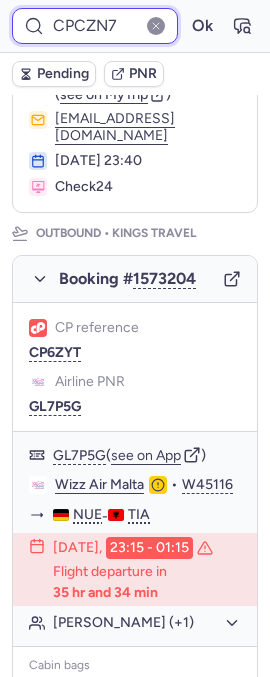 click on "Ok" at bounding box center (202, 26) 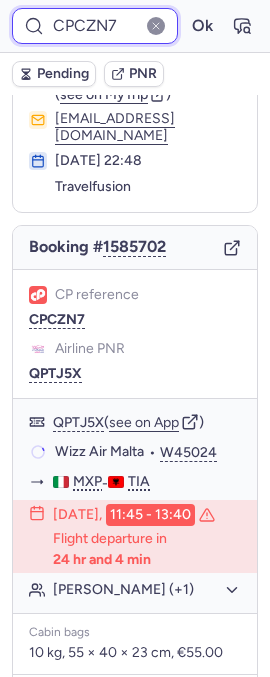 scroll, scrollTop: 86, scrollLeft: 0, axis: vertical 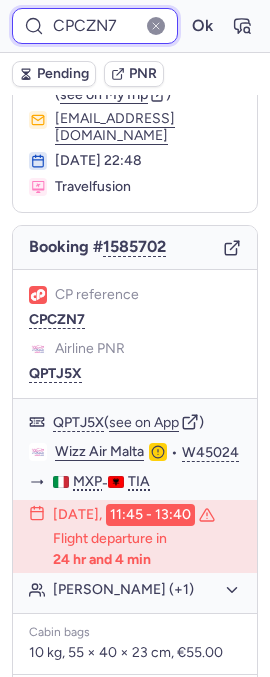click on "CPCZN7" at bounding box center (95, 26) 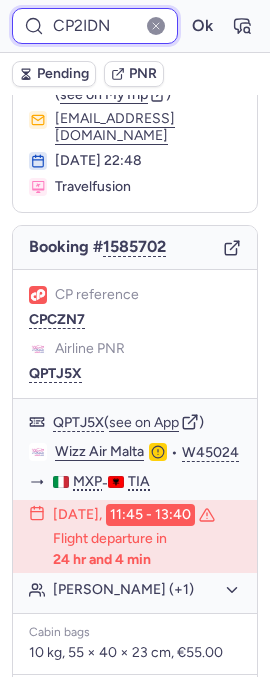 click on "Ok" at bounding box center (202, 26) 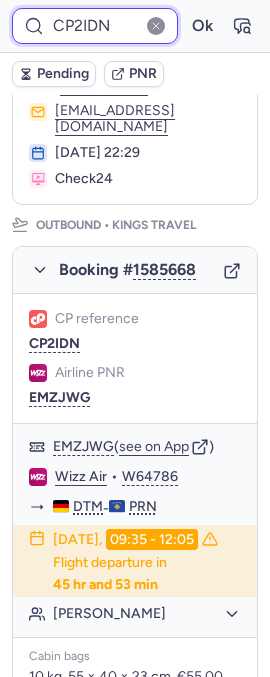 scroll, scrollTop: 264, scrollLeft: 0, axis: vertical 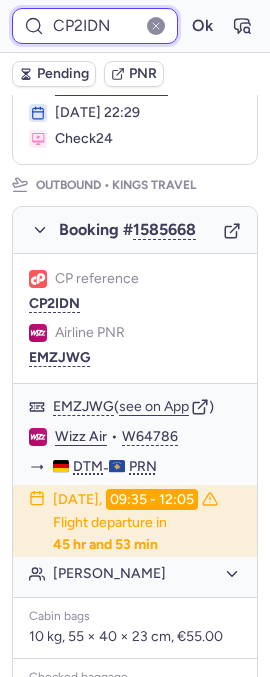 click on "CP2IDN" at bounding box center (95, 26) 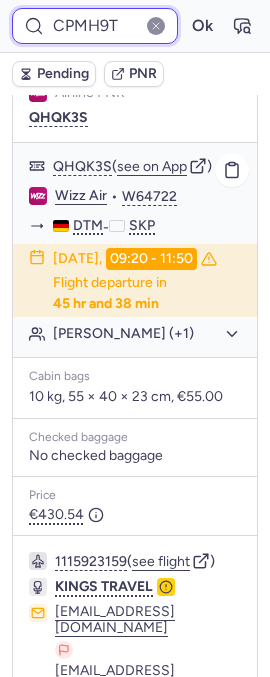 scroll, scrollTop: 427, scrollLeft: 0, axis: vertical 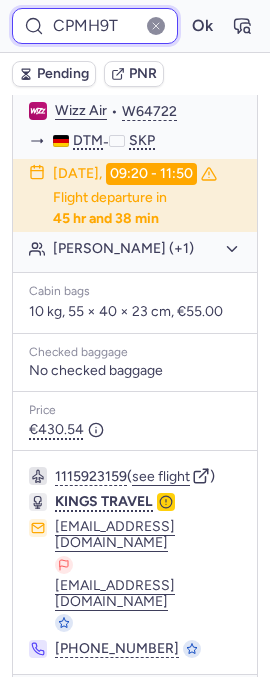 click on "CPMH9T" at bounding box center (95, 26) 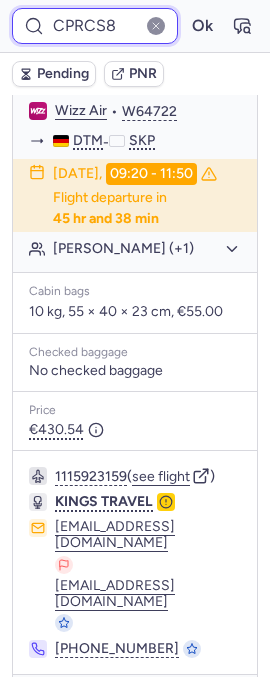 type on "CPRCS8" 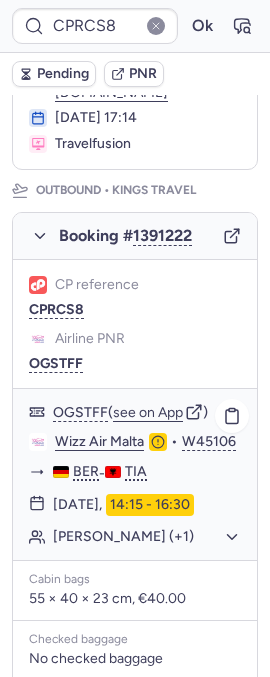 scroll, scrollTop: 292, scrollLeft: 0, axis: vertical 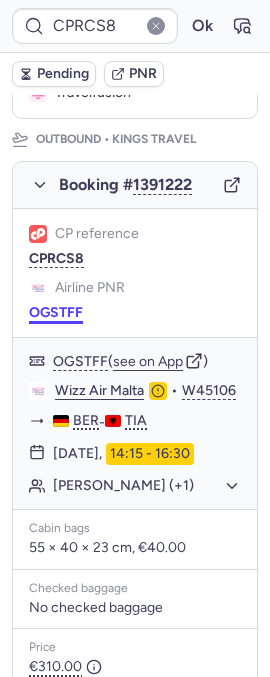 click on "OGSTFF" at bounding box center [56, 313] 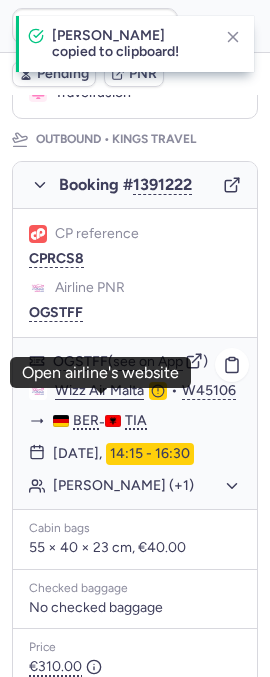 click on "Wizz Air Malta" 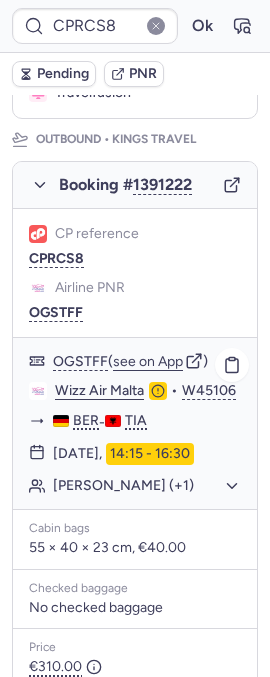 click on "[PERSON_NAME] (+1)" 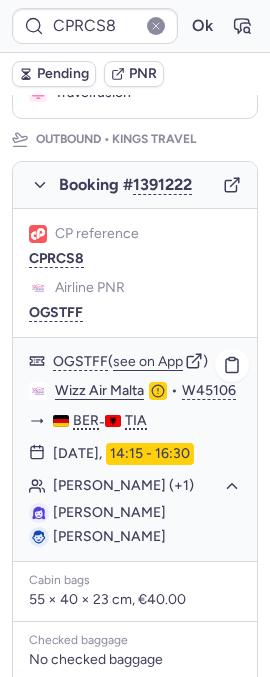 drag, startPoint x: 108, startPoint y: 524, endPoint x: 200, endPoint y: 524, distance: 92 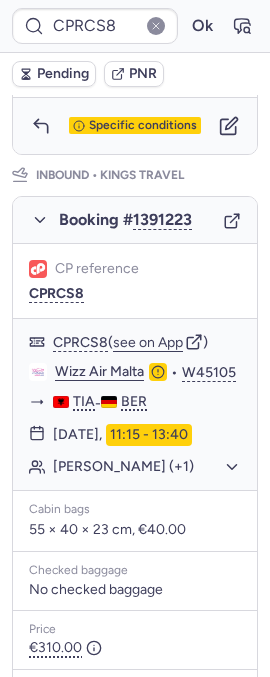 scroll, scrollTop: 1153, scrollLeft: 0, axis: vertical 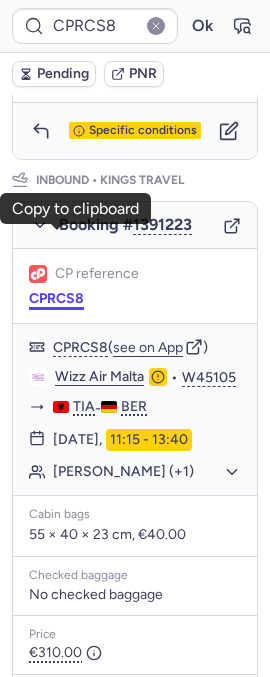 click on "CPRCS8" at bounding box center (56, 299) 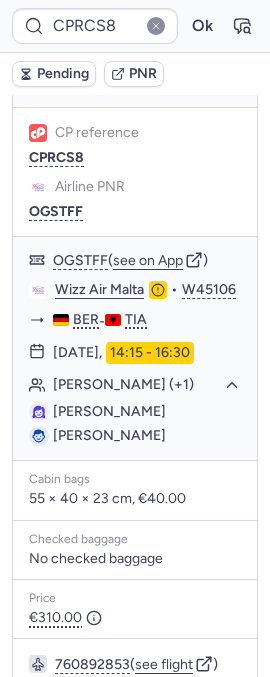 scroll, scrollTop: 316, scrollLeft: 0, axis: vertical 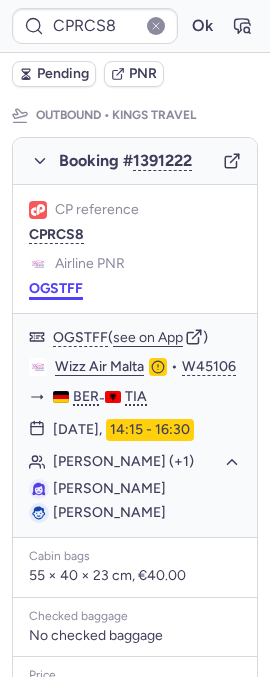 click on "OGSTFF" at bounding box center (56, 289) 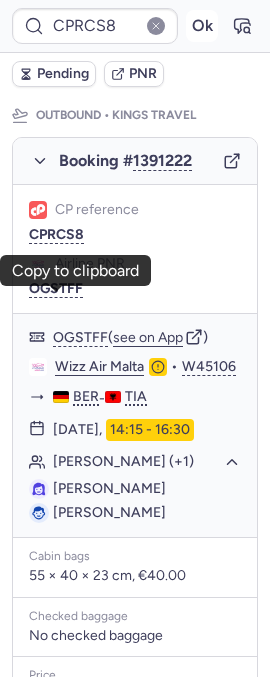 click on "Ok" at bounding box center (202, 26) 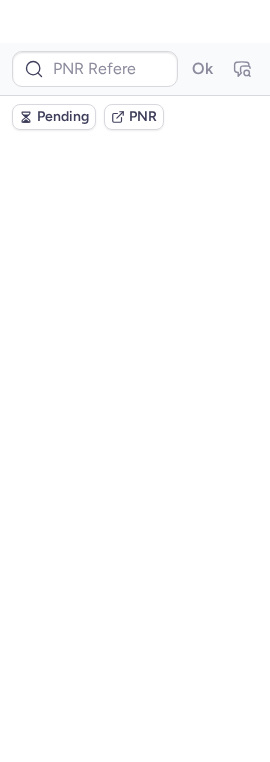 scroll, scrollTop: 0, scrollLeft: 0, axis: both 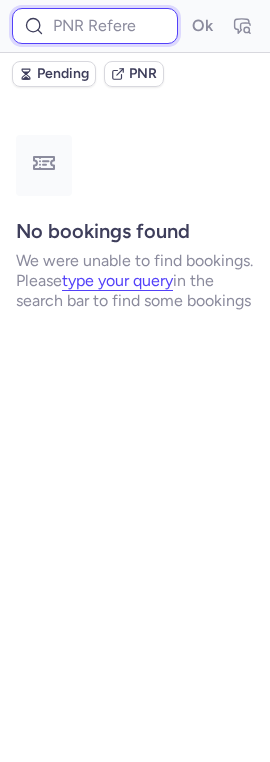 click at bounding box center [95, 26] 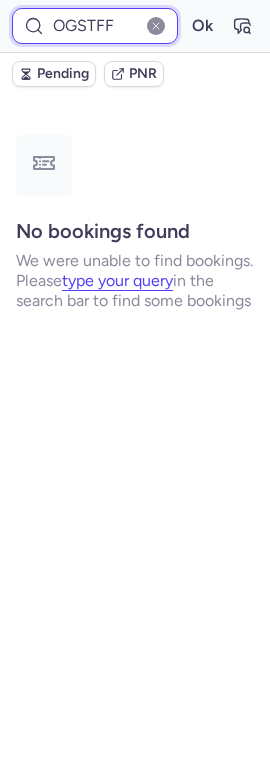 type on "OGSTFF" 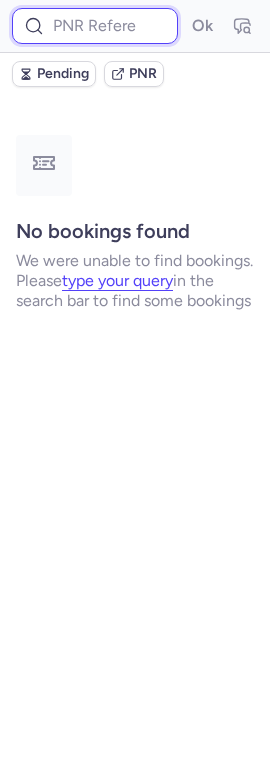 click at bounding box center [95, 26] 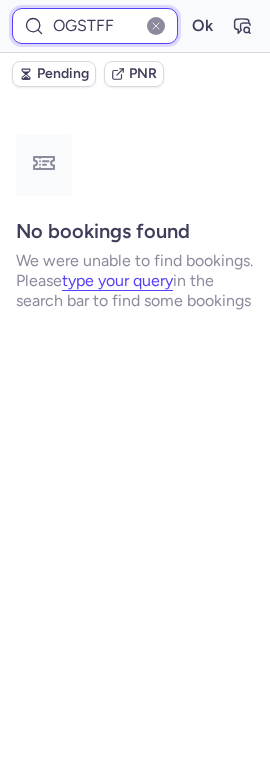 type on "OGSTFF" 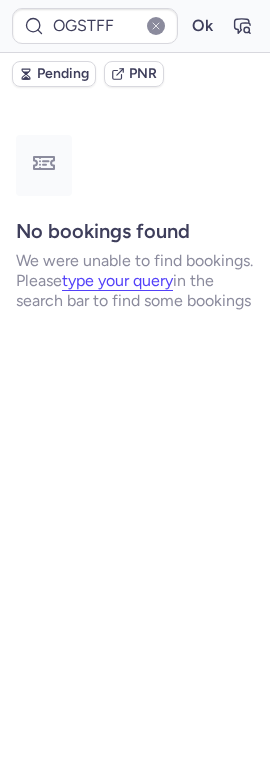 click at bounding box center (156, 26) 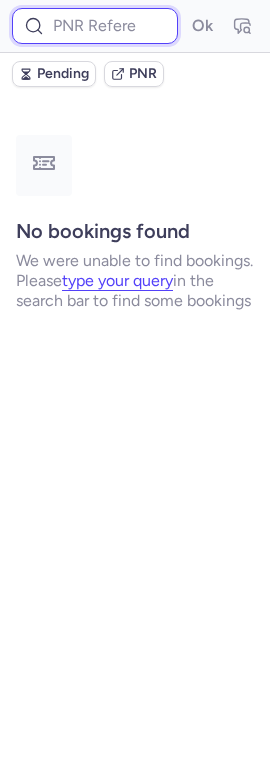 click at bounding box center [95, 26] 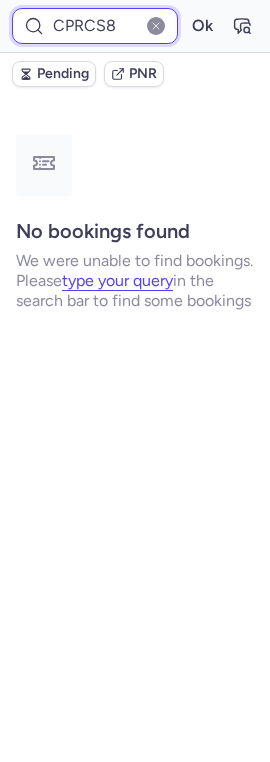 type on "CPRCS8" 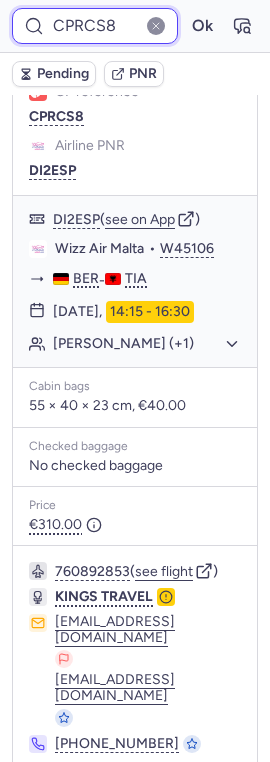 scroll, scrollTop: 432, scrollLeft: 0, axis: vertical 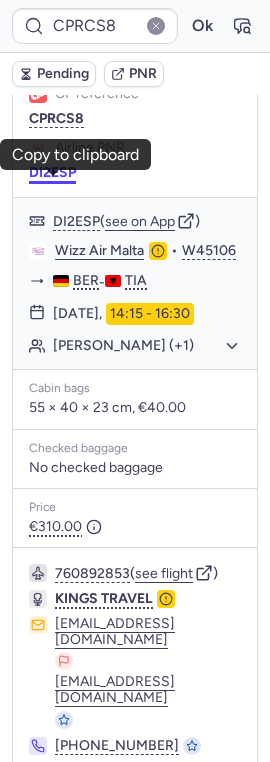click on "DI2ESP" at bounding box center [52, 173] 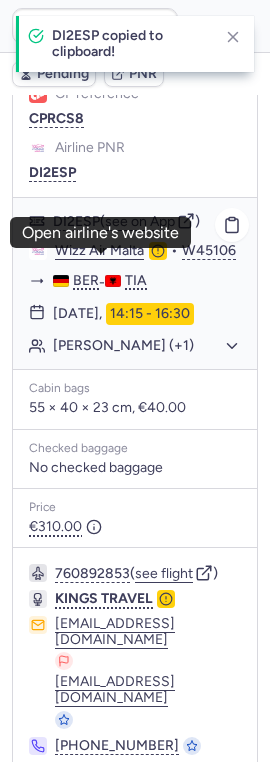 click on "Wizz Air Malta" 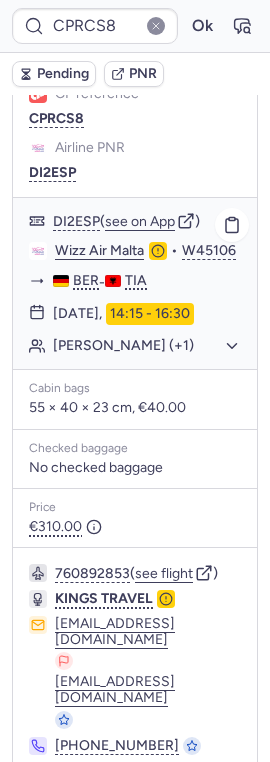 click on "[PERSON_NAME] (+1)" 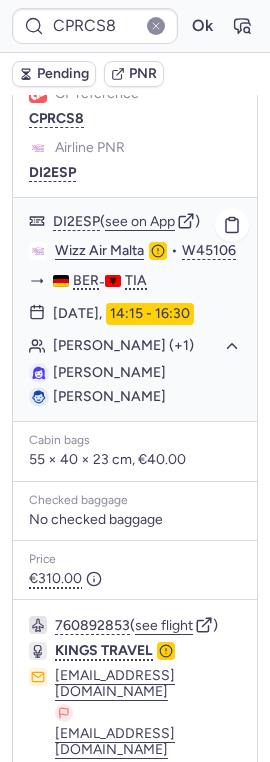 drag, startPoint x: 106, startPoint y: 383, endPoint x: 161, endPoint y: 381, distance: 55.03635 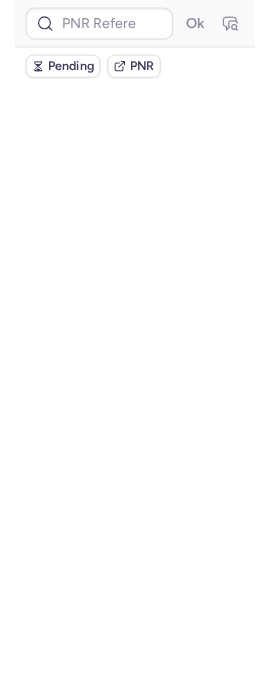 scroll, scrollTop: 0, scrollLeft: 0, axis: both 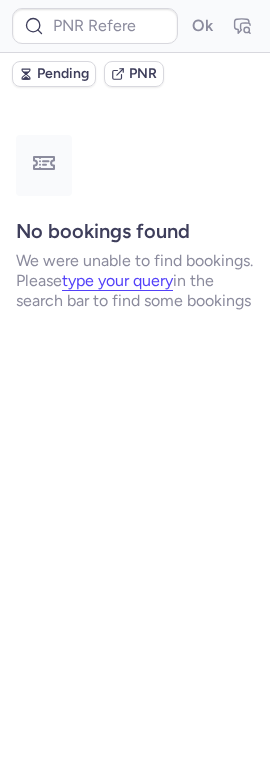 type on "CPS2IP" 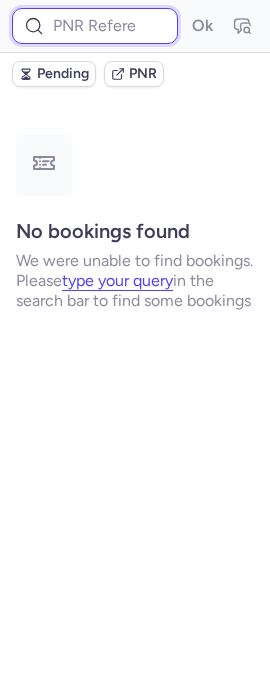 click at bounding box center [95, 26] 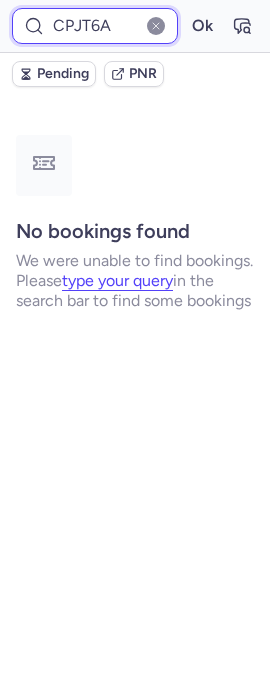 type on "CPJT6A" 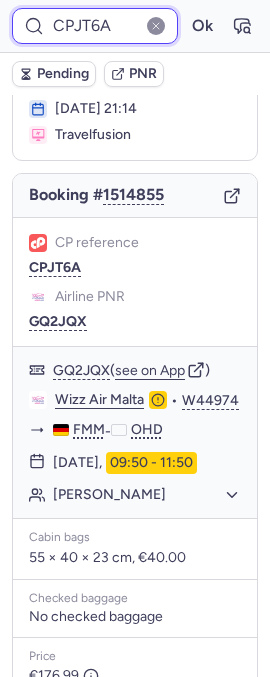 scroll, scrollTop: 133, scrollLeft: 0, axis: vertical 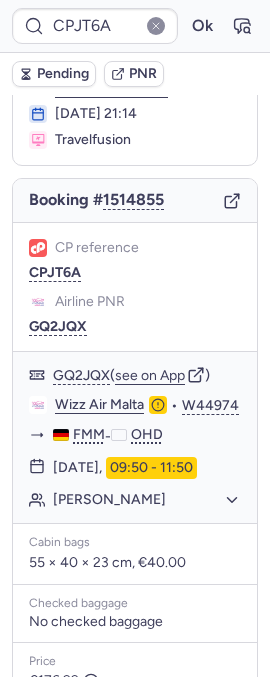 click at bounding box center [156, 26] 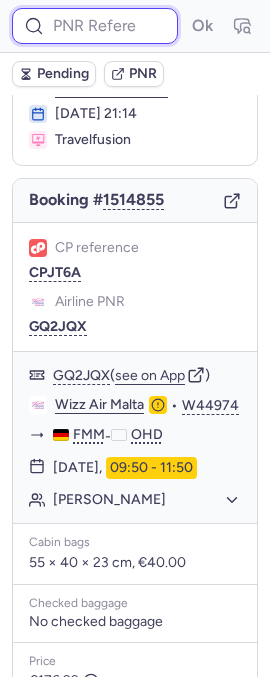 click at bounding box center (95, 26) 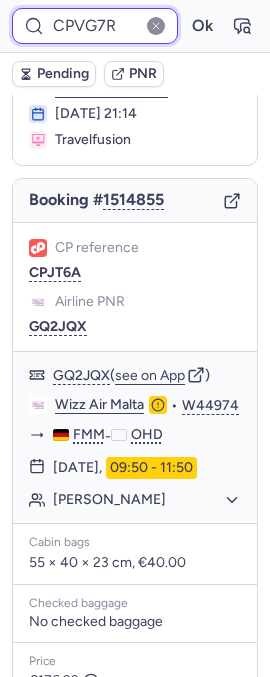 type on "CPVG7R" 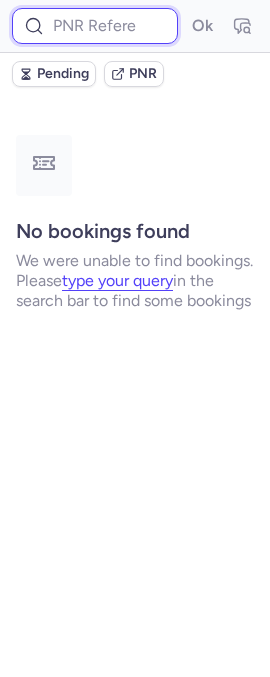 scroll, scrollTop: 0, scrollLeft: 0, axis: both 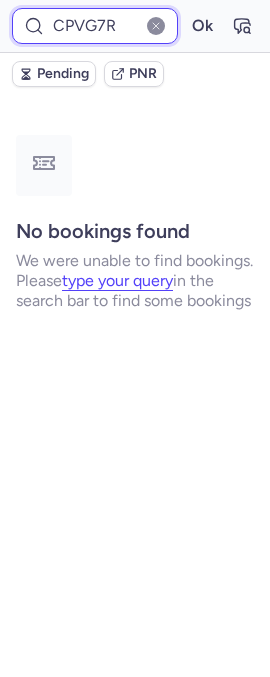 type on "CPVG7R" 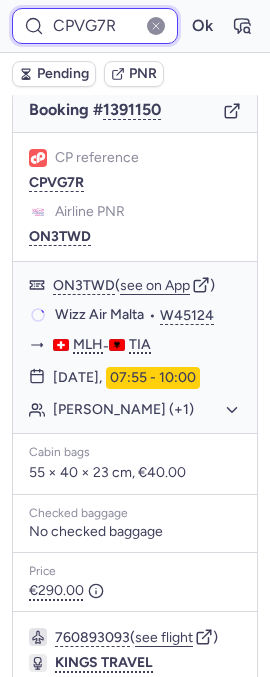 scroll, scrollTop: 389, scrollLeft: 0, axis: vertical 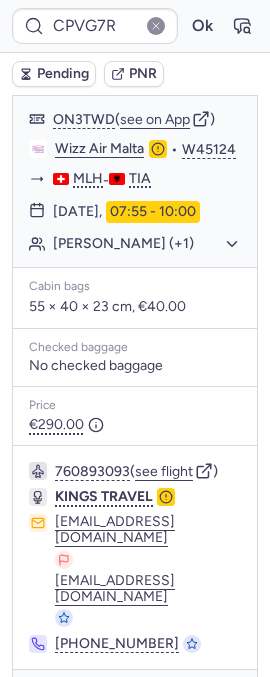 click at bounding box center [156, 26] 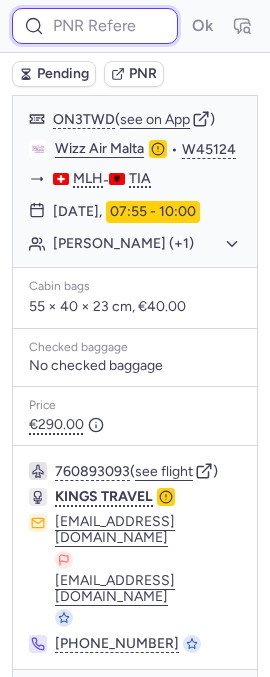 click at bounding box center [95, 26] 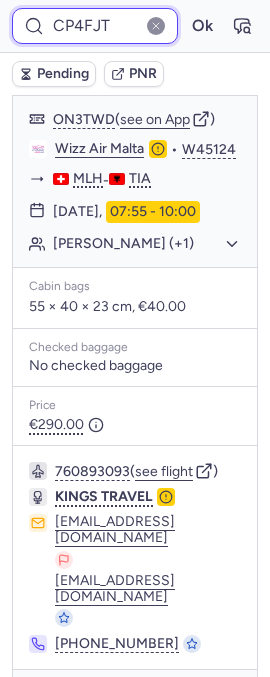 type on "CP4FJT" 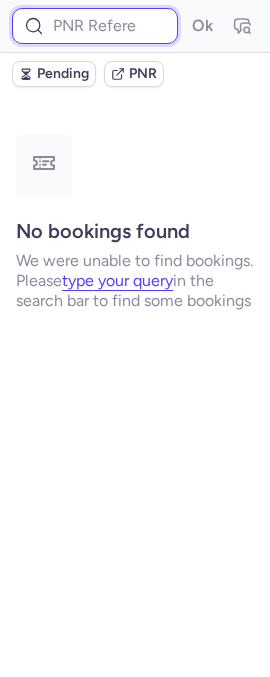 scroll, scrollTop: 0, scrollLeft: 0, axis: both 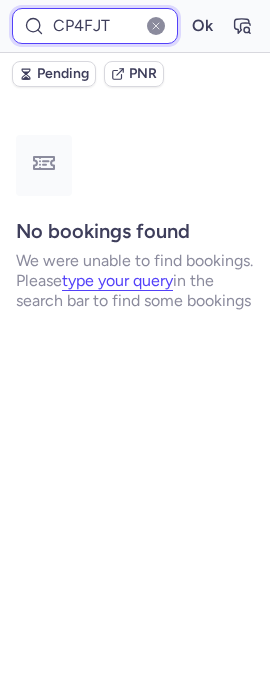 type on "CP4FJT" 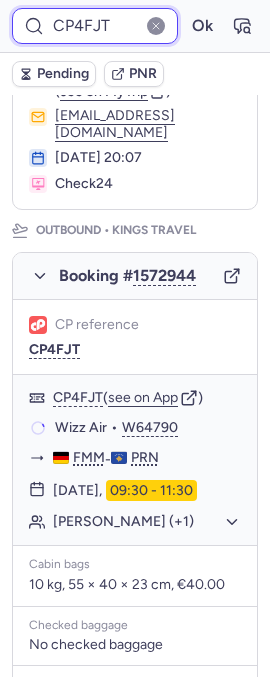 scroll, scrollTop: 306, scrollLeft: 0, axis: vertical 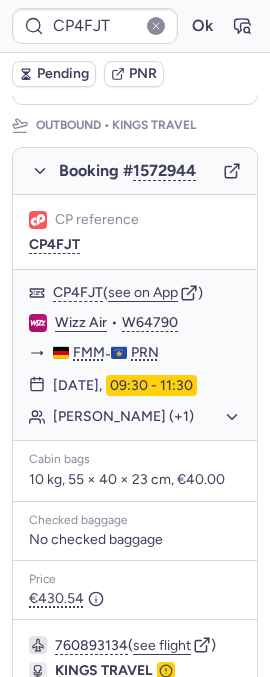 click at bounding box center (156, 26) 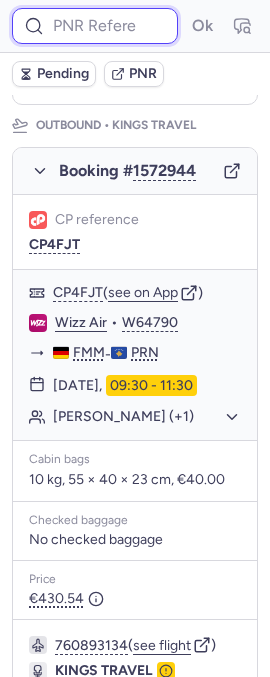 click at bounding box center (95, 26) 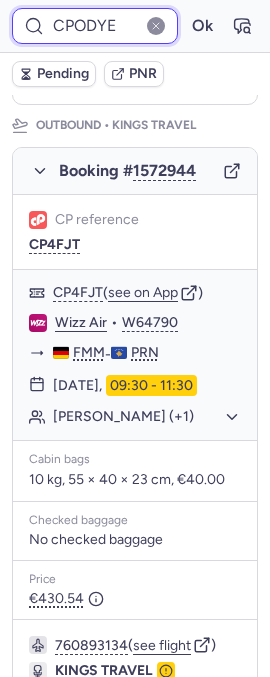 type on "CPODYE" 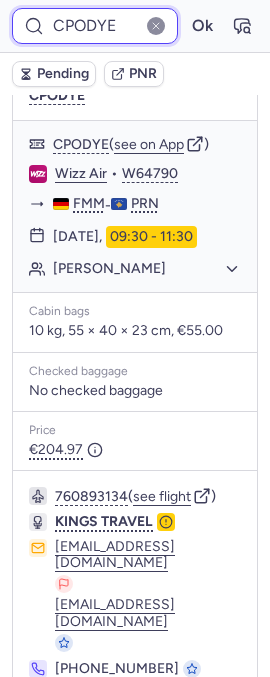 scroll, scrollTop: 209, scrollLeft: 0, axis: vertical 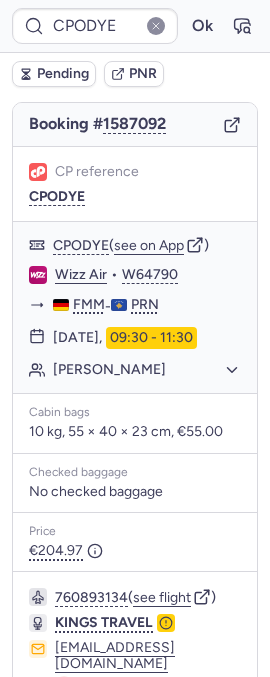 click at bounding box center [156, 26] 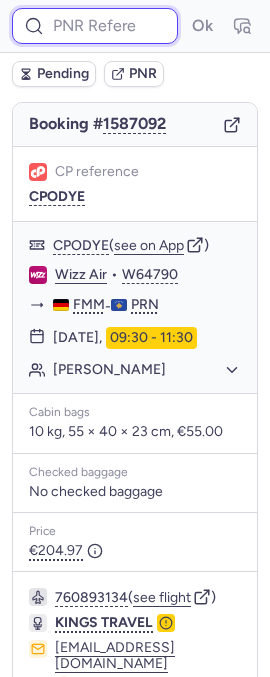 click at bounding box center [95, 26] 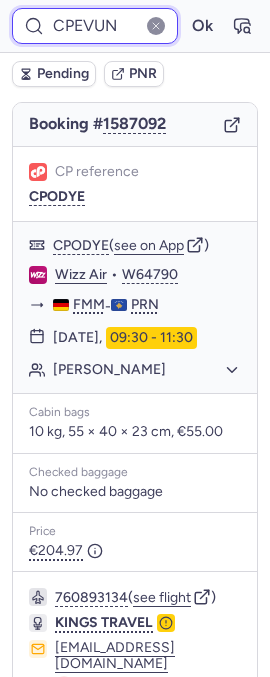 type on "CPEVUN" 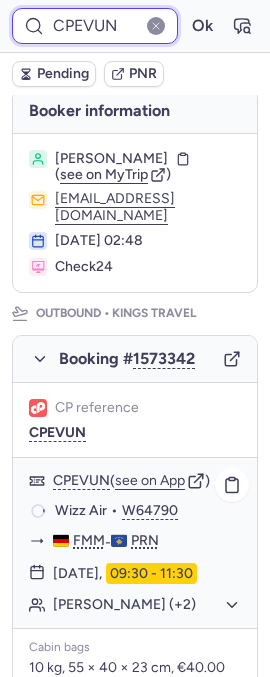 scroll, scrollTop: 112, scrollLeft: 0, axis: vertical 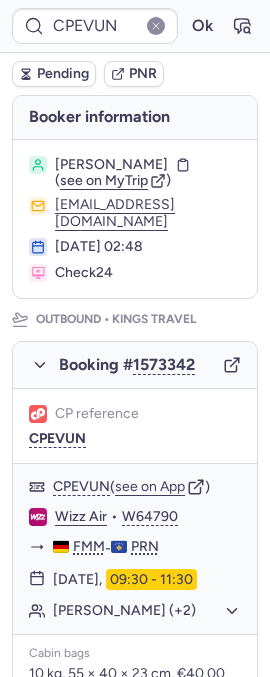 click at bounding box center [156, 26] 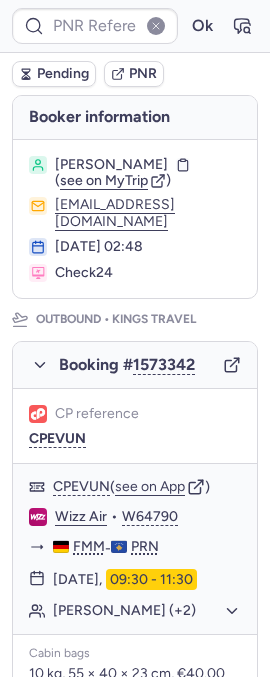 click at bounding box center [156, 26] 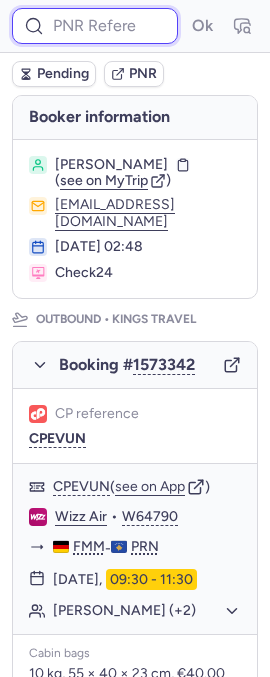 click at bounding box center (95, 26) 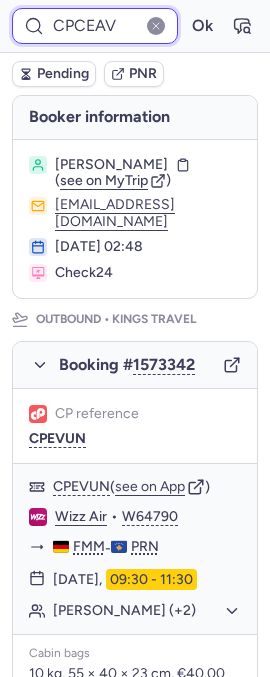 type on "CPCEAV" 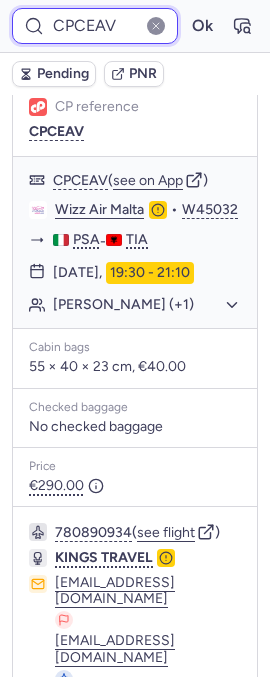 scroll, scrollTop: 273, scrollLeft: 0, axis: vertical 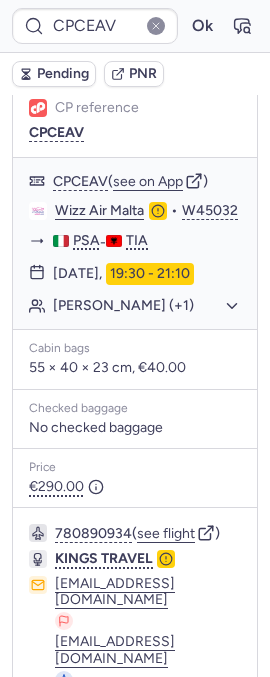 click at bounding box center (156, 26) 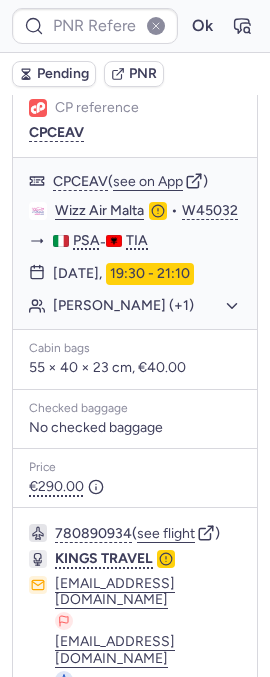 click at bounding box center [156, 26] 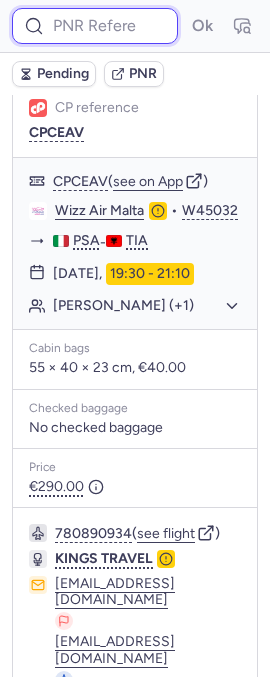 click at bounding box center [95, 26] 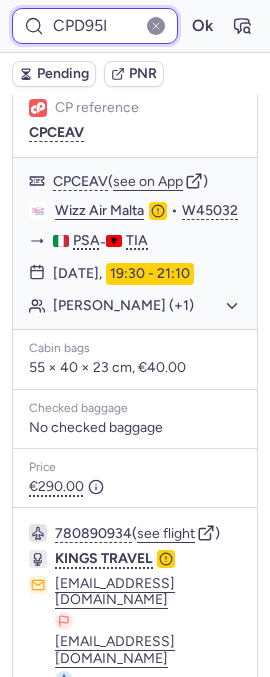 type on "CPD95I" 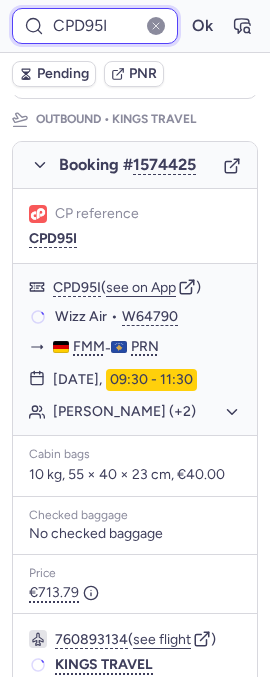 scroll, scrollTop: 360, scrollLeft: 0, axis: vertical 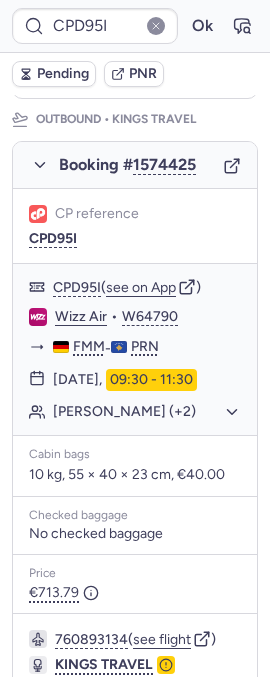 click at bounding box center [156, 26] 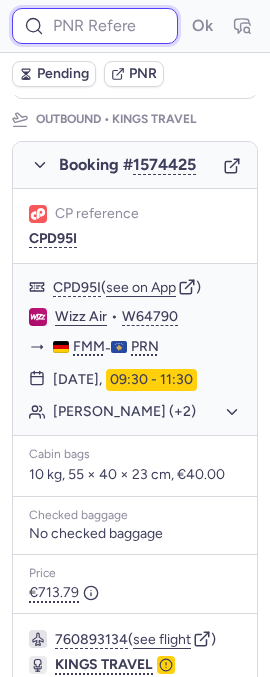 click at bounding box center (95, 26) 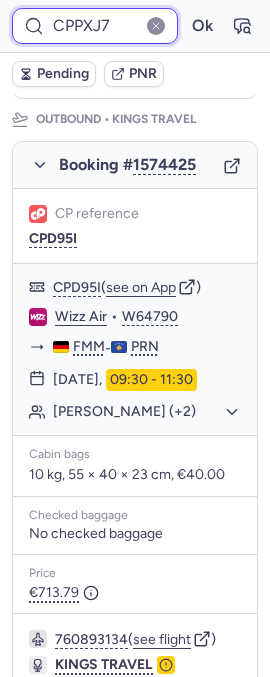 type on "CPPXJ7" 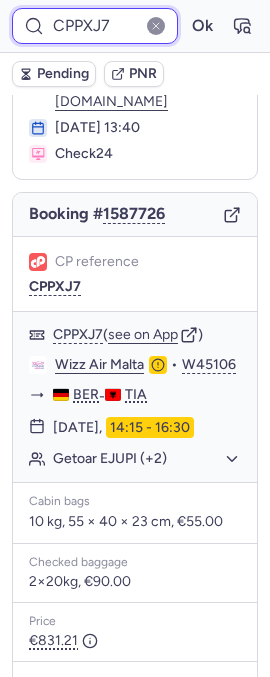 scroll, scrollTop: 310, scrollLeft: 0, axis: vertical 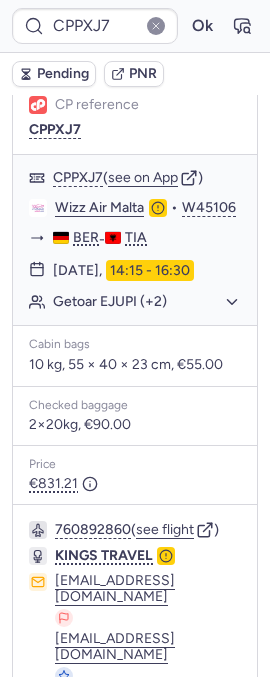 click at bounding box center (156, 26) 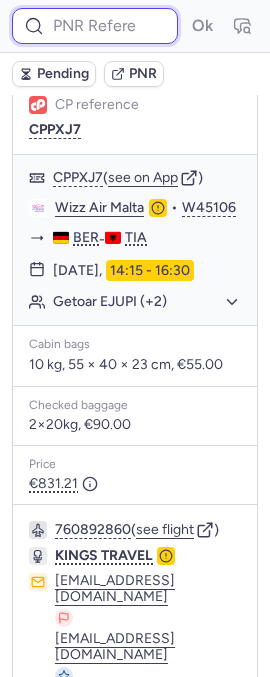 click at bounding box center [95, 26] 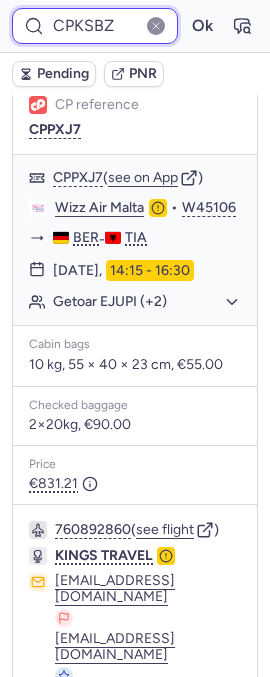 type on "CPKSBZ" 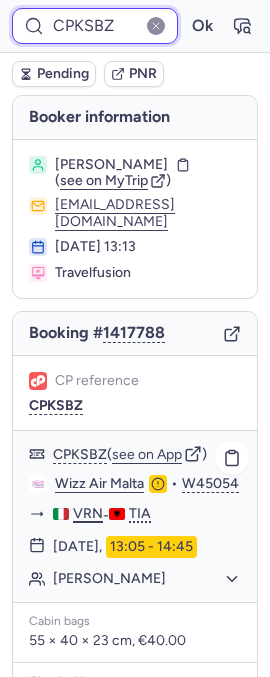 scroll, scrollTop: 244, scrollLeft: 0, axis: vertical 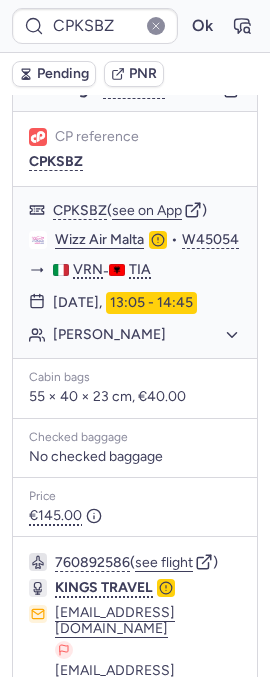click at bounding box center (156, 26) 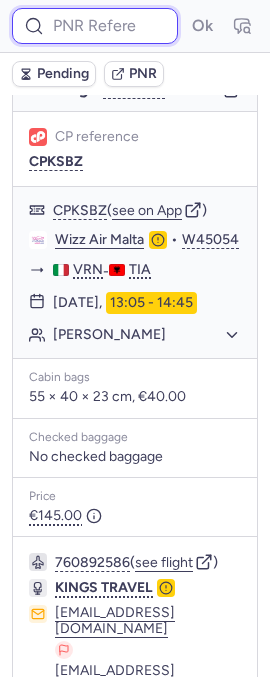 click at bounding box center [95, 26] 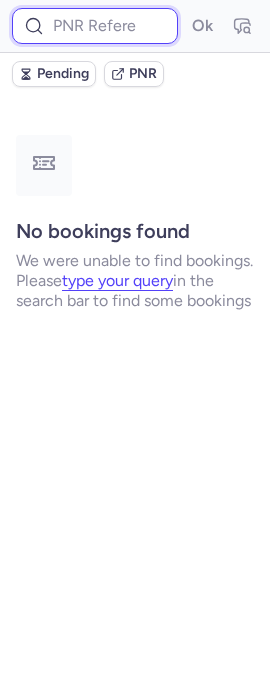 scroll, scrollTop: 0, scrollLeft: 0, axis: both 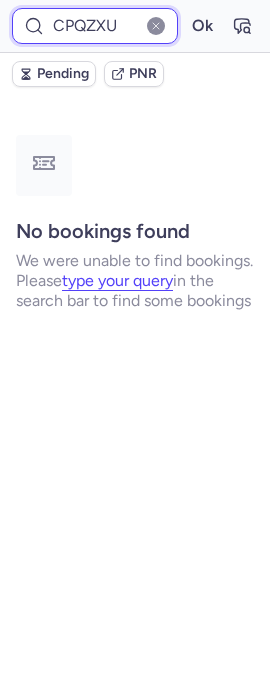 type on "CPQZXU" 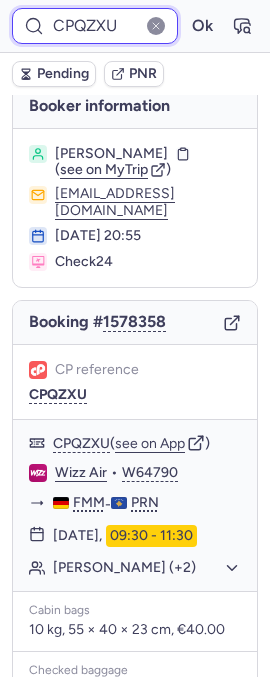 scroll, scrollTop: 20, scrollLeft: 0, axis: vertical 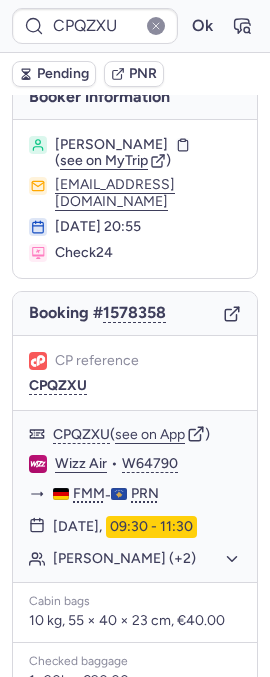 click at bounding box center (156, 26) 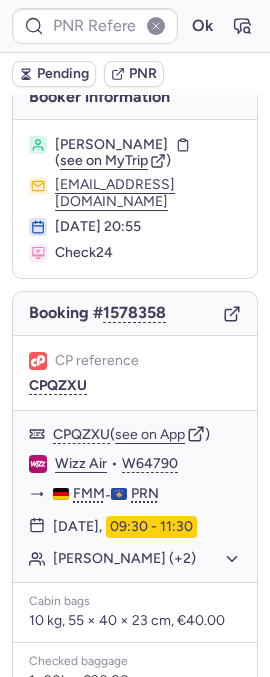 click at bounding box center (156, 26) 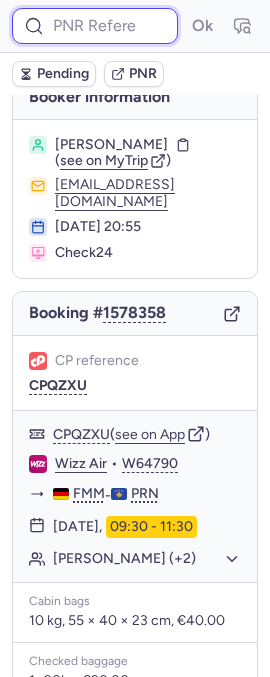 click at bounding box center (95, 26) 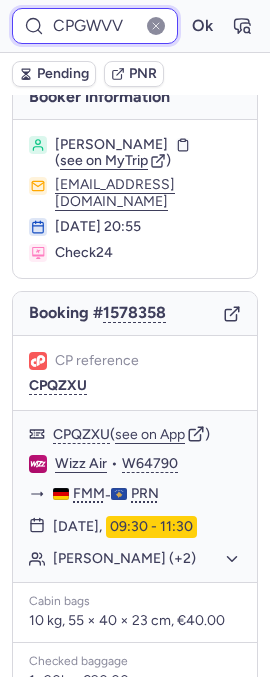 type on "CPGWVV" 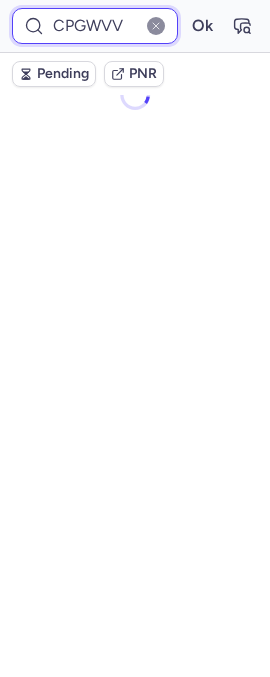 scroll, scrollTop: 47, scrollLeft: 0, axis: vertical 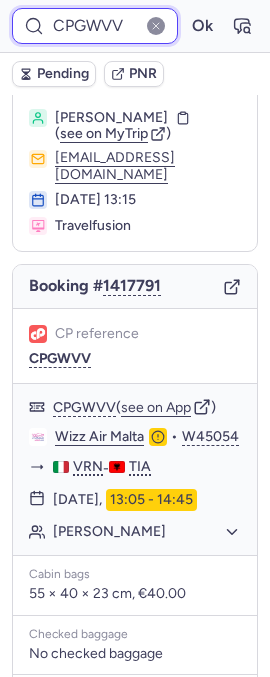 click at bounding box center [156, 26] 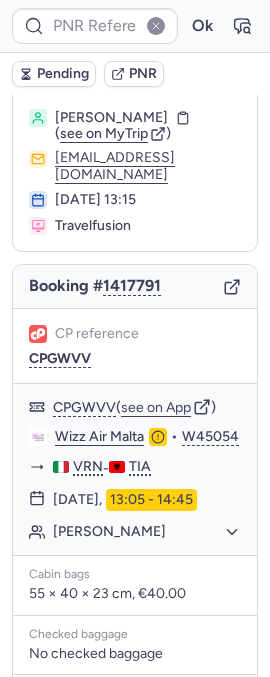 click at bounding box center [156, 26] 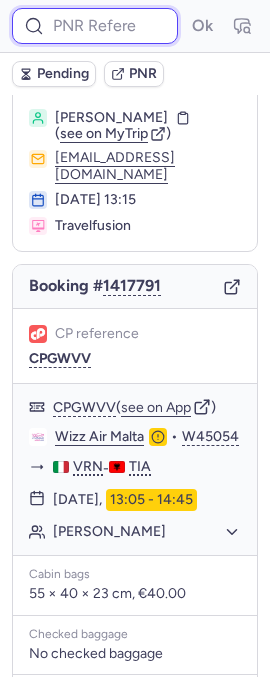 click at bounding box center [95, 26] 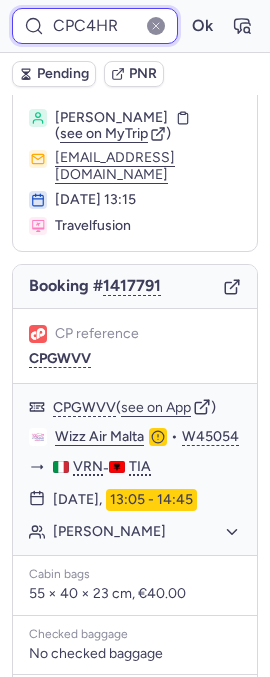 type on "CPC4HR" 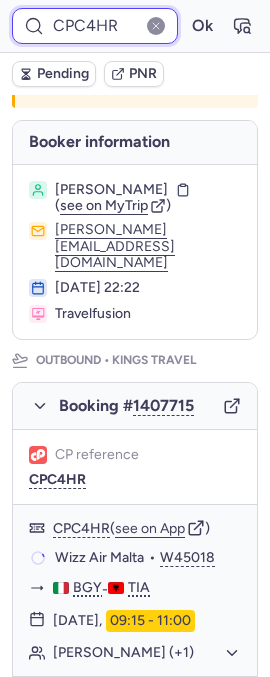 scroll, scrollTop: 107, scrollLeft: 0, axis: vertical 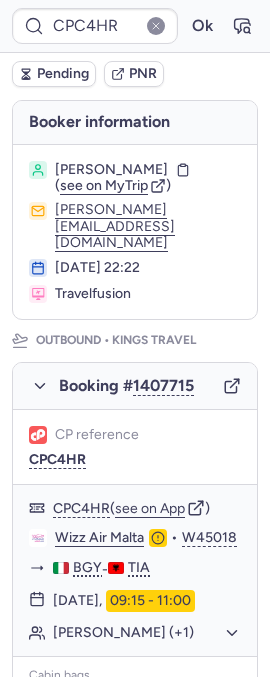 click at bounding box center [156, 26] 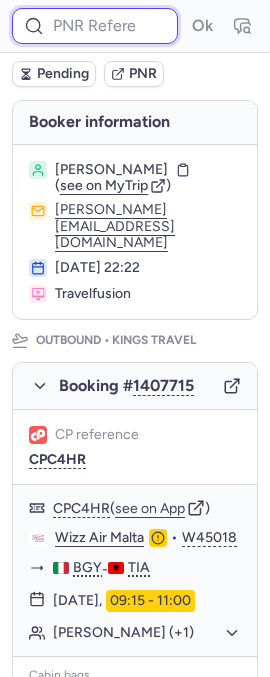 click at bounding box center (95, 26) 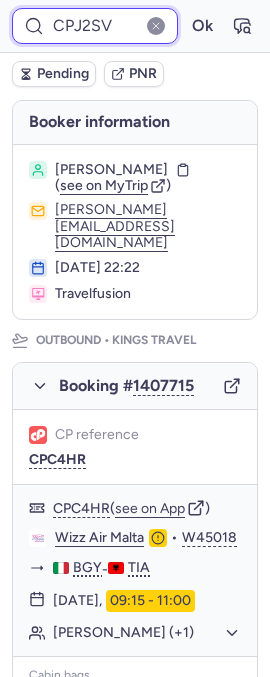 type on "CPJ2SV" 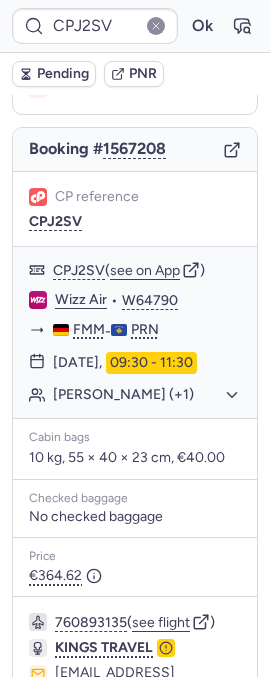 scroll, scrollTop: 310, scrollLeft: 0, axis: vertical 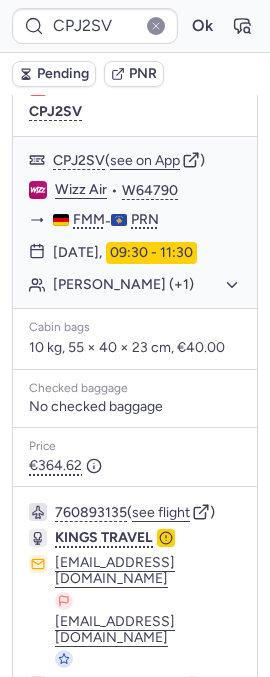 click at bounding box center (156, 26) 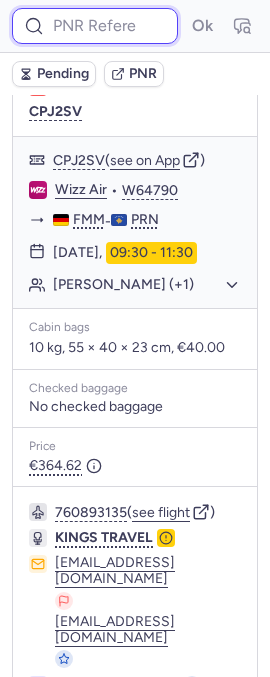 click at bounding box center [95, 26] 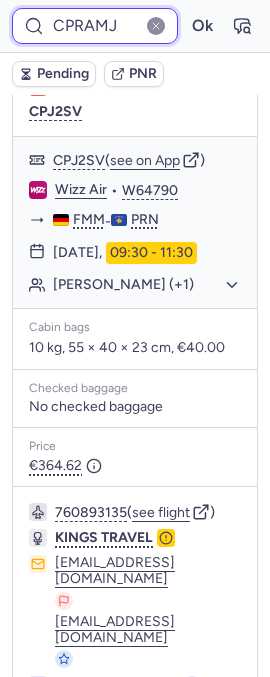 type on "CPRAMJ" 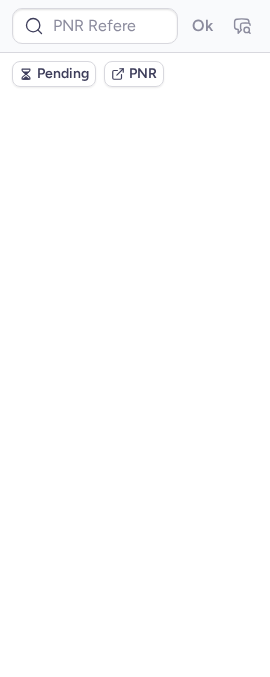 scroll, scrollTop: 0, scrollLeft: 0, axis: both 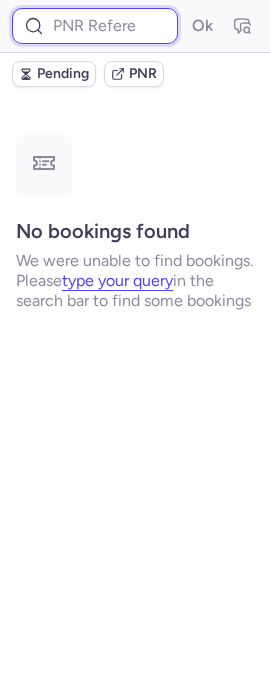 click at bounding box center (95, 26) 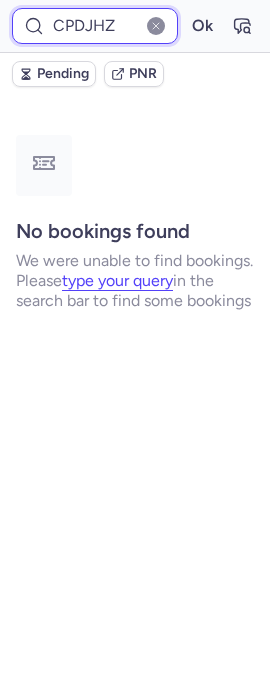 type on "CPDJHZ" 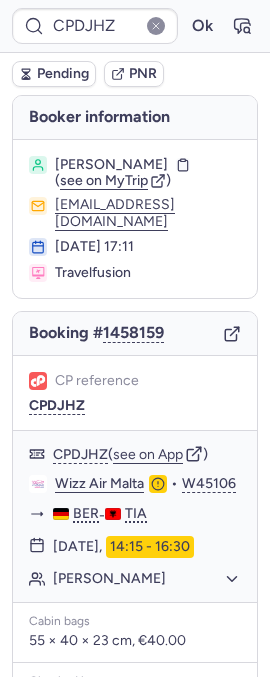 click at bounding box center [156, 26] 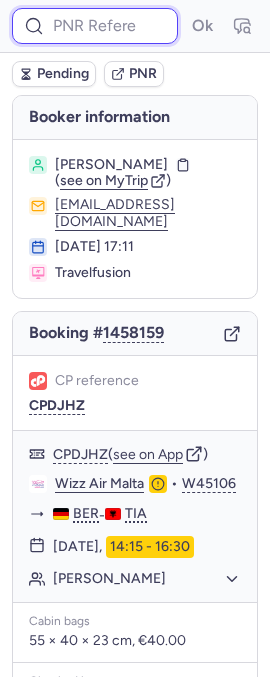 click at bounding box center [95, 26] 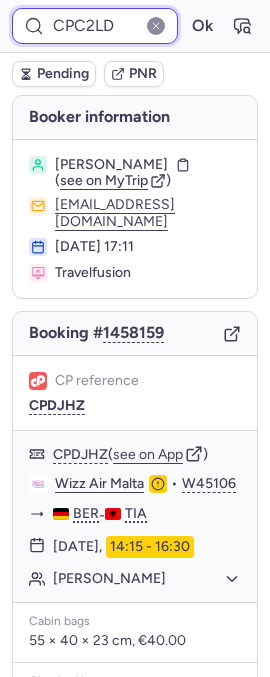 click on "Ok" at bounding box center [202, 26] 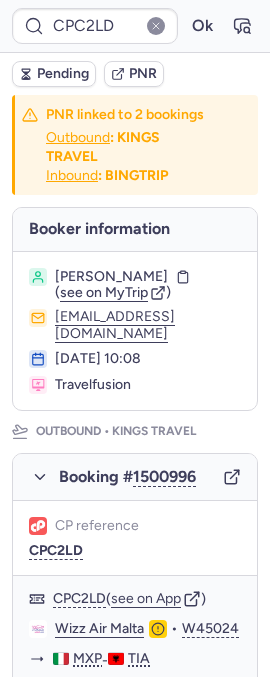 click at bounding box center (156, 26) 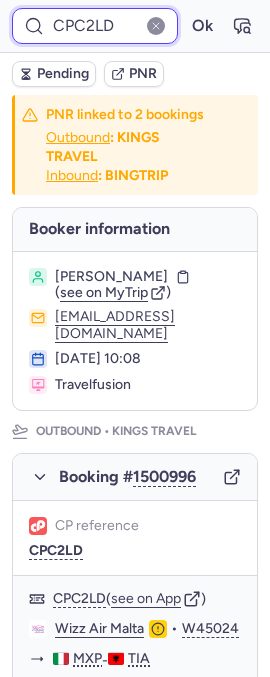 click on "CPC2LD" at bounding box center (95, 26) 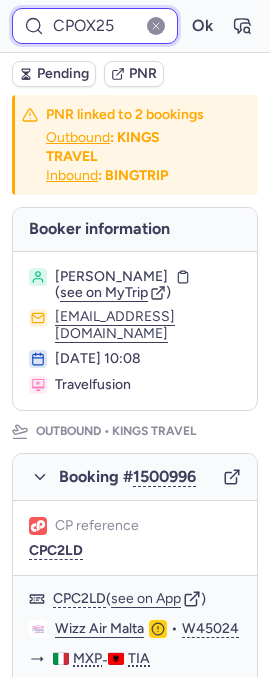 type on "CPOX25" 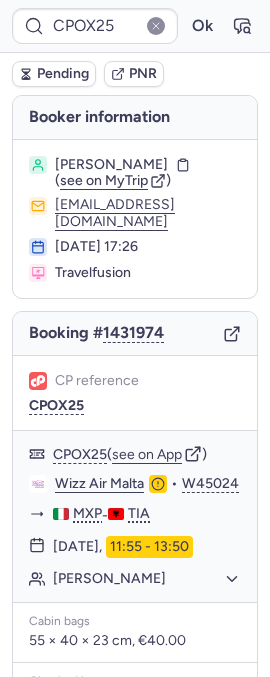 click at bounding box center (156, 26) 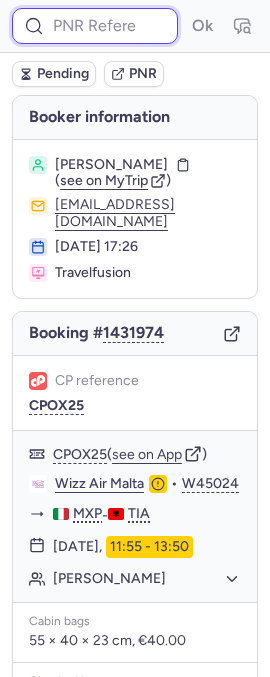 click at bounding box center [95, 26] 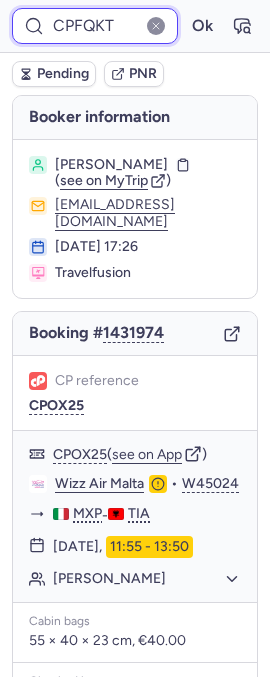 type on "CPFQKT" 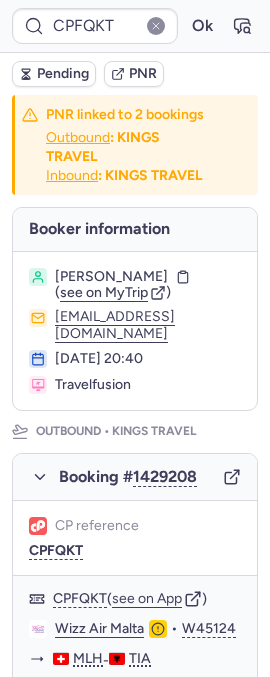 click at bounding box center [156, 26] 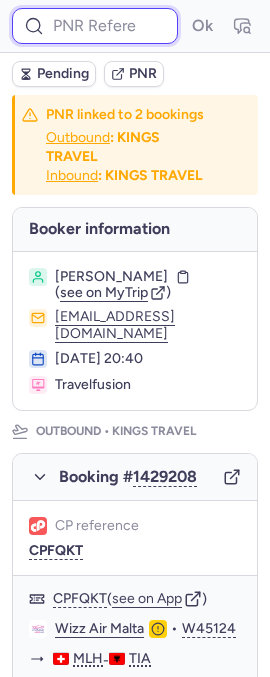 click at bounding box center (95, 26) 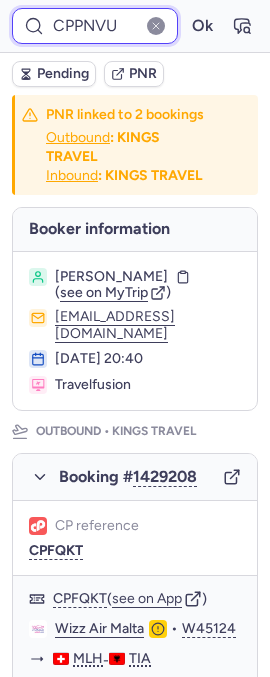 type on "CPPNVU" 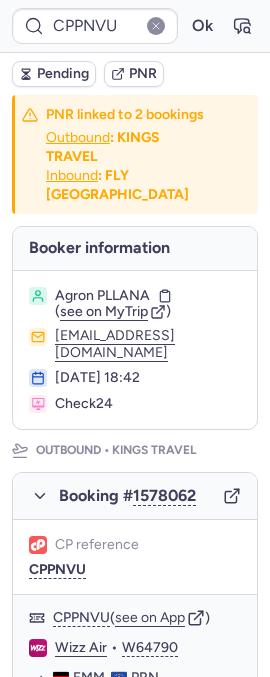 click at bounding box center [156, 26] 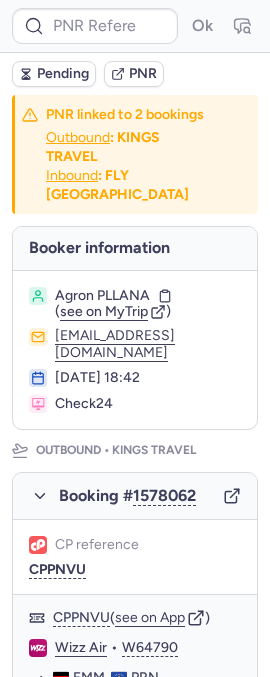 click at bounding box center (156, 26) 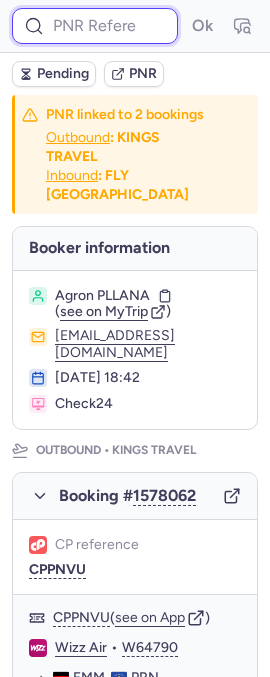 click at bounding box center (95, 26) 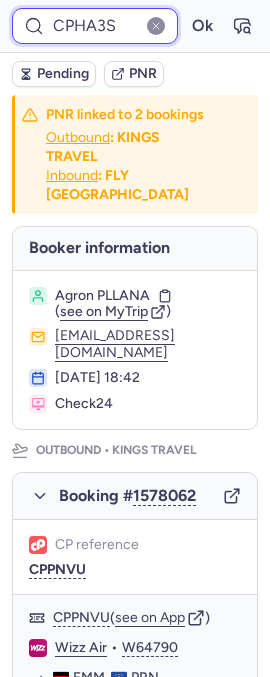 type on "CPHA3S" 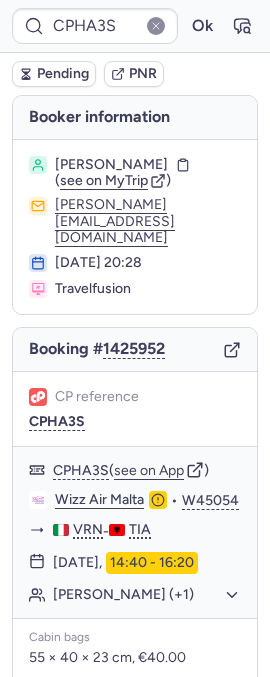 click at bounding box center (156, 26) 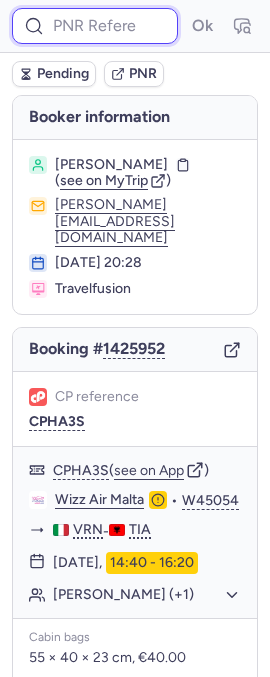 click at bounding box center [95, 26] 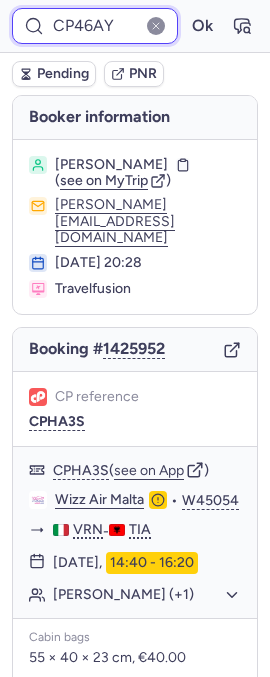 click on "Ok" at bounding box center (202, 26) 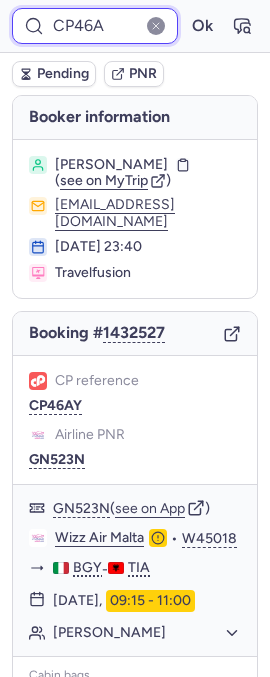 type on "CP46A" 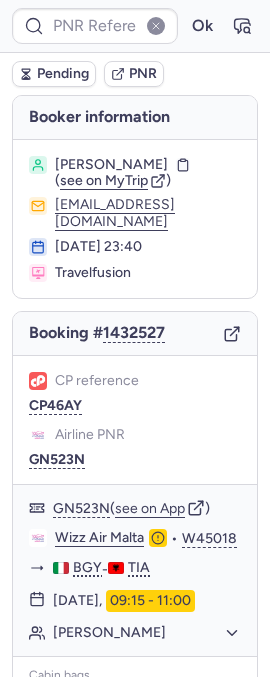 click at bounding box center (156, 26) 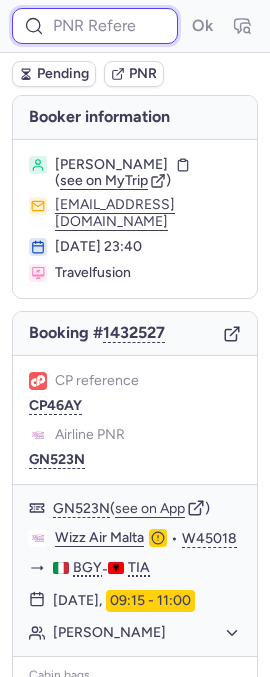 click at bounding box center (95, 26) 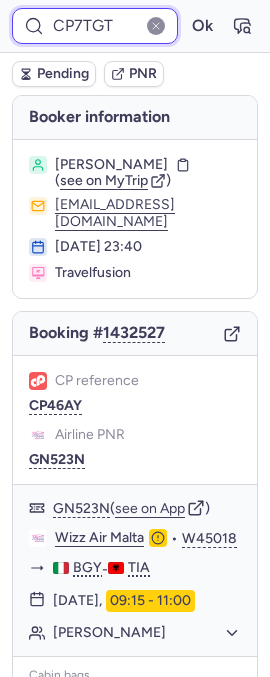 type on "CP7TGT" 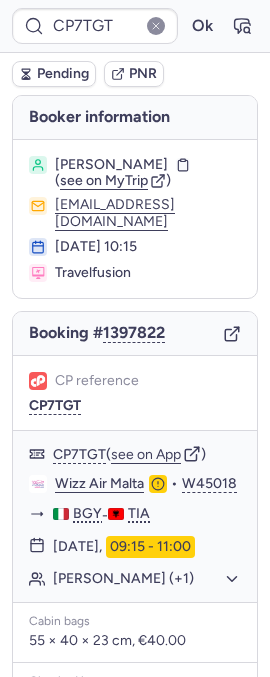 click at bounding box center (156, 26) 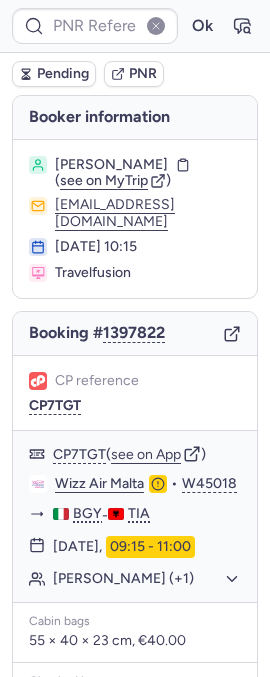 click at bounding box center (156, 26) 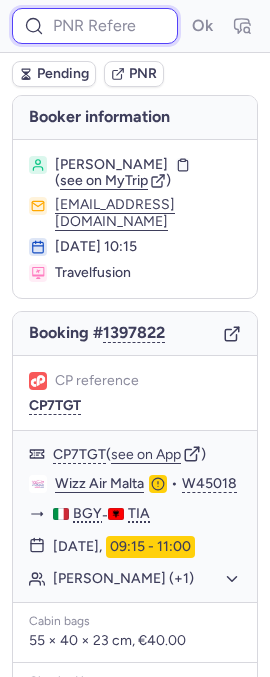 click at bounding box center [95, 26] 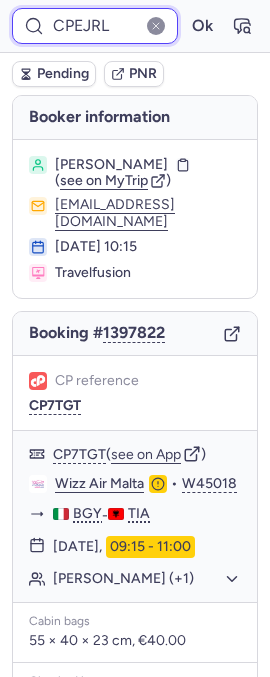 type on "CPEJRL" 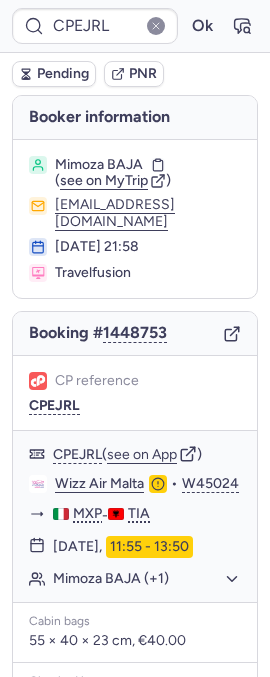 click at bounding box center (156, 26) 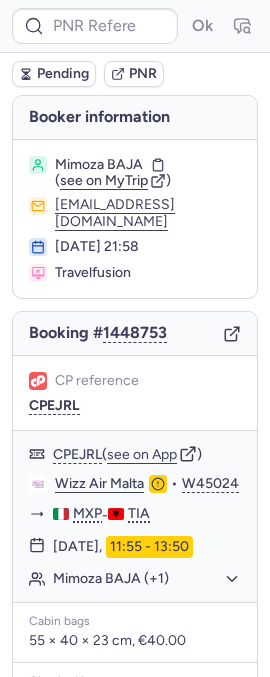 click at bounding box center (156, 26) 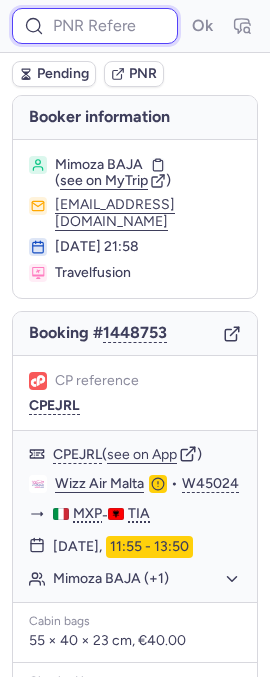 click at bounding box center [95, 26] 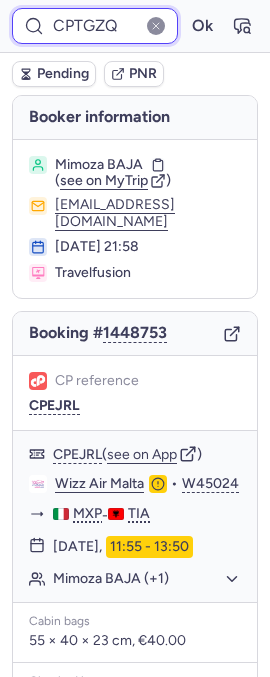 type on "CPTGZQ" 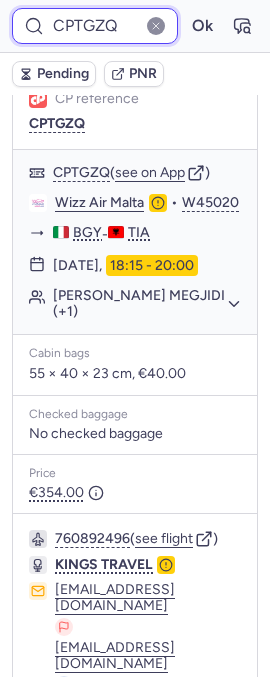 scroll, scrollTop: 455, scrollLeft: 0, axis: vertical 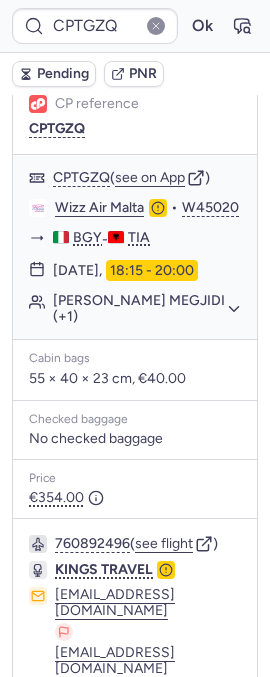 click at bounding box center [156, 26] 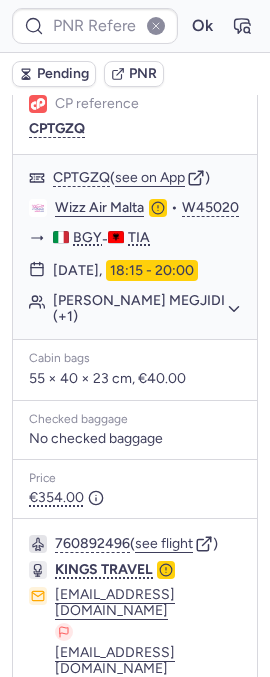 click at bounding box center [156, 26] 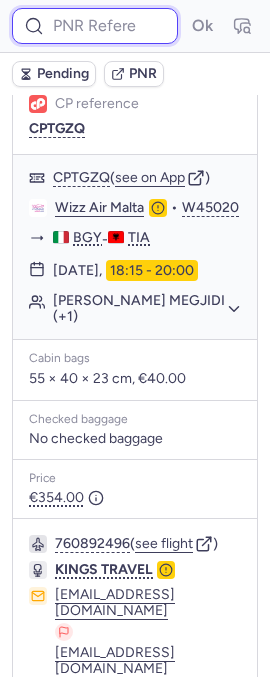 click at bounding box center (95, 26) 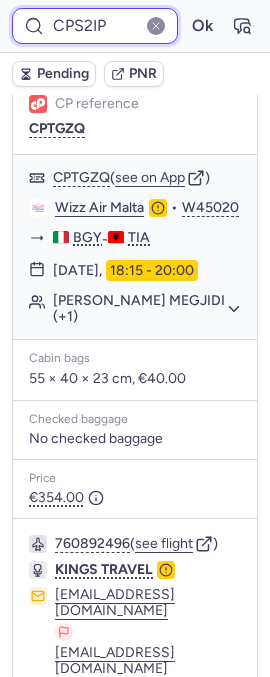 type on "CPS2IP" 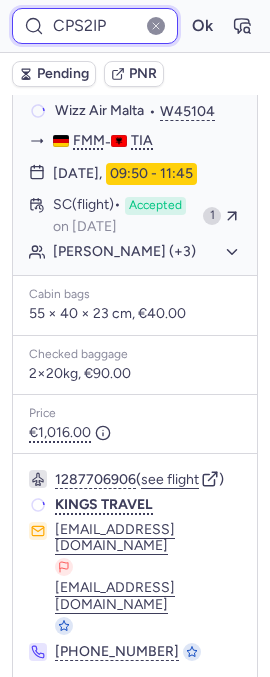 scroll, scrollTop: 381, scrollLeft: 0, axis: vertical 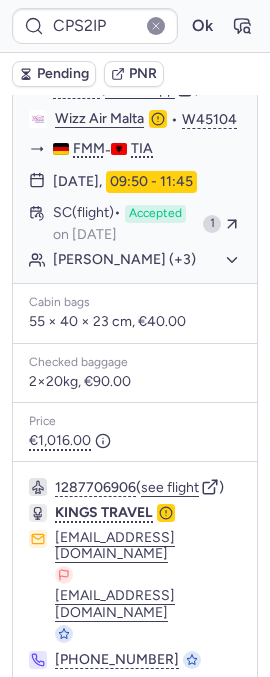 click at bounding box center (156, 26) 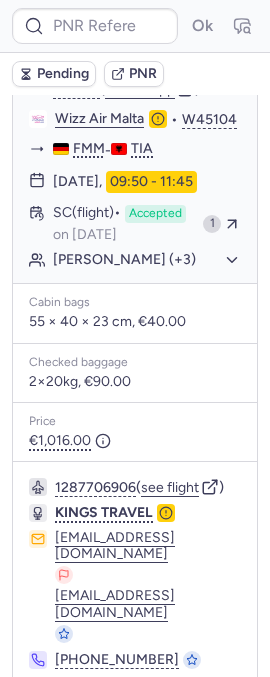 click at bounding box center (156, 26) 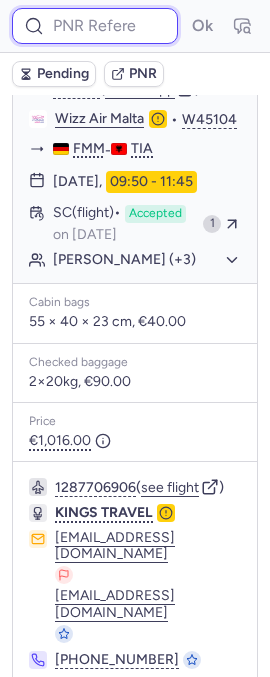 click at bounding box center [95, 26] 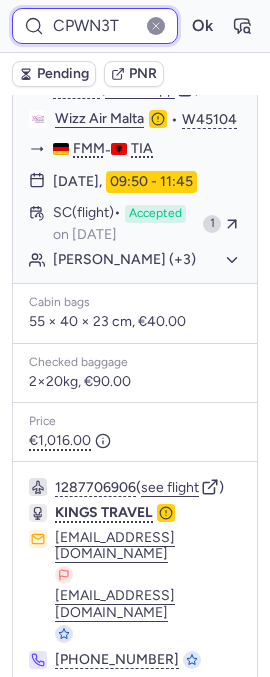 type on "CPWN3T" 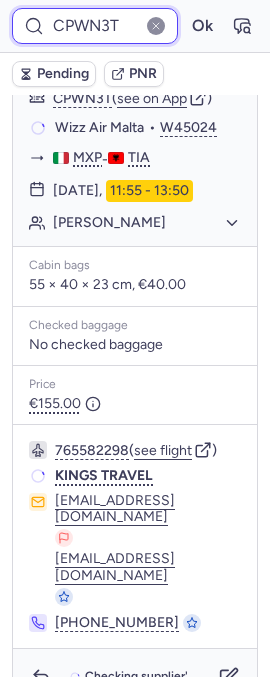 scroll, scrollTop: 335, scrollLeft: 0, axis: vertical 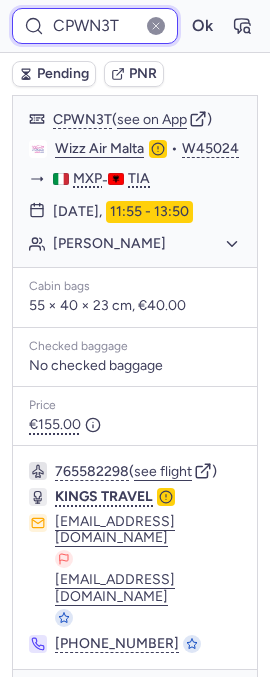 click at bounding box center (156, 26) 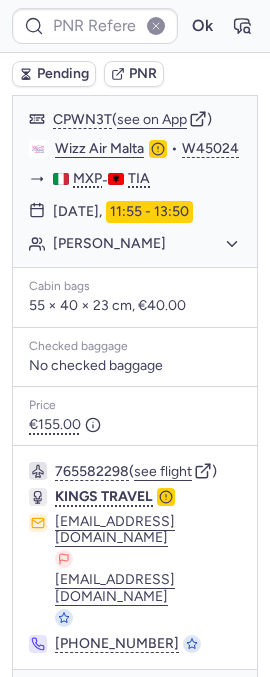 click at bounding box center (156, 26) 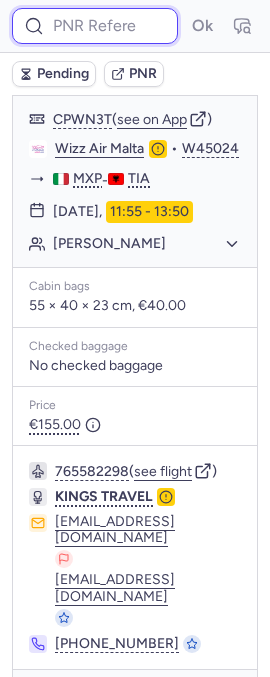 click at bounding box center [95, 26] 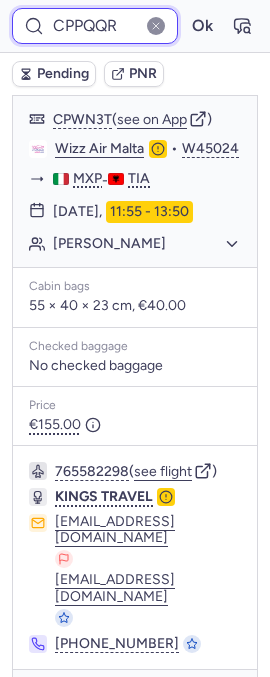 type on "CPPQQR" 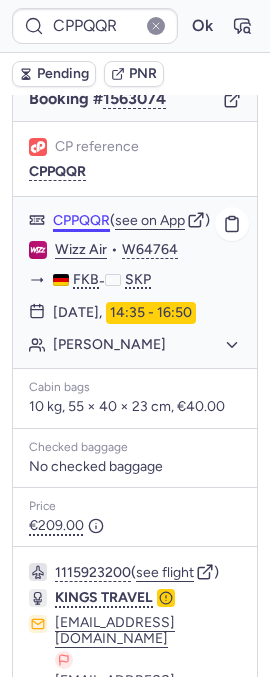 scroll, scrollTop: 235, scrollLeft: 0, axis: vertical 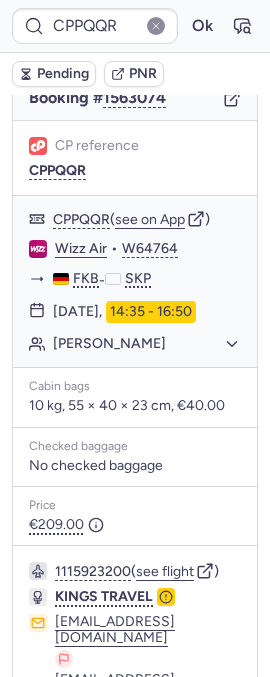 click at bounding box center (156, 26) 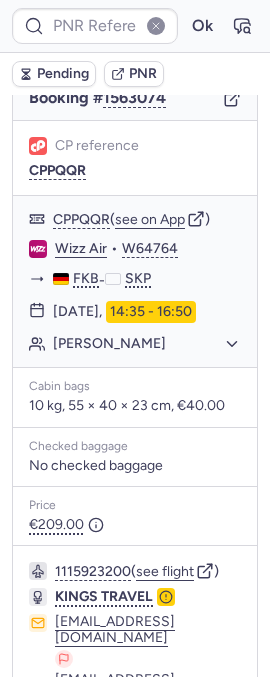 click at bounding box center (156, 26) 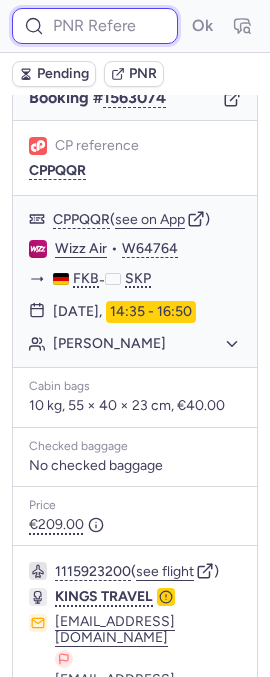 click at bounding box center (95, 26) 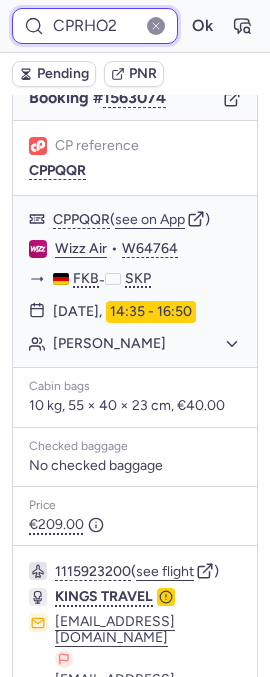 type on "CPRHO2" 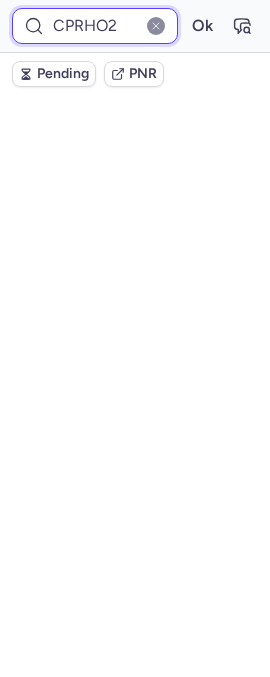 scroll, scrollTop: 235, scrollLeft: 0, axis: vertical 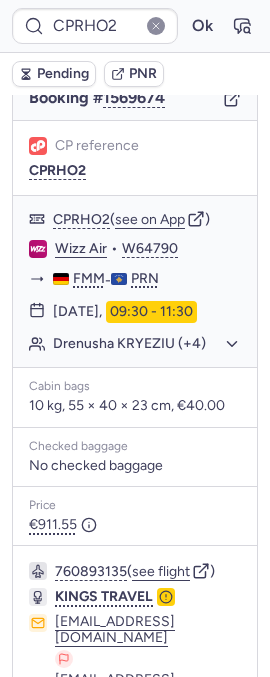 click at bounding box center (156, 26) 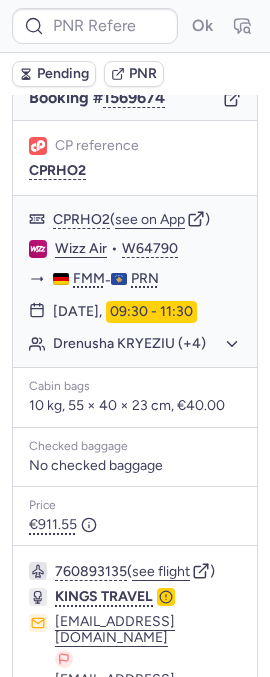 click at bounding box center (156, 26) 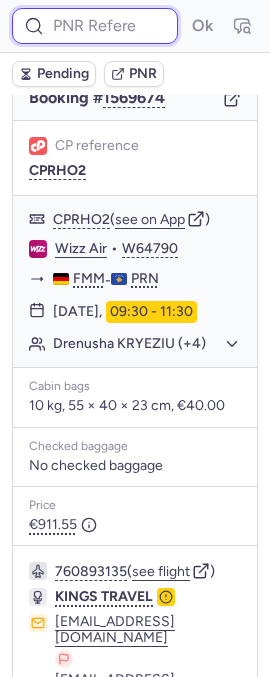click at bounding box center (95, 26) 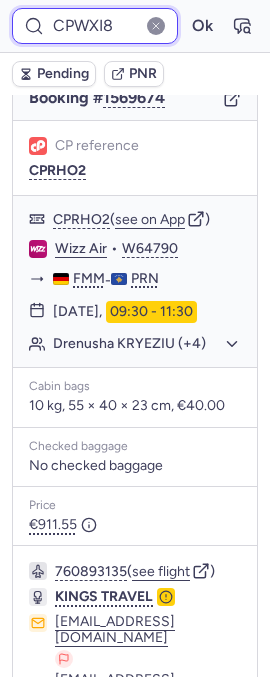 type on "CPWXI8" 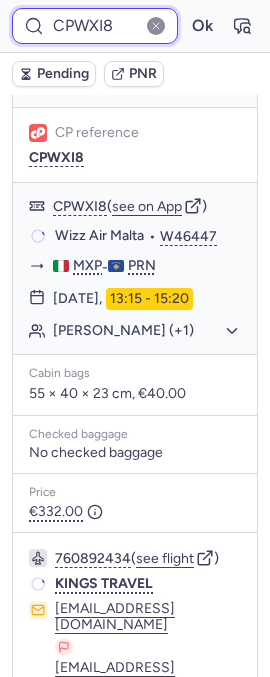 scroll, scrollTop: 235, scrollLeft: 0, axis: vertical 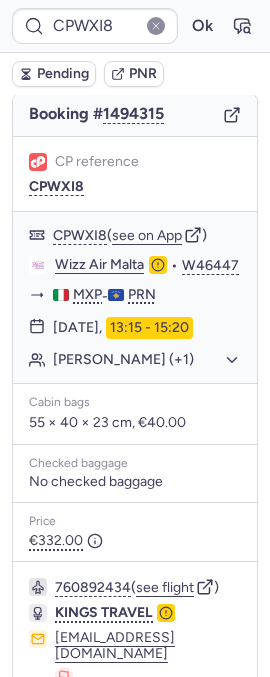 click at bounding box center [156, 26] 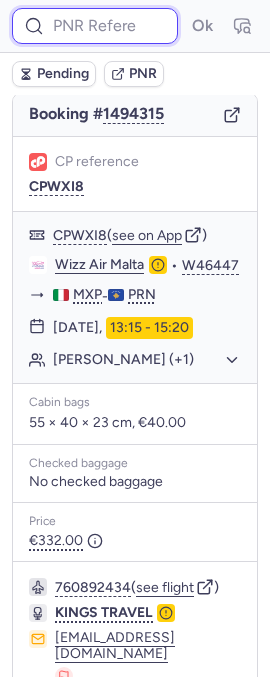 click at bounding box center (95, 26) 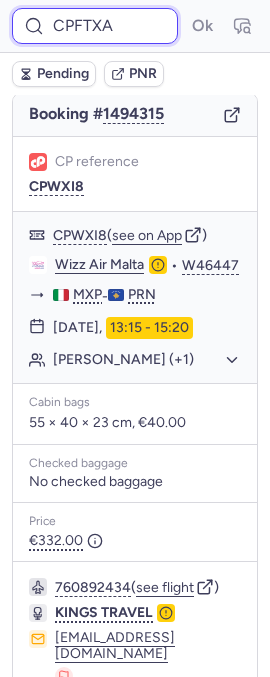 type on "CPFTXA" 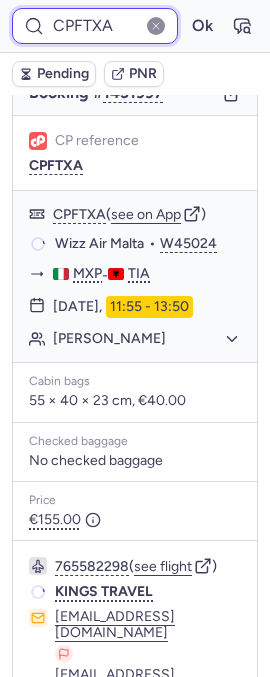 scroll, scrollTop: 235, scrollLeft: 0, axis: vertical 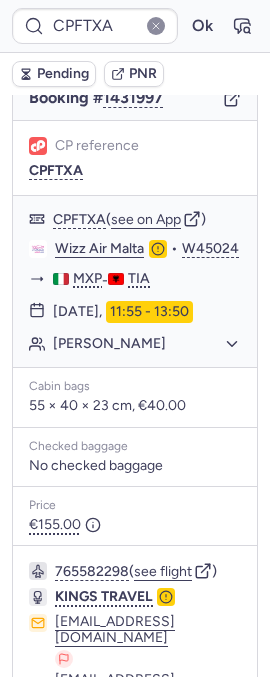 click at bounding box center (156, 26) 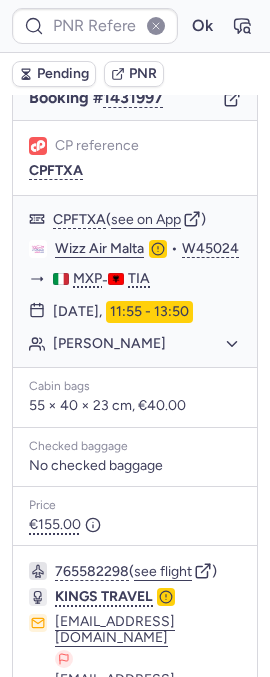 click at bounding box center [156, 26] 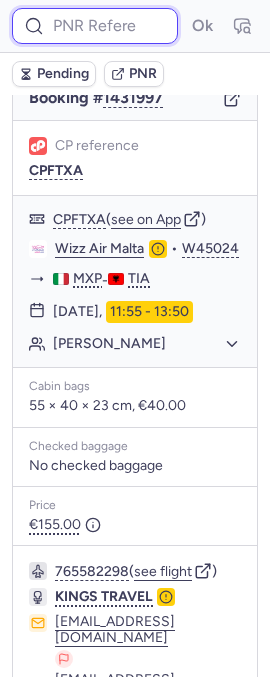 click at bounding box center (95, 26) 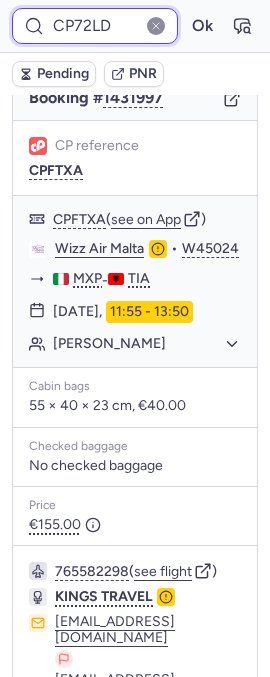 type on "CP72LD" 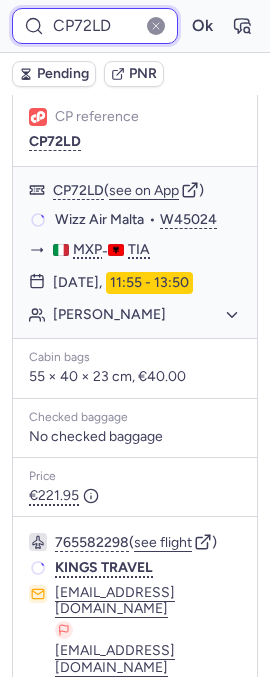 scroll, scrollTop: 235, scrollLeft: 0, axis: vertical 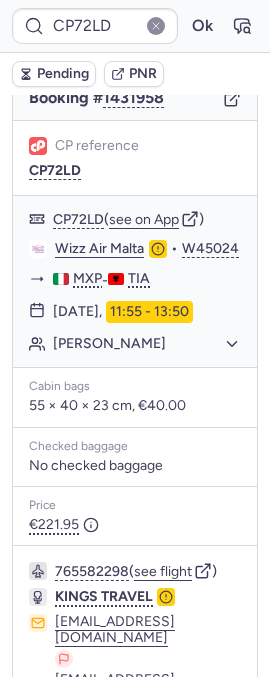 click at bounding box center [156, 26] 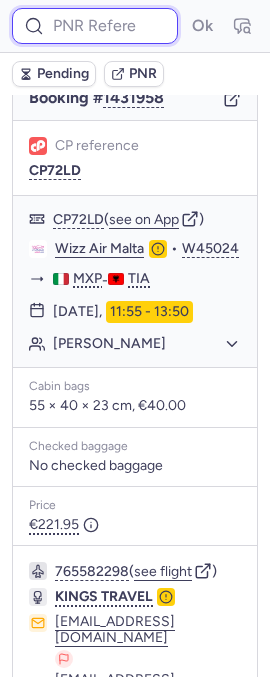 click at bounding box center [95, 26] 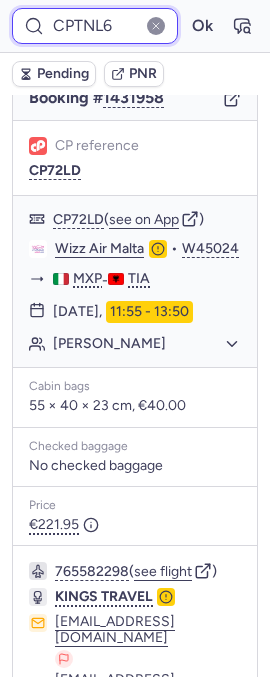 click on "Ok" at bounding box center [202, 26] 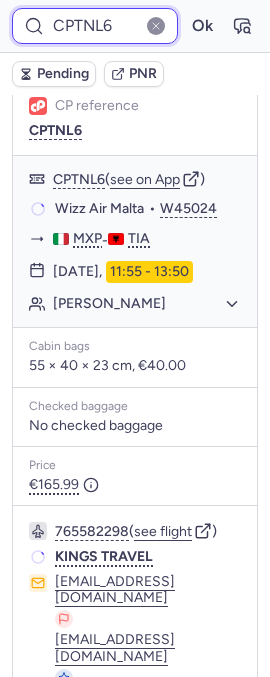 scroll, scrollTop: 235, scrollLeft: 0, axis: vertical 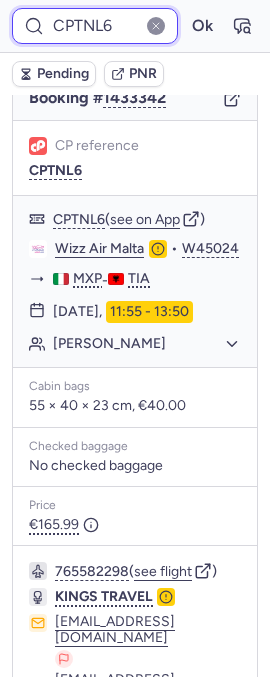 click on "CPTNL6" at bounding box center (95, 26) 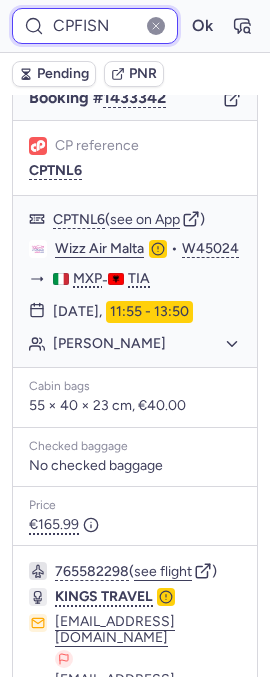 click on "Ok" at bounding box center [202, 26] 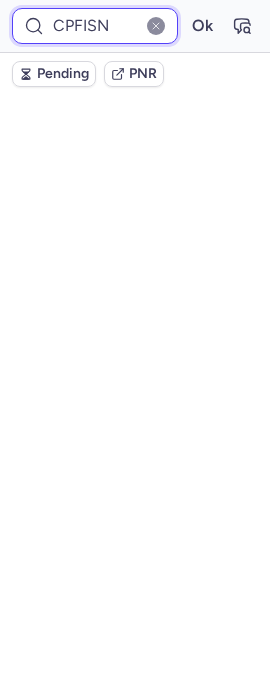 scroll, scrollTop: 235, scrollLeft: 0, axis: vertical 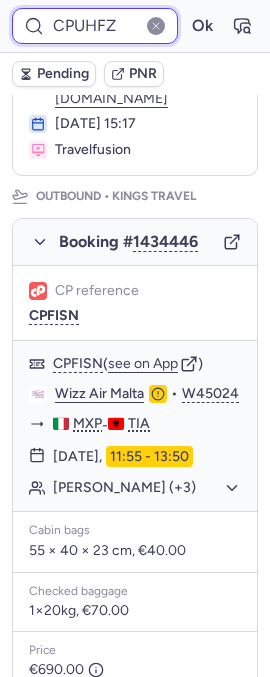type on "CPUHFZ" 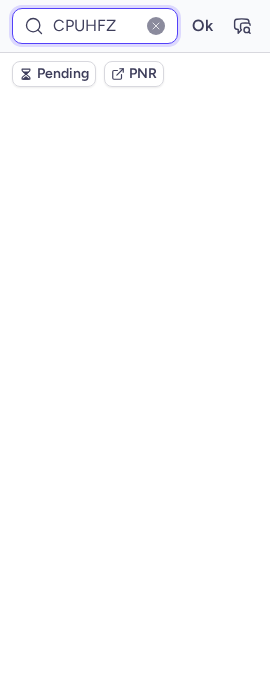 scroll, scrollTop: 235, scrollLeft: 0, axis: vertical 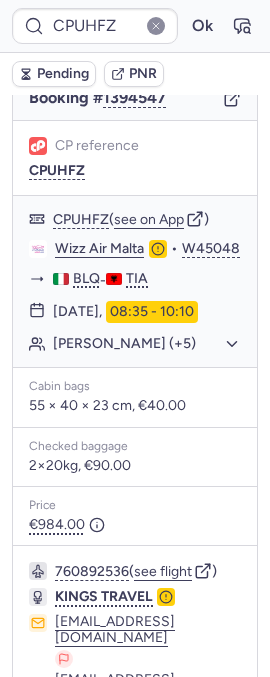 click at bounding box center (156, 26) 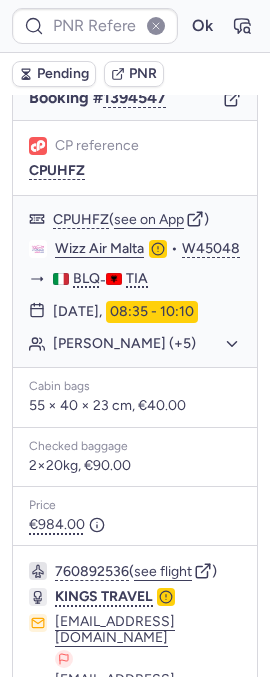 click at bounding box center (156, 26) 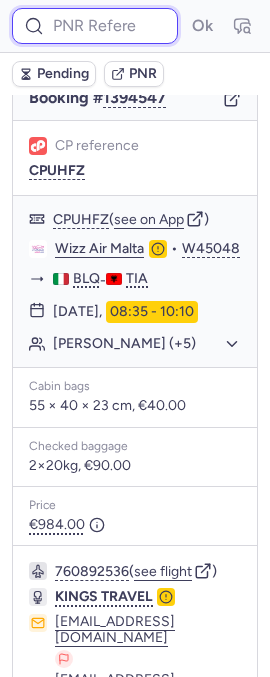 click at bounding box center (95, 26) 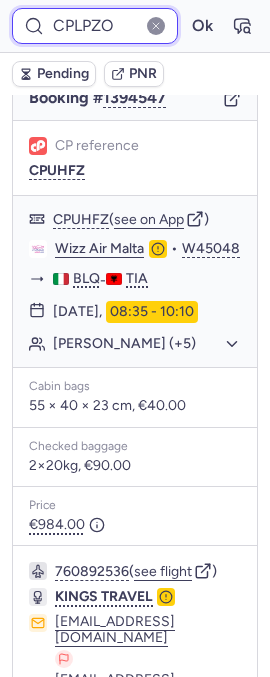 type on "CPLPZO" 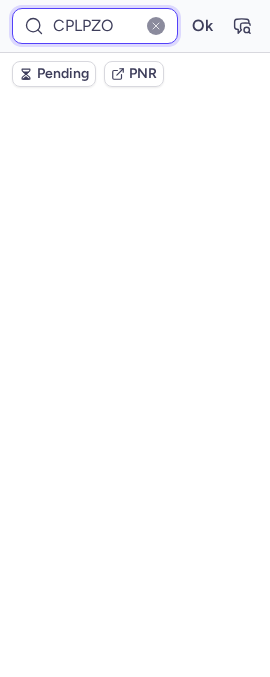 scroll, scrollTop: 235, scrollLeft: 0, axis: vertical 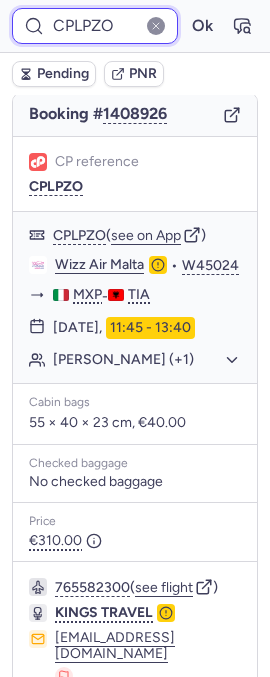click on "Ok" at bounding box center (202, 26) 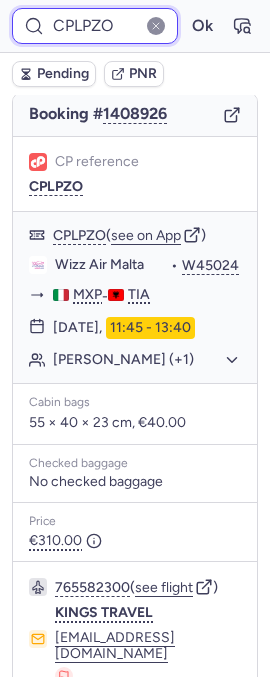 scroll, scrollTop: 235, scrollLeft: 0, axis: vertical 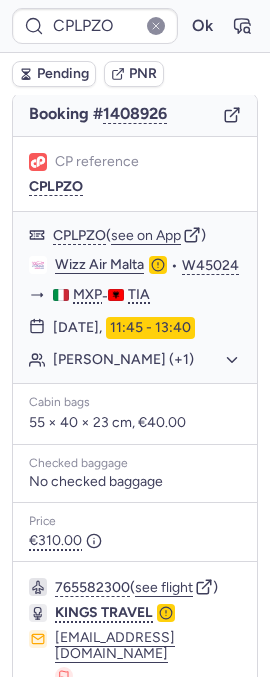 click at bounding box center (156, 26) 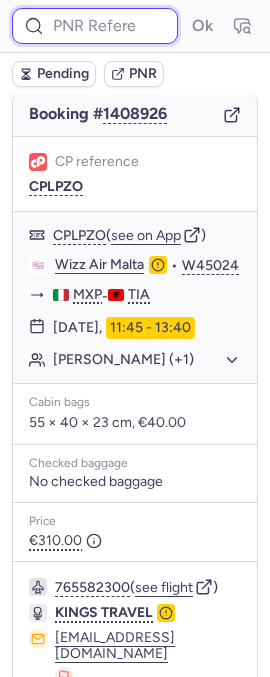 click at bounding box center [95, 26] 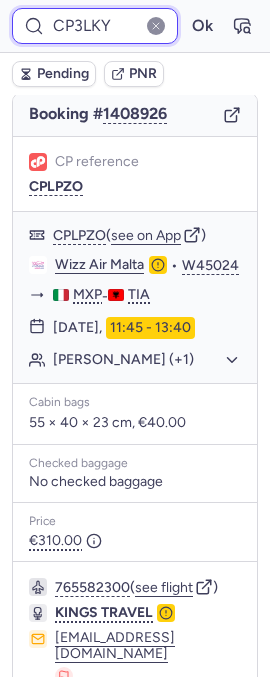 type on "CP3LKY" 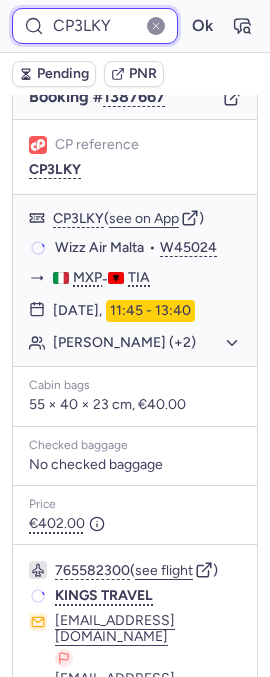 scroll, scrollTop: 235, scrollLeft: 0, axis: vertical 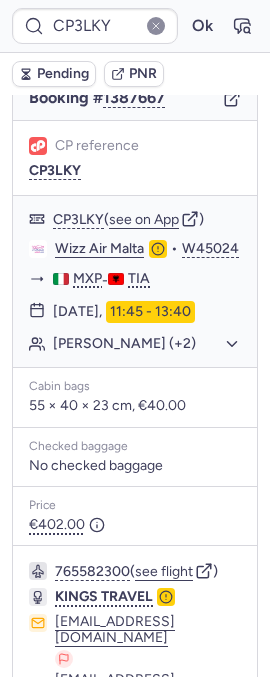 click at bounding box center (156, 26) 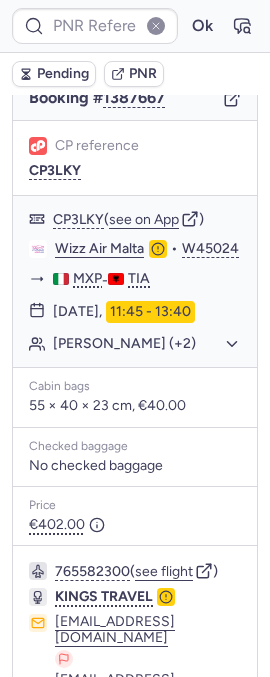 click at bounding box center [156, 26] 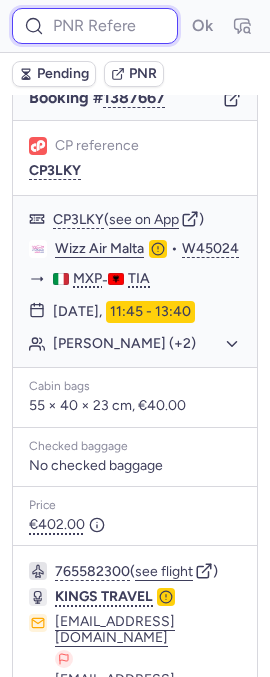 click at bounding box center (95, 26) 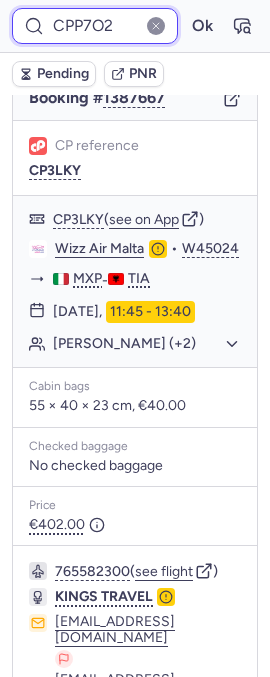 click on "Ok" at bounding box center (202, 26) 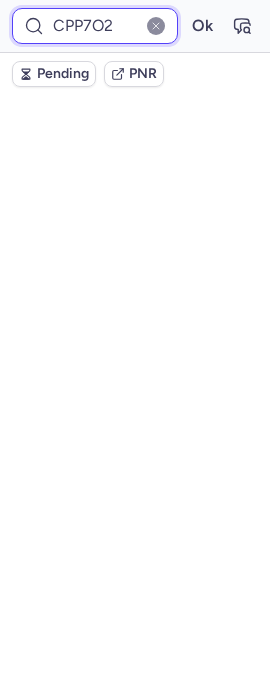 scroll, scrollTop: 239, scrollLeft: 0, axis: vertical 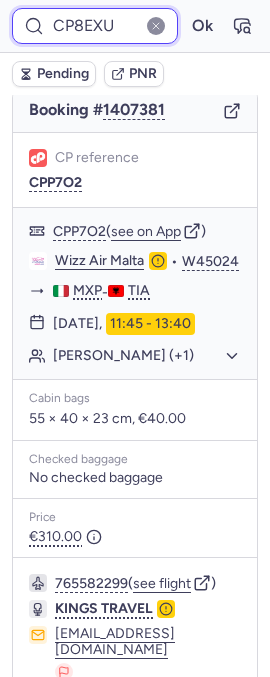 click on "Ok" at bounding box center (202, 26) 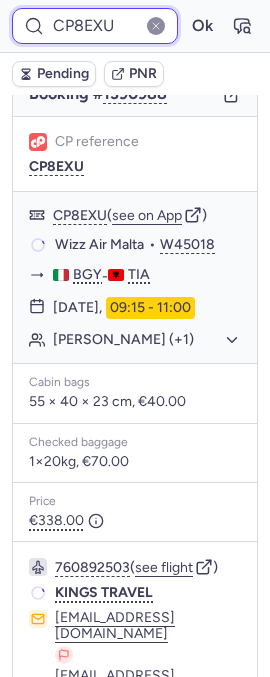 scroll, scrollTop: 239, scrollLeft: 0, axis: vertical 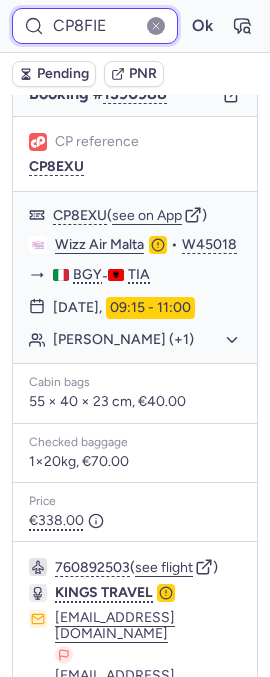 click on "Ok" at bounding box center (202, 26) 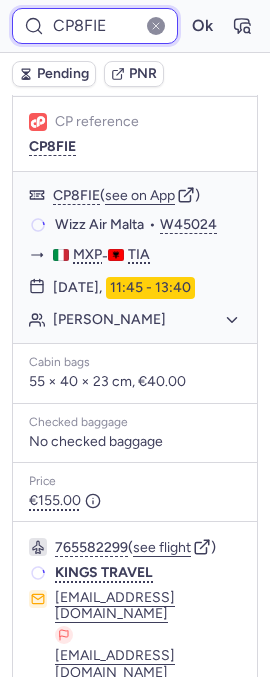 scroll, scrollTop: 239, scrollLeft: 0, axis: vertical 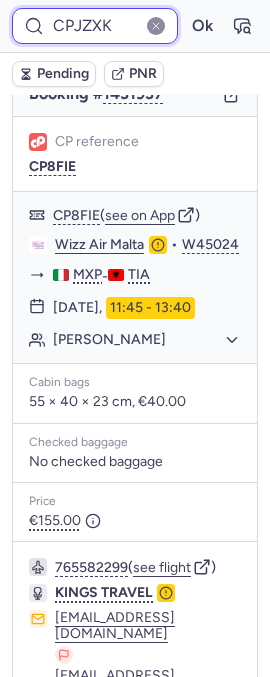 click on "Ok" at bounding box center (202, 26) 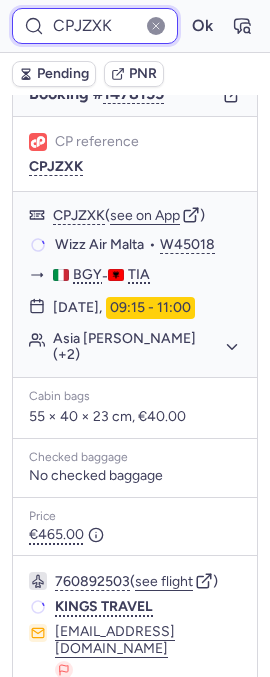 scroll, scrollTop: 239, scrollLeft: 0, axis: vertical 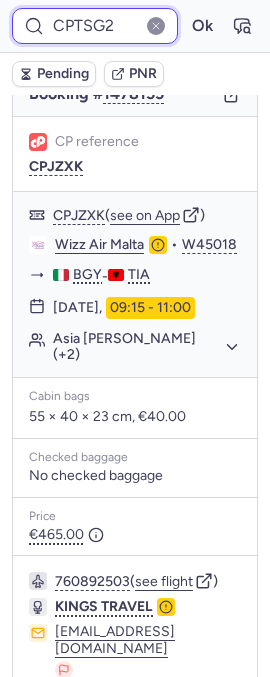 click on "Ok" at bounding box center (202, 26) 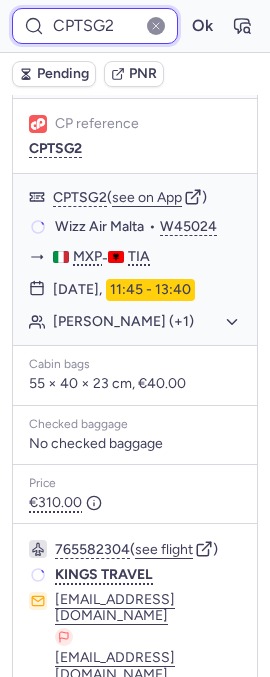 scroll, scrollTop: 256, scrollLeft: 0, axis: vertical 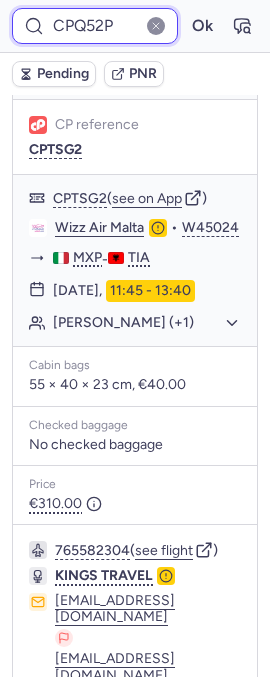 type on "CPQ52P" 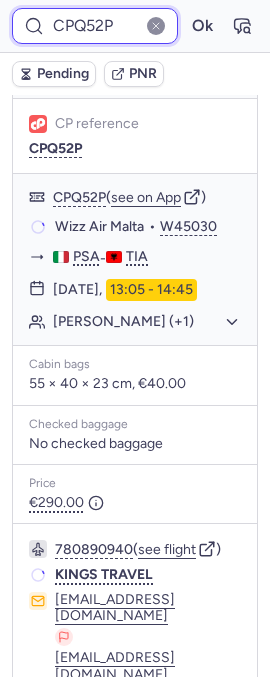 scroll, scrollTop: 256, scrollLeft: 0, axis: vertical 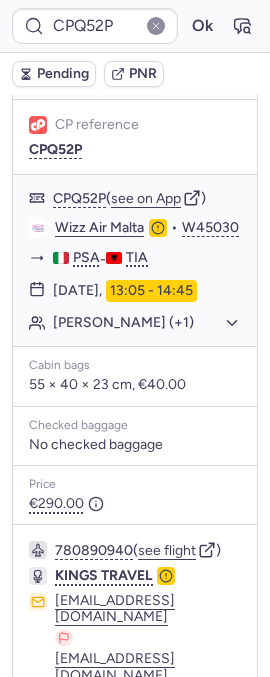 click at bounding box center (156, 26) 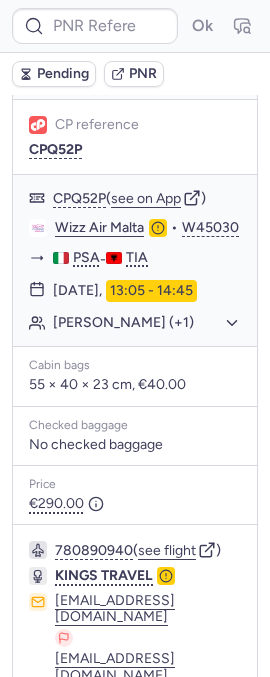 click at bounding box center [156, 26] 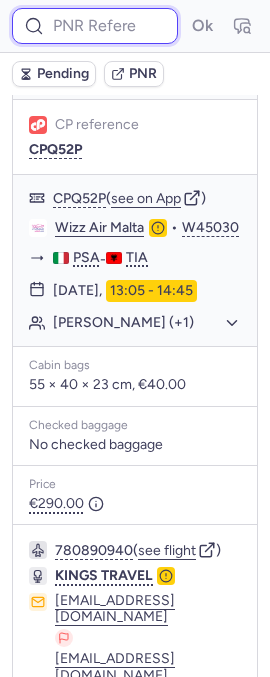 click at bounding box center (95, 26) 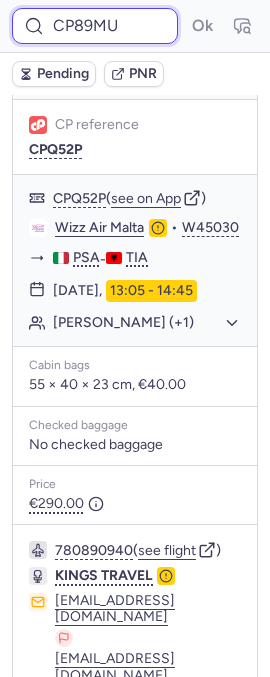 type on "CP89MU" 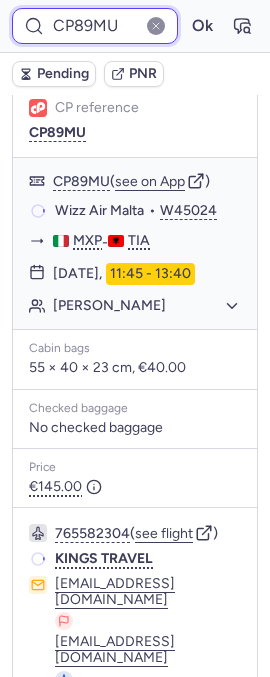 scroll, scrollTop: 394, scrollLeft: 0, axis: vertical 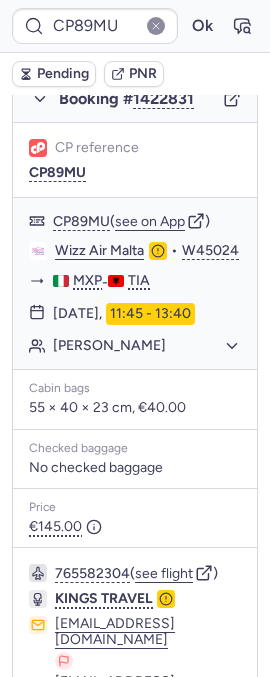 click at bounding box center [156, 26] 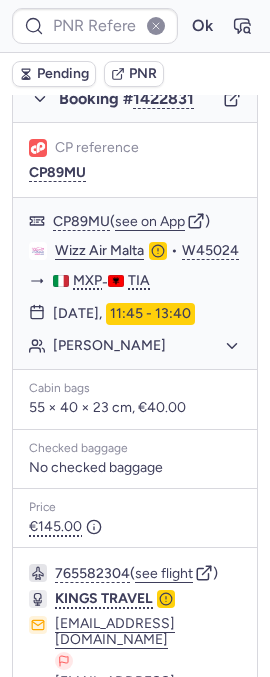 click at bounding box center [156, 26] 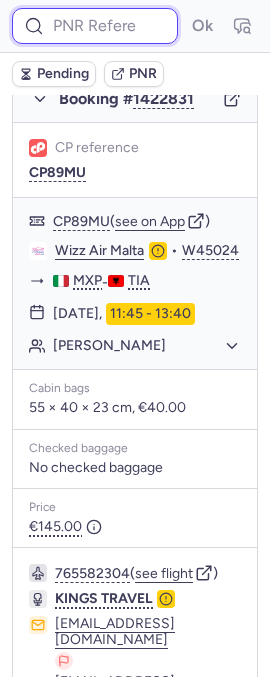 click at bounding box center (95, 26) 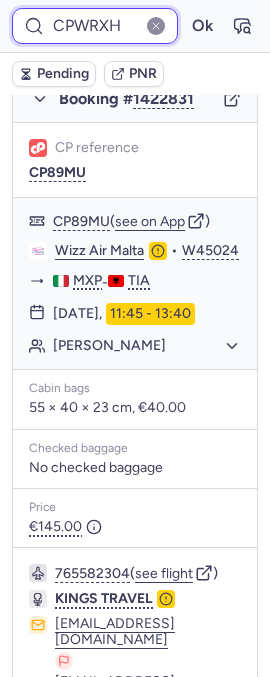 type on "CPWRXH" 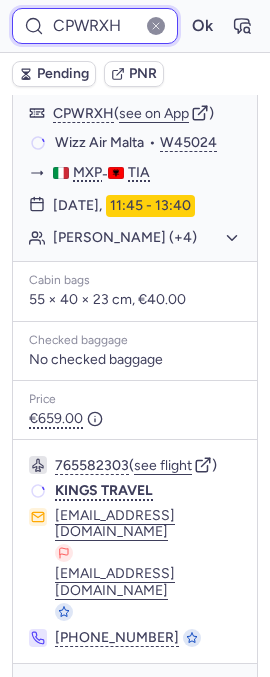 scroll, scrollTop: 335, scrollLeft: 0, axis: vertical 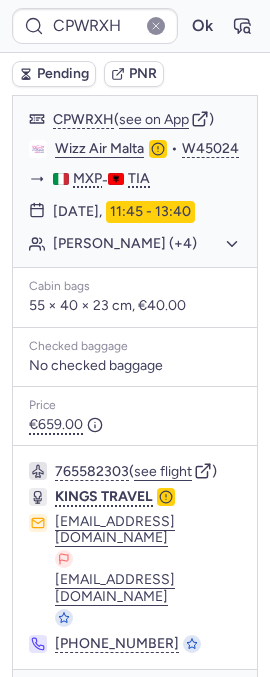 click at bounding box center [156, 26] 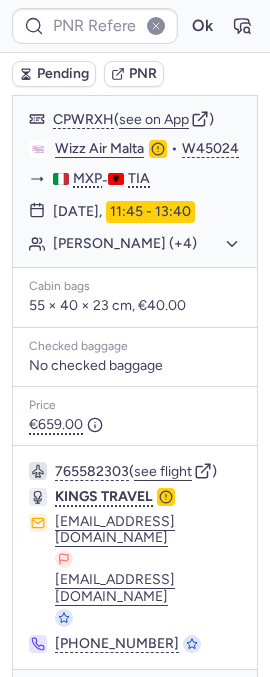 click at bounding box center [156, 26] 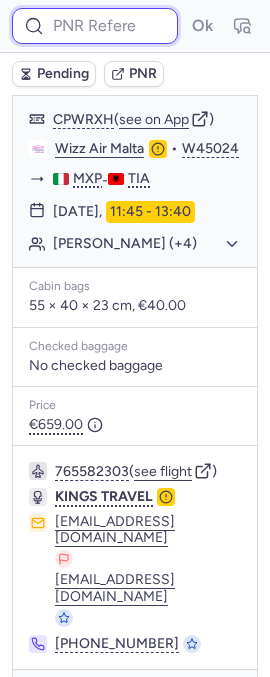 click at bounding box center (95, 26) 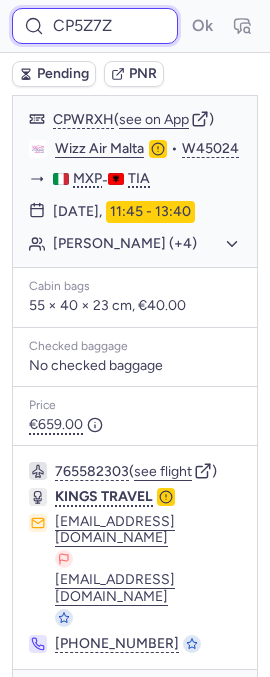 type on "CP5Z7Z" 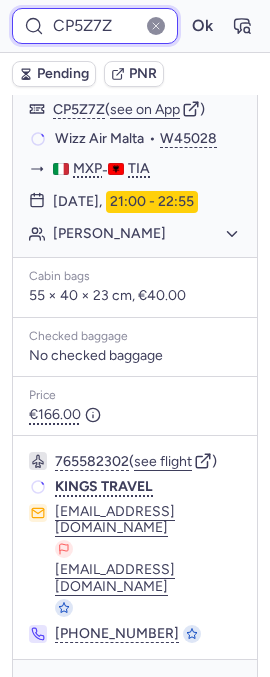 scroll, scrollTop: 335, scrollLeft: 0, axis: vertical 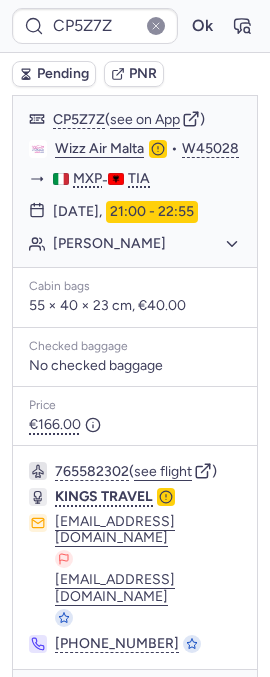 click at bounding box center (156, 26) 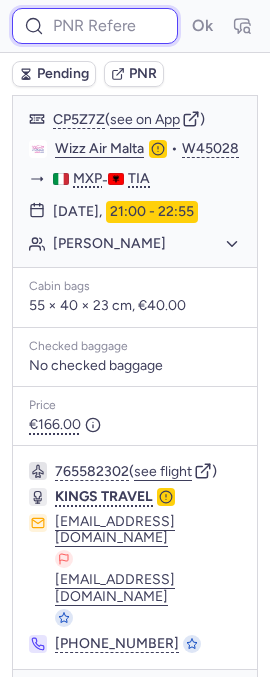click at bounding box center [95, 26] 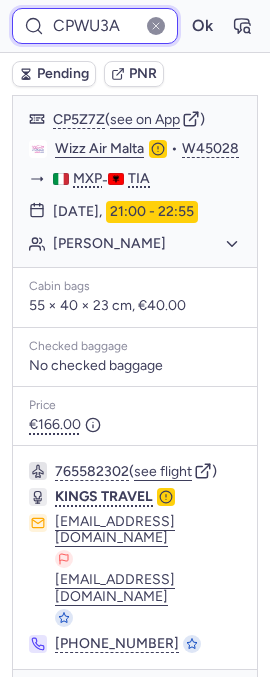 type on "CPWU3A" 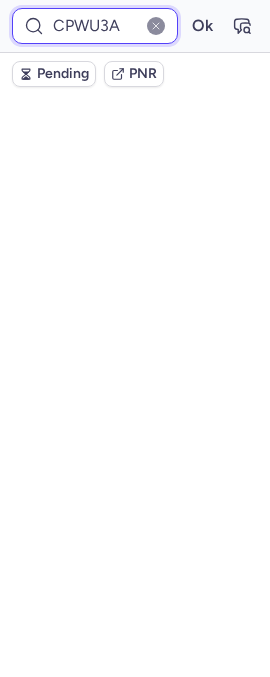 scroll, scrollTop: 335, scrollLeft: 0, axis: vertical 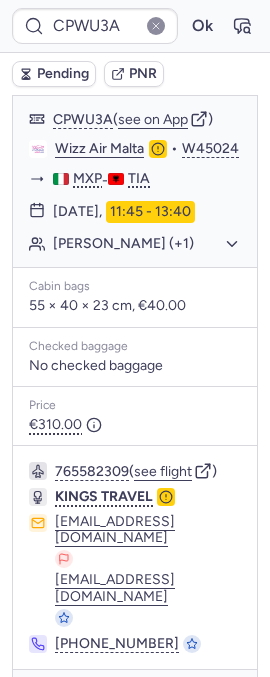 click at bounding box center (156, 26) 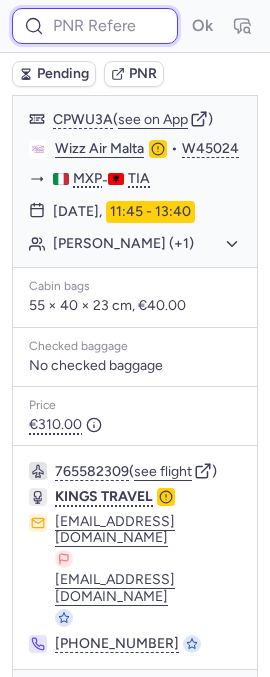 click at bounding box center [95, 26] 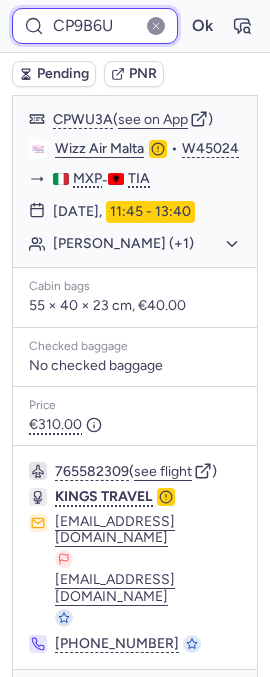 type on "CP9B6U" 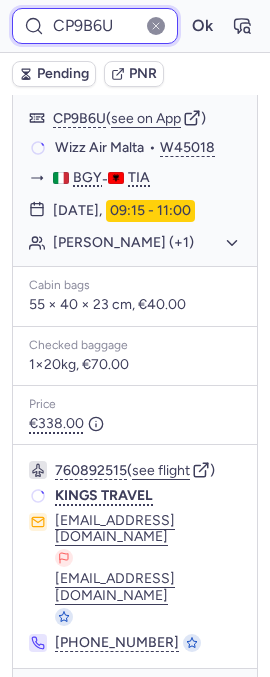 scroll, scrollTop: 335, scrollLeft: 0, axis: vertical 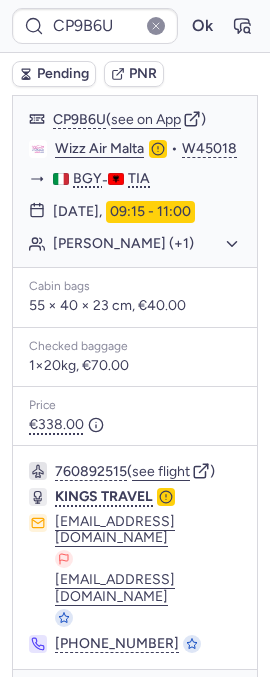 click at bounding box center [156, 26] 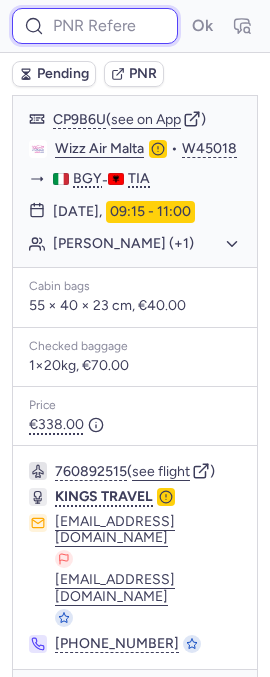 click at bounding box center [95, 26] 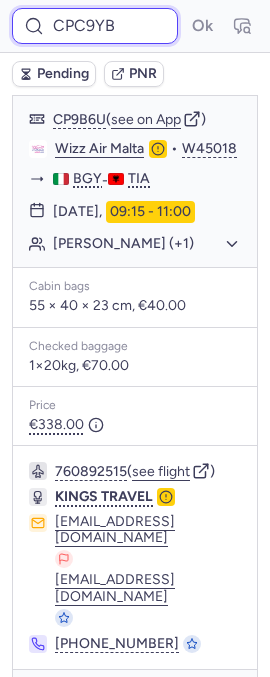 type on "CPC9YB" 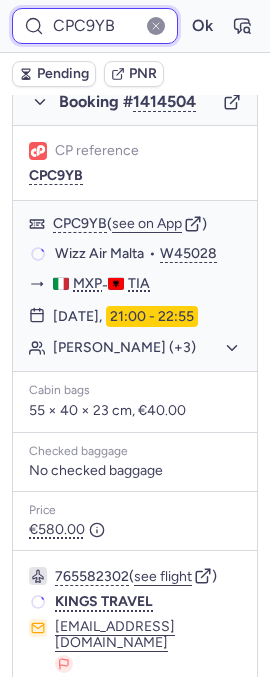 scroll, scrollTop: 335, scrollLeft: 0, axis: vertical 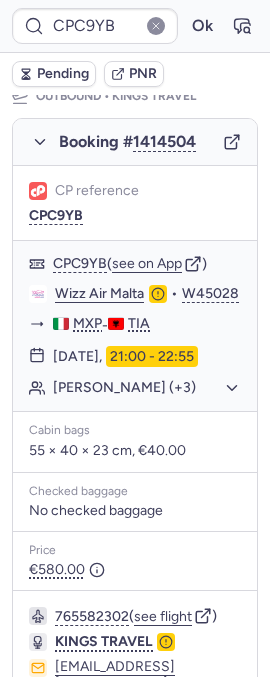 click at bounding box center (156, 26) 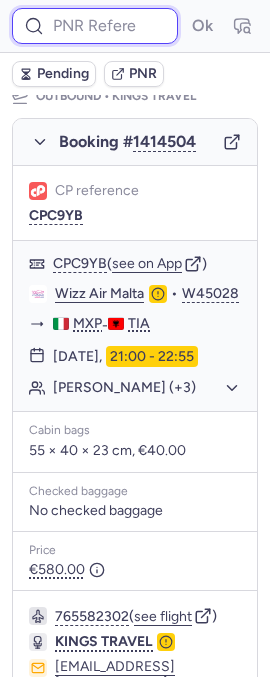 click at bounding box center (95, 26) 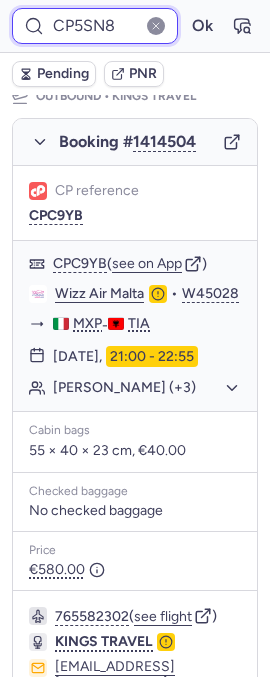 type on "CP5SN8" 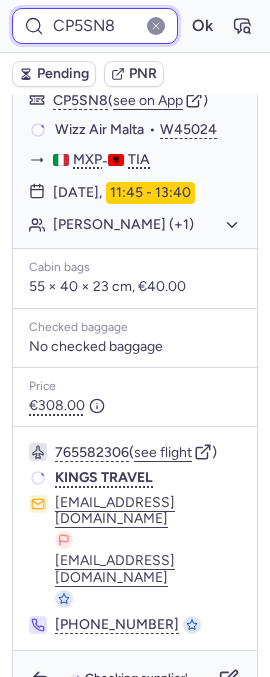 scroll, scrollTop: 335, scrollLeft: 0, axis: vertical 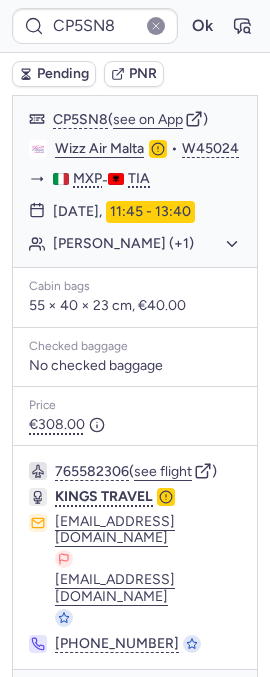 click at bounding box center (156, 26) 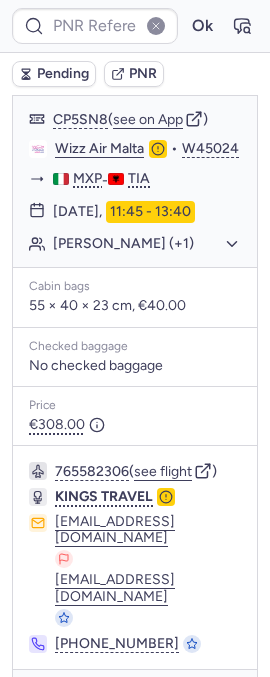 click at bounding box center (156, 26) 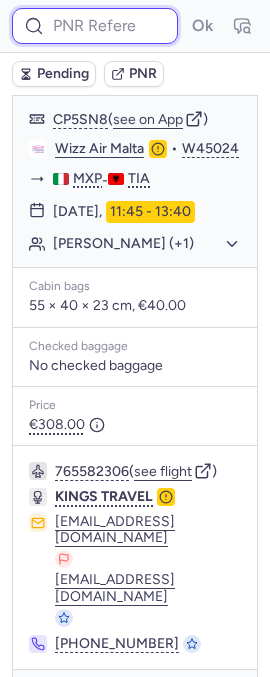 click at bounding box center [95, 26] 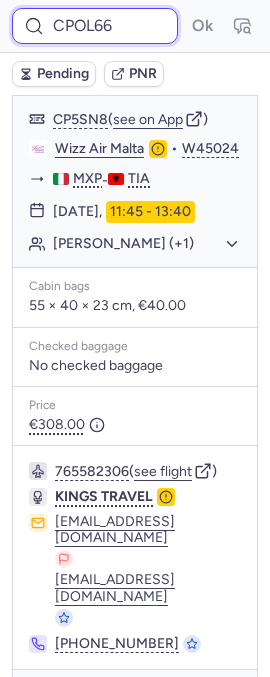 click on "Ok" at bounding box center (202, 26) 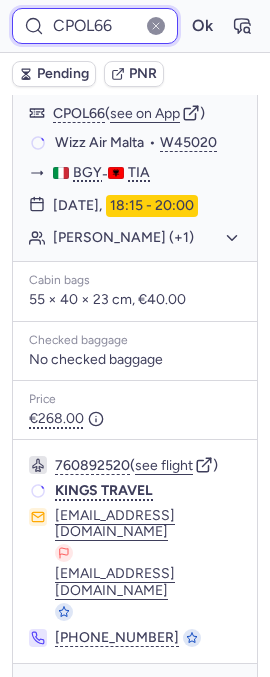 scroll, scrollTop: 335, scrollLeft: 0, axis: vertical 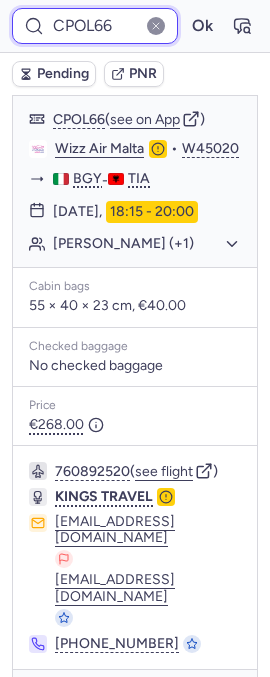 click on "CPOL66" at bounding box center [95, 26] 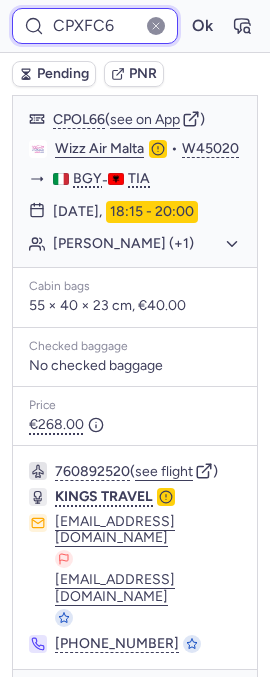 type on "CPXFC6" 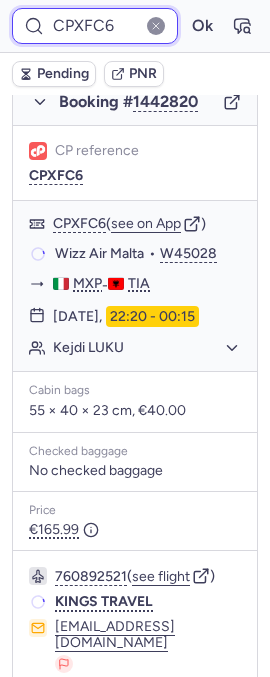 scroll, scrollTop: 335, scrollLeft: 0, axis: vertical 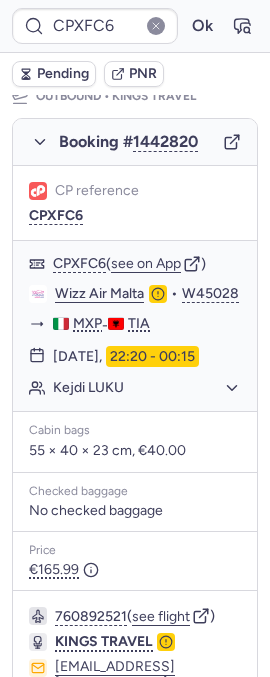click at bounding box center (156, 26) 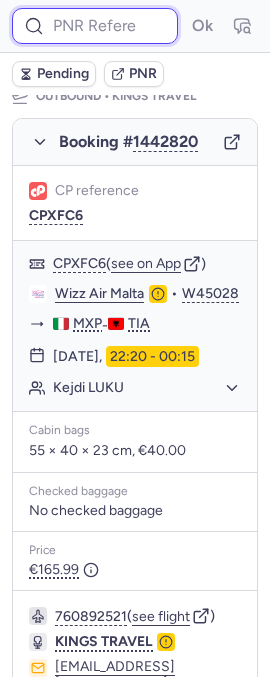 click at bounding box center [95, 26] 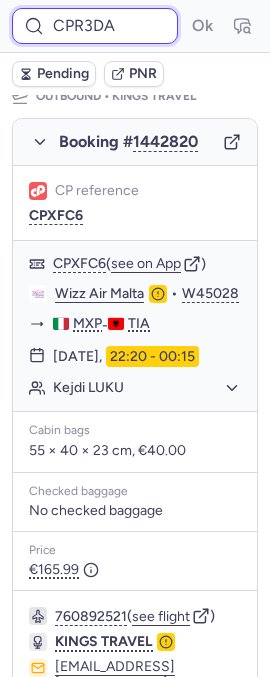 type on "CPR3DA" 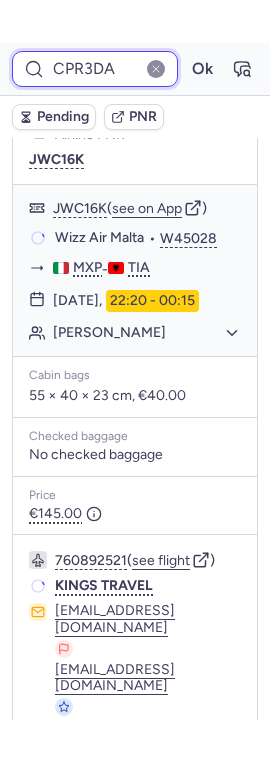 scroll, scrollTop: 335, scrollLeft: 0, axis: vertical 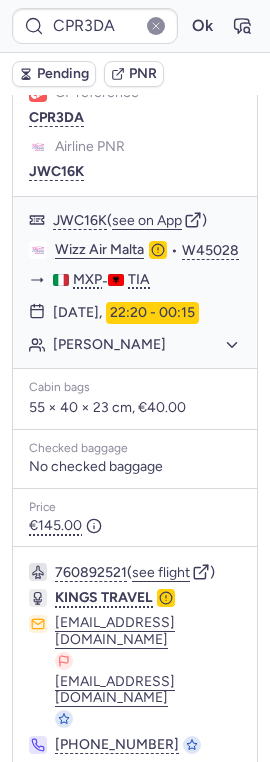 click at bounding box center (156, 26) 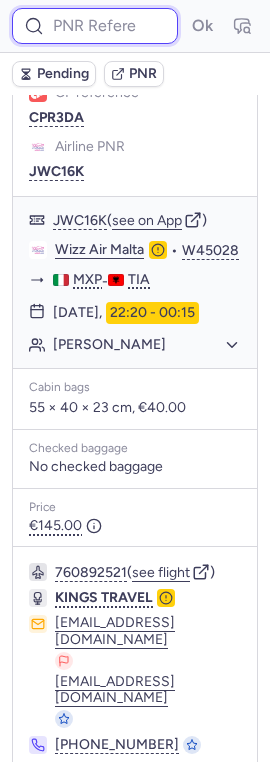 click at bounding box center [95, 26] 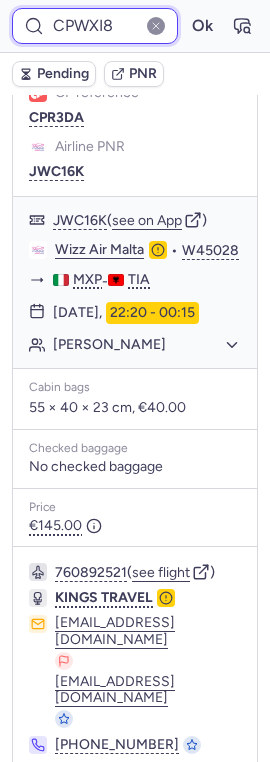 type on "CPWXI8" 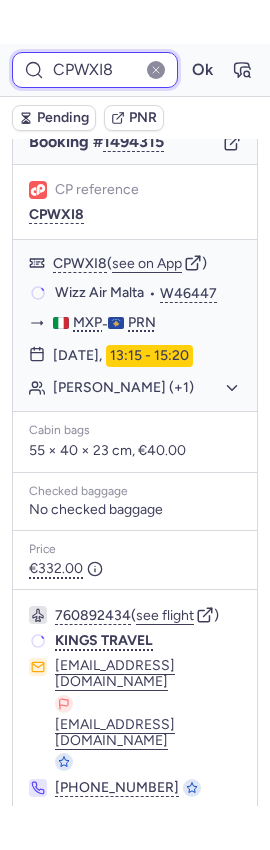 scroll, scrollTop: 250, scrollLeft: 0, axis: vertical 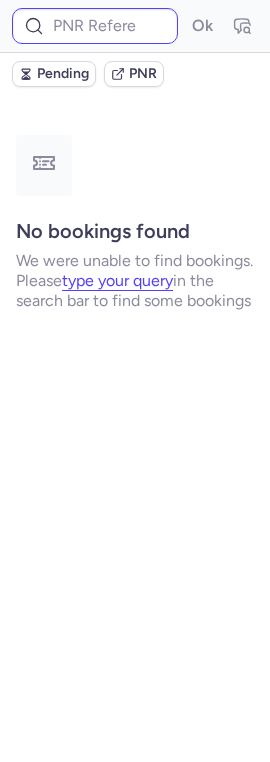 type on "CPBRXS" 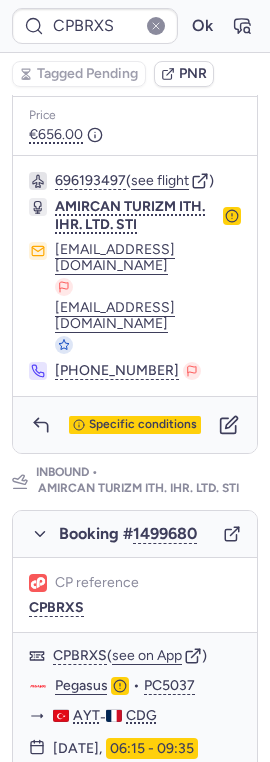 scroll, scrollTop: 1175, scrollLeft: 0, axis: vertical 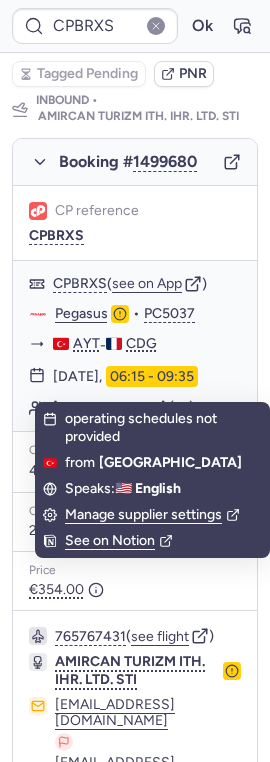click 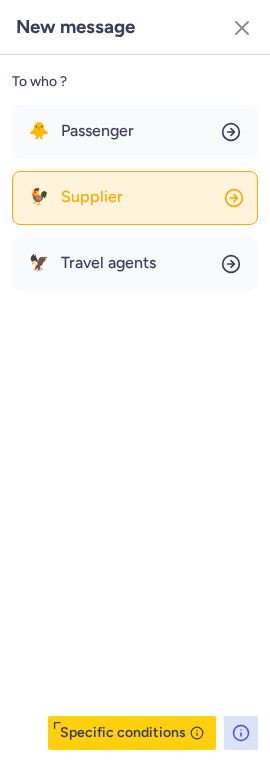 click on "🐓 Supplier" 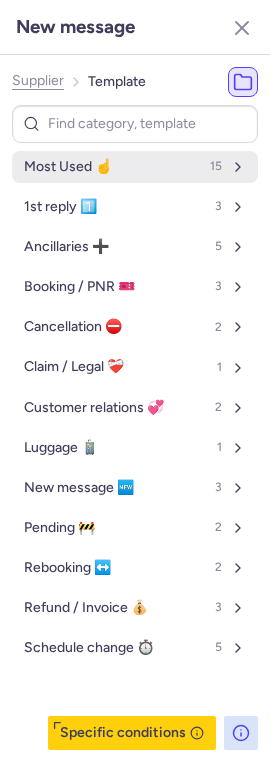 click on "Most Used ☝️" at bounding box center (68, 167) 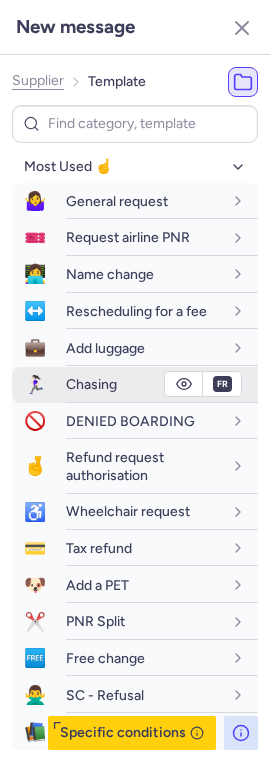 click on "Chasing" at bounding box center (144, 384) 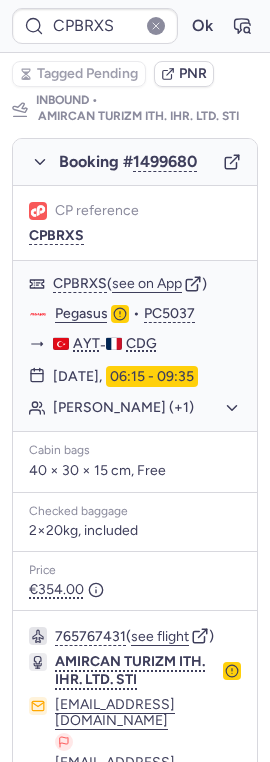 click 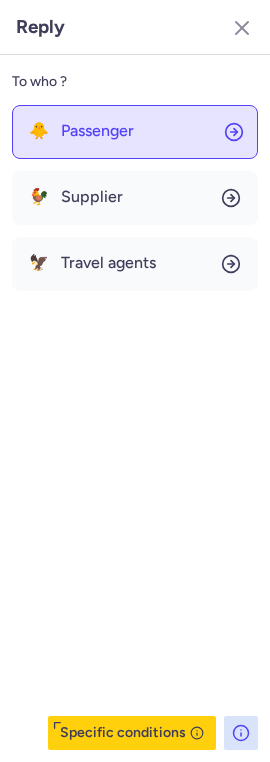 drag, startPoint x: 245, startPoint y: 28, endPoint x: 244, endPoint y: 164, distance: 136.00368 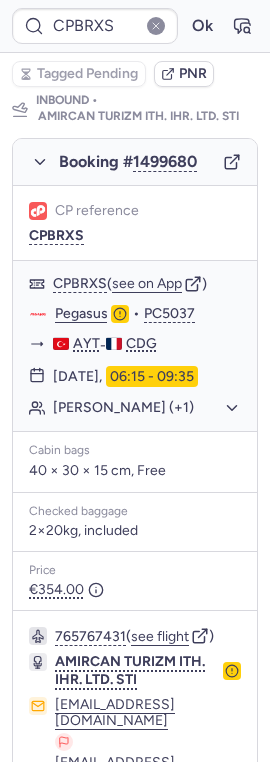 click at bounding box center (229, 880) 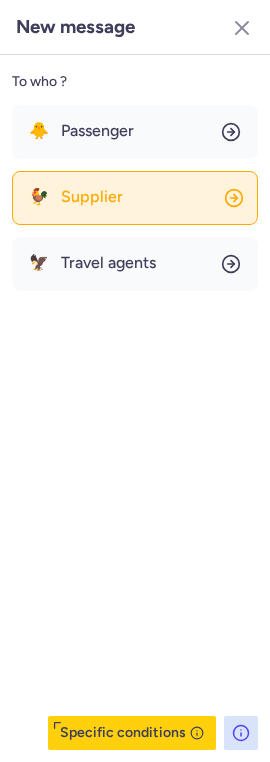 click on "🐓 Supplier" 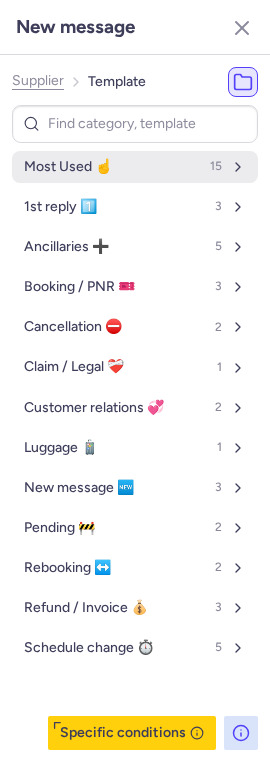 click on "Most Used ☝️" at bounding box center (68, 167) 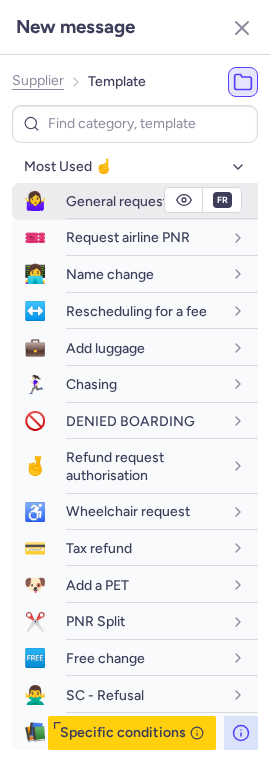 click on "General request" at bounding box center [117, 201] 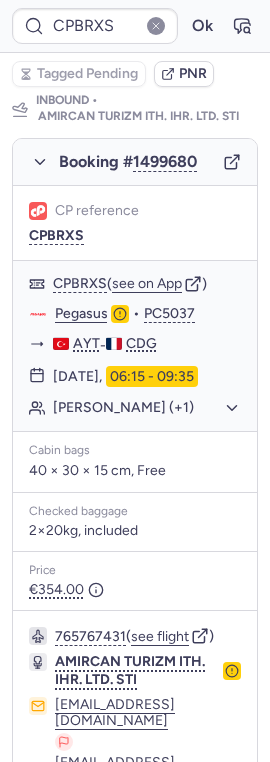 click 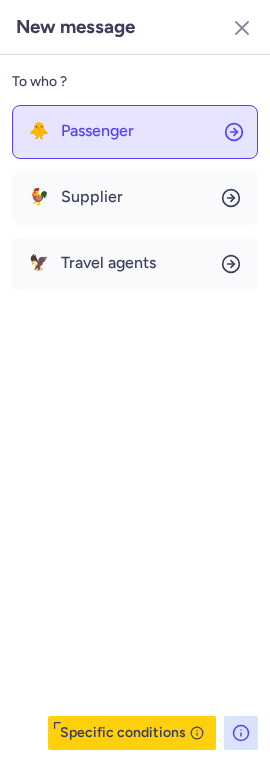 click on "🐥 Passenger" 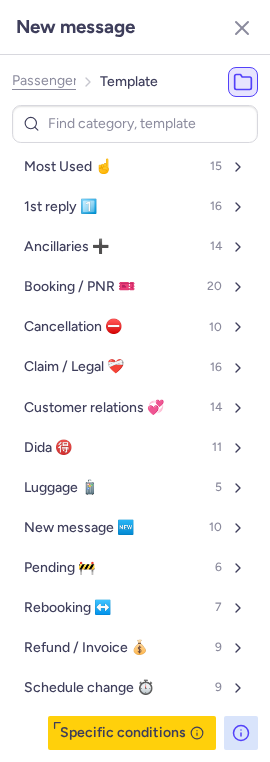click on "Template" 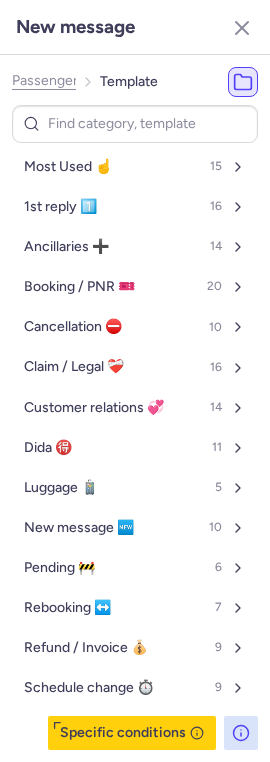 click on "Passenger" 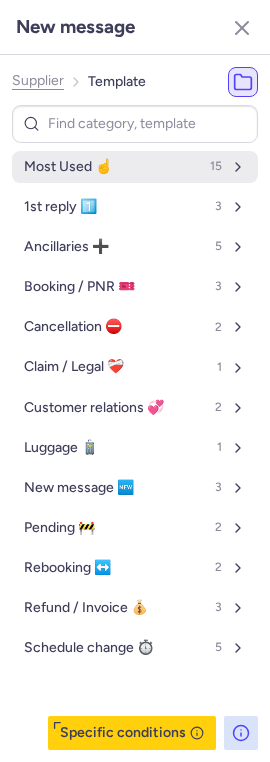 click on "Most Used ☝️ 15" at bounding box center (135, 167) 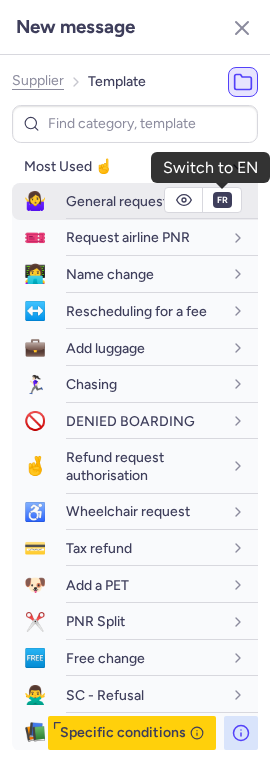 click on "fr" at bounding box center [222, 200] 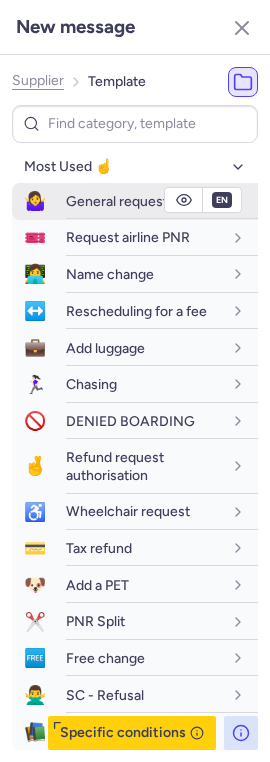 click on "General request" at bounding box center (117, 201) 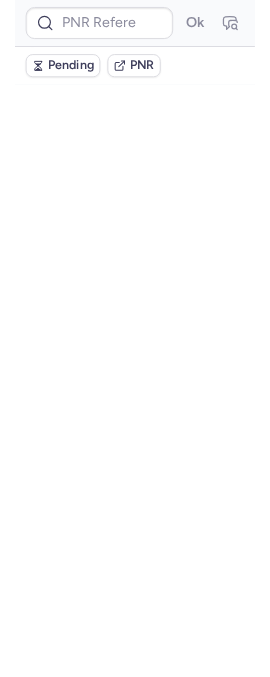 scroll, scrollTop: 0, scrollLeft: 0, axis: both 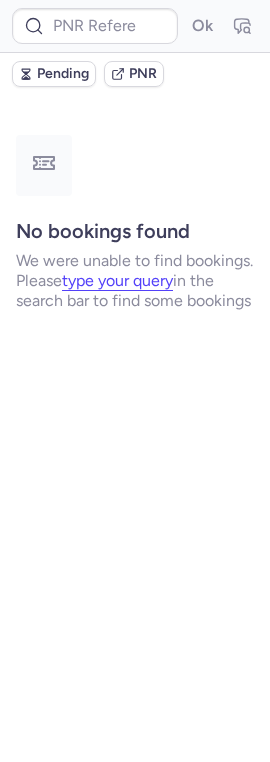 type on "CPBRXS" 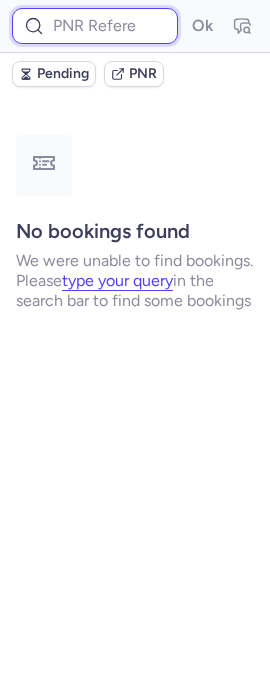 click at bounding box center [95, 26] 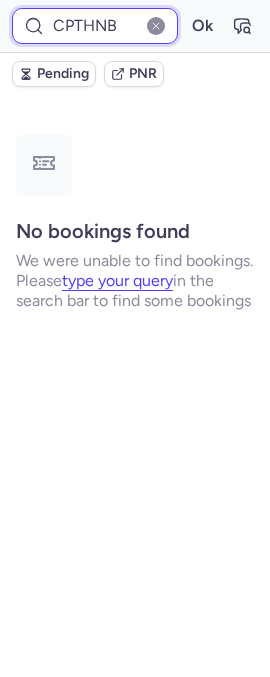click on "Ok" at bounding box center [202, 26] 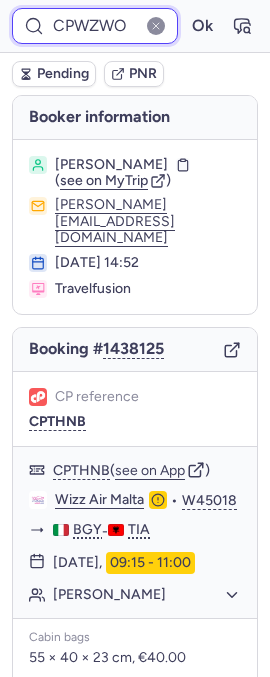 click on "Ok" at bounding box center (202, 26) 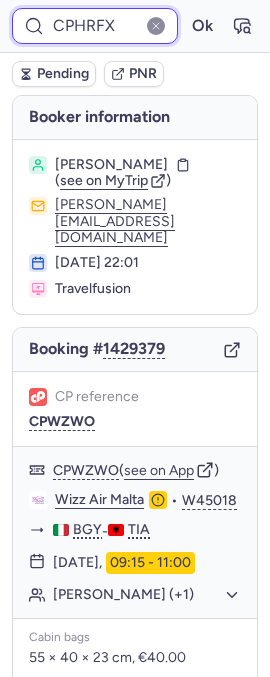 click on "Ok" at bounding box center [202, 26] 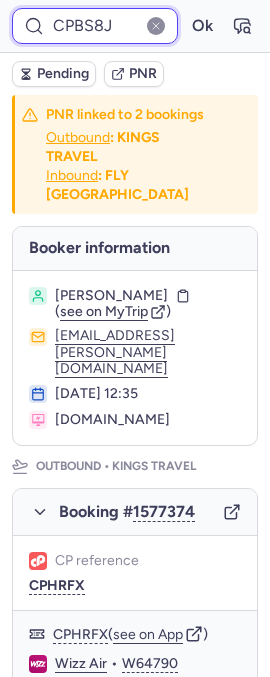 click on "Ok" at bounding box center [202, 26] 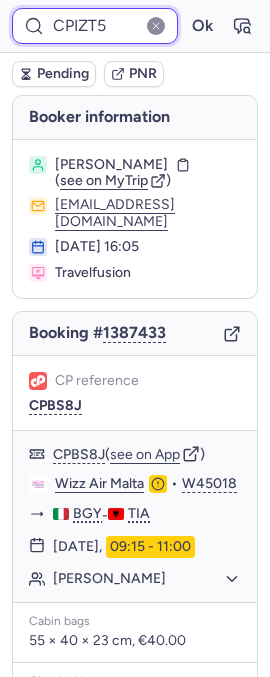 click on "Ok" at bounding box center [202, 26] 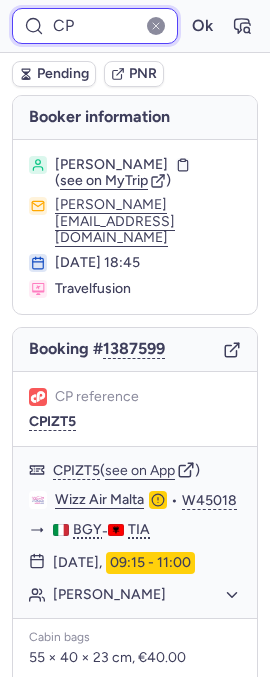 type on "CP" 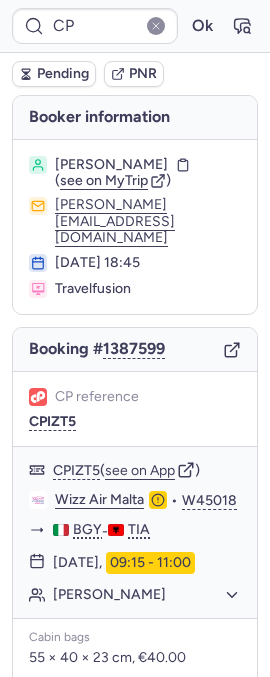 type 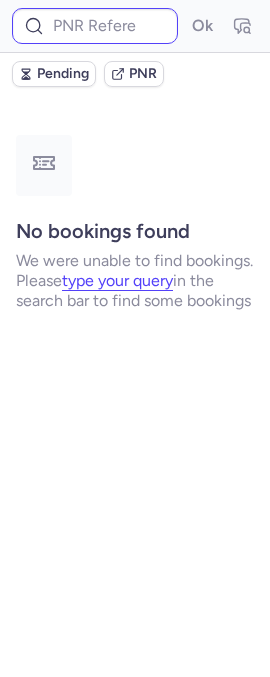 scroll, scrollTop: 0, scrollLeft: 0, axis: both 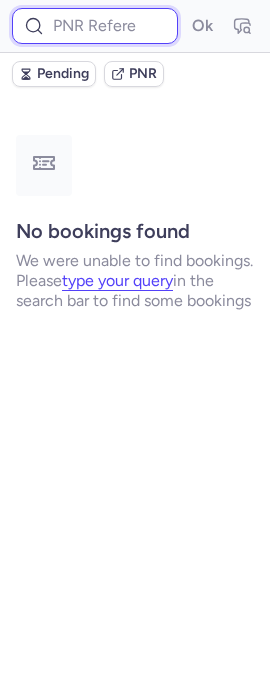 click at bounding box center (95, 26) 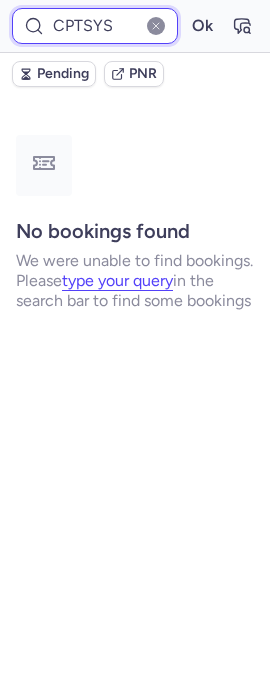 type on "CPTSYS" 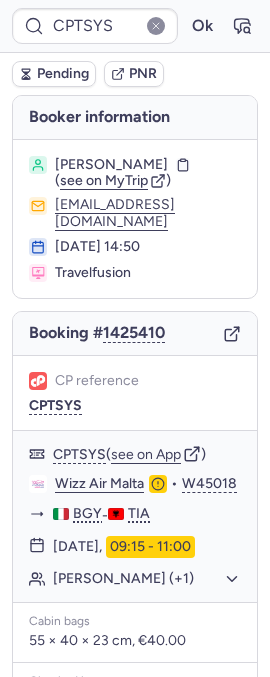 click at bounding box center [156, 26] 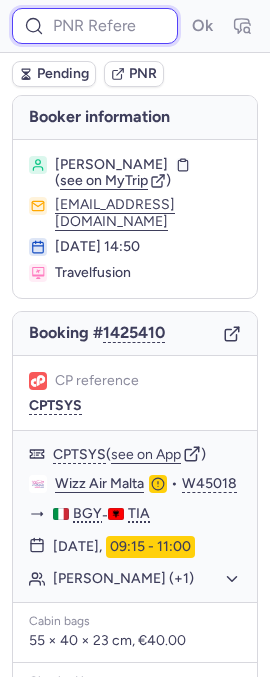 click at bounding box center [95, 26] 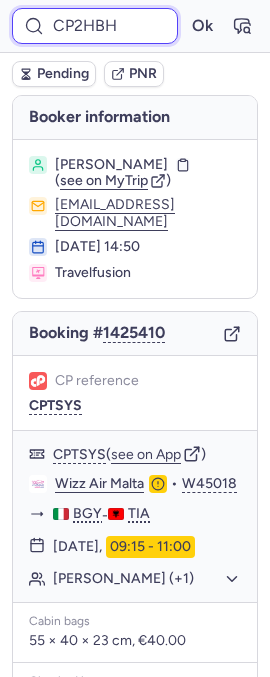 type on "CP2HBH" 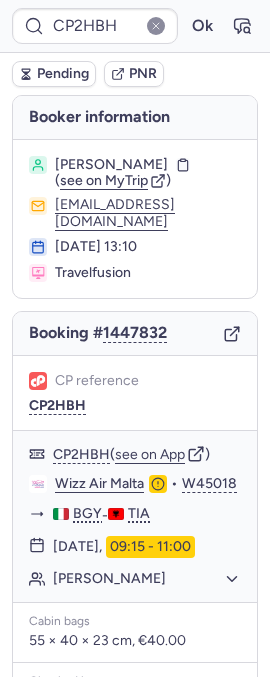 click at bounding box center [156, 26] 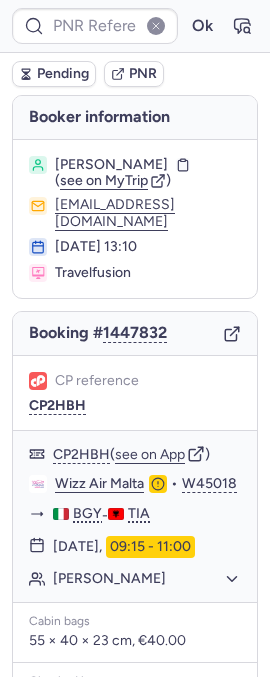 click at bounding box center [156, 26] 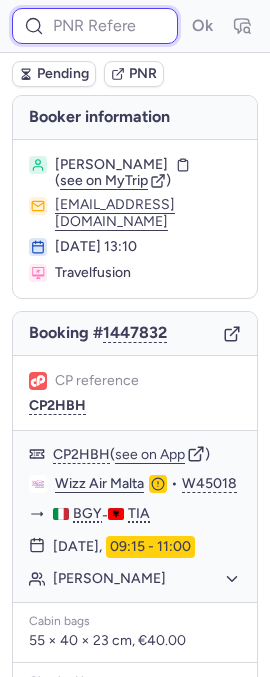 click at bounding box center (95, 26) 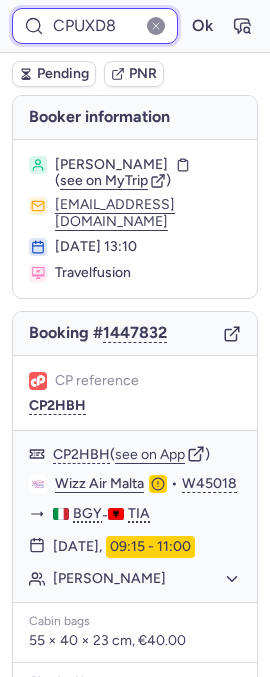 type on "CPUXD8" 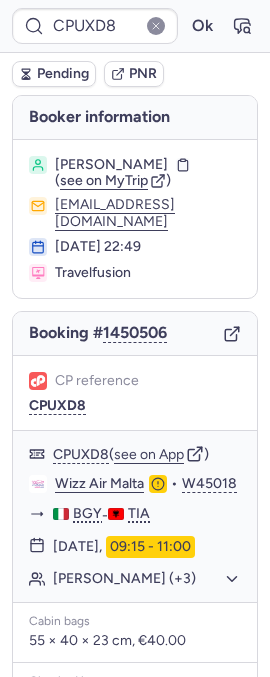 click at bounding box center (156, 26) 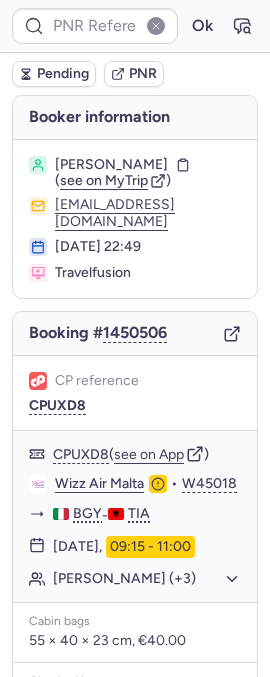 click at bounding box center [156, 26] 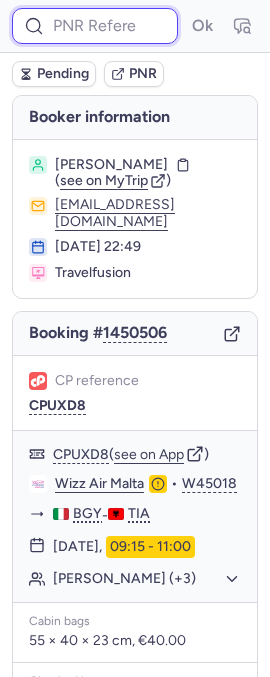 click at bounding box center (95, 26) 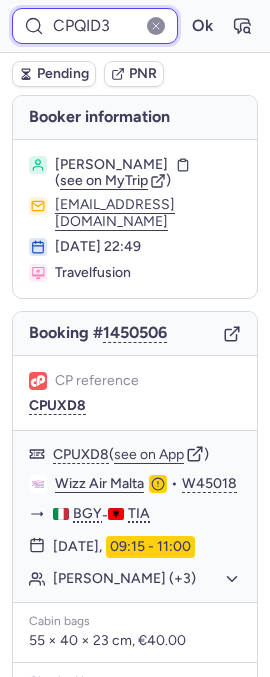 type on "CPQID3" 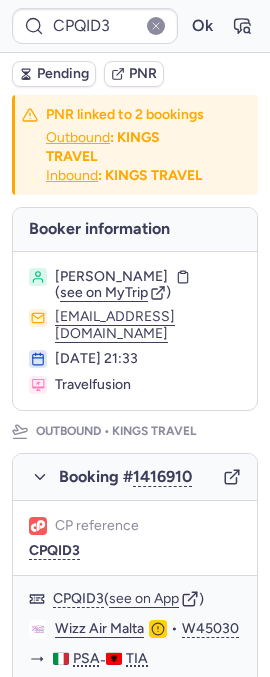click at bounding box center [156, 26] 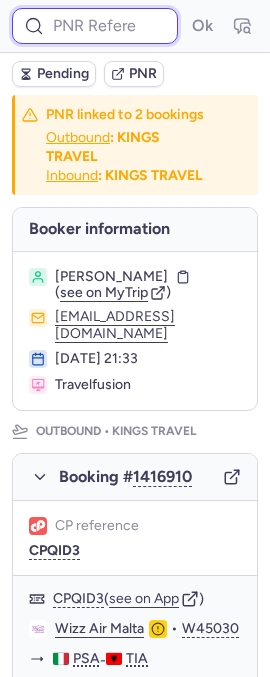 click at bounding box center [95, 26] 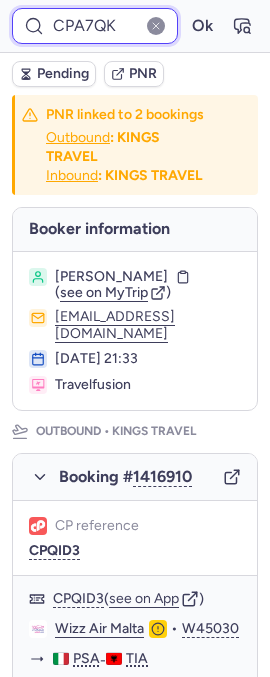 type on "CPA7QK" 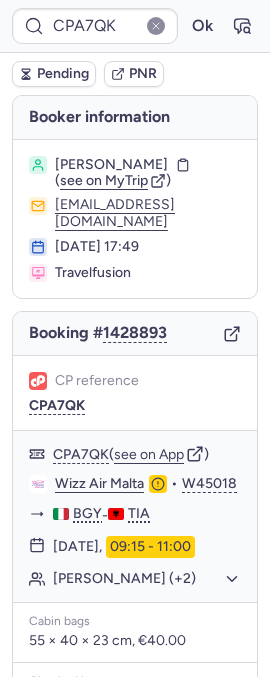 click at bounding box center [156, 26] 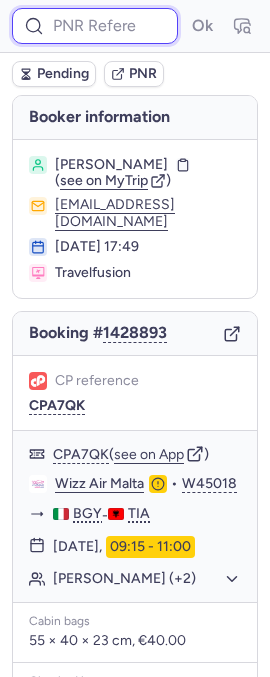click at bounding box center [95, 26] 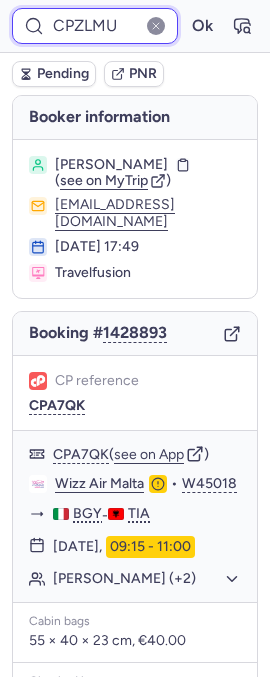 type on "CPZLMU" 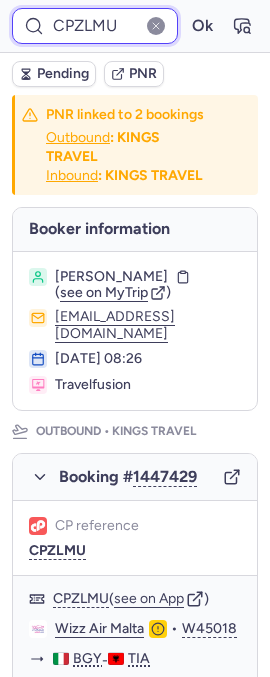 click at bounding box center (156, 26) 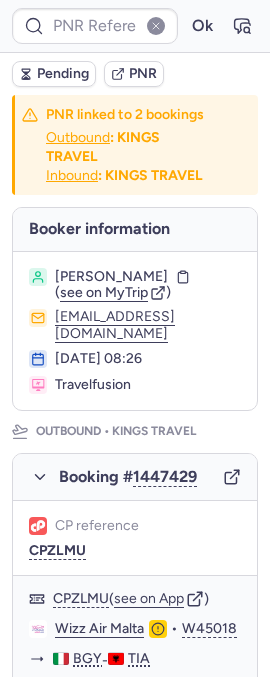 click at bounding box center [156, 26] 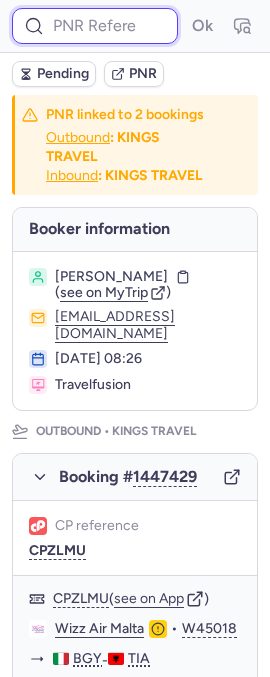 click at bounding box center (95, 26) 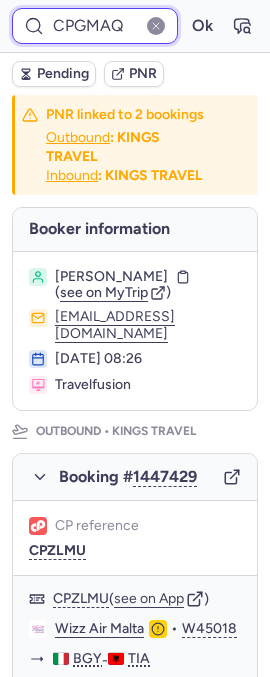 type on "CPGMAQ" 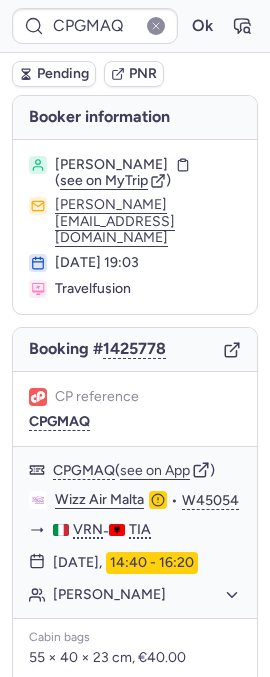 click at bounding box center (156, 26) 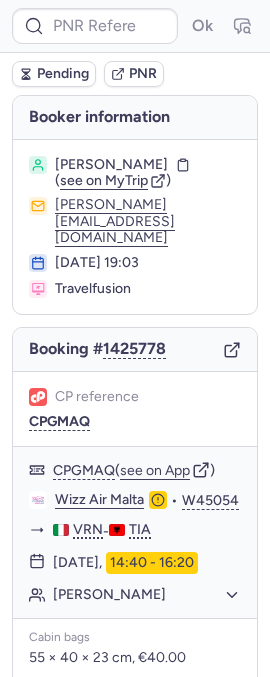 click at bounding box center [156, 26] 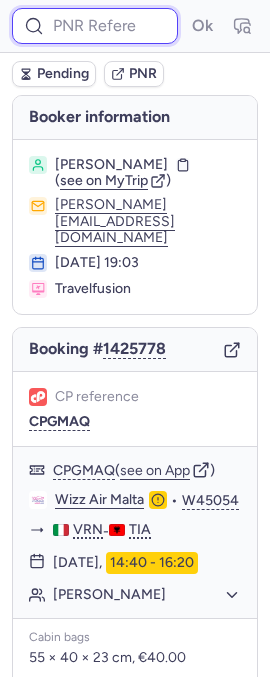 click at bounding box center (95, 26) 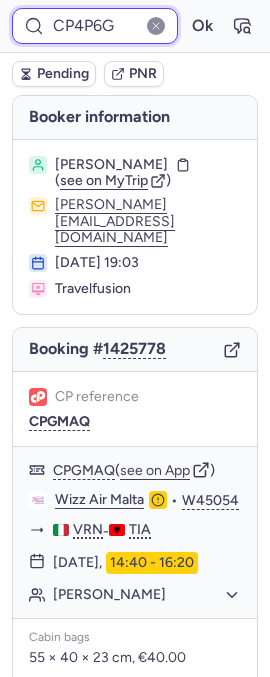 type on "CP4P6G" 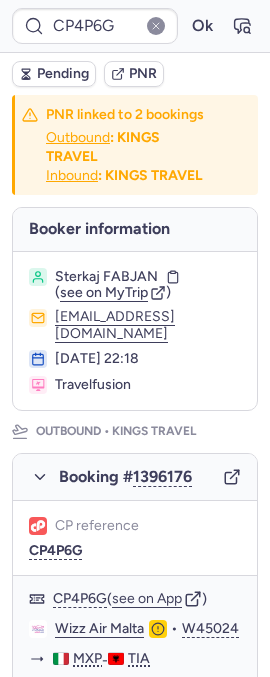 click at bounding box center (156, 26) 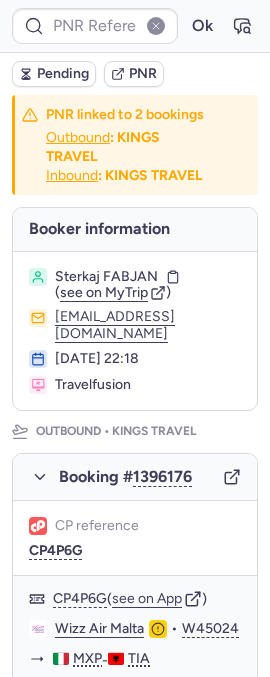 click at bounding box center (156, 26) 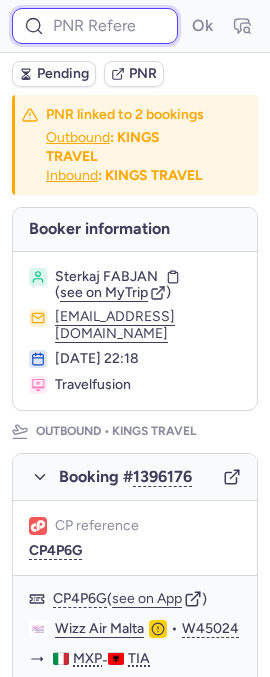 click at bounding box center (95, 26) 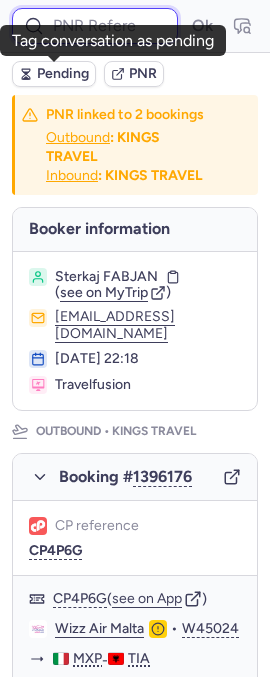paste on "CPJ6PL" 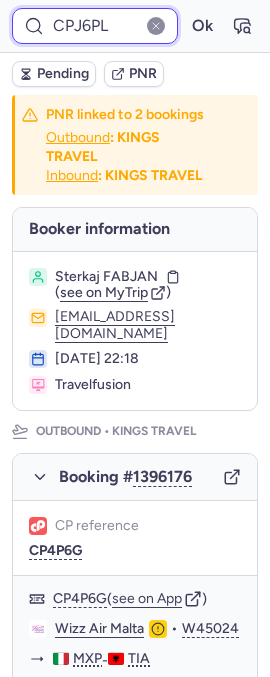 type on "CPJ6PL" 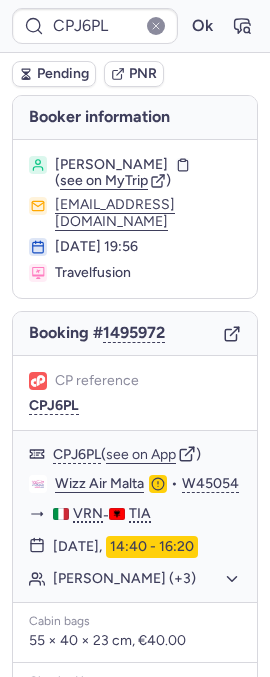 click at bounding box center [156, 26] 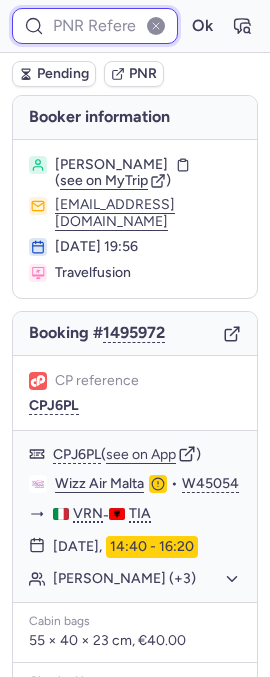 click at bounding box center [95, 26] 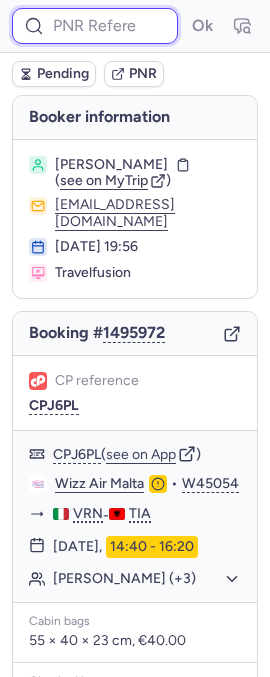 click at bounding box center (95, 26) 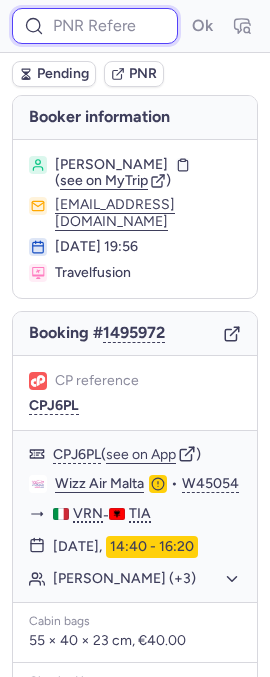 paste on "CP5UKB" 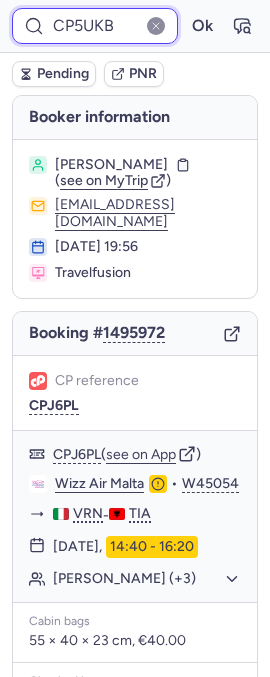 type on "CP5UKB" 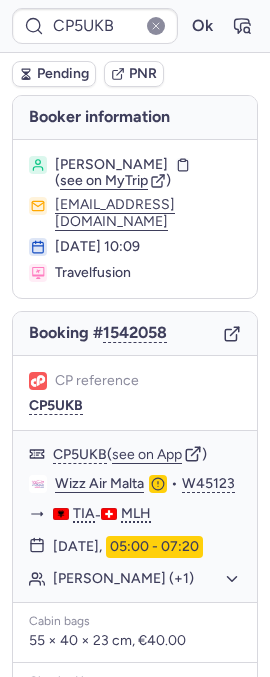click at bounding box center [156, 26] 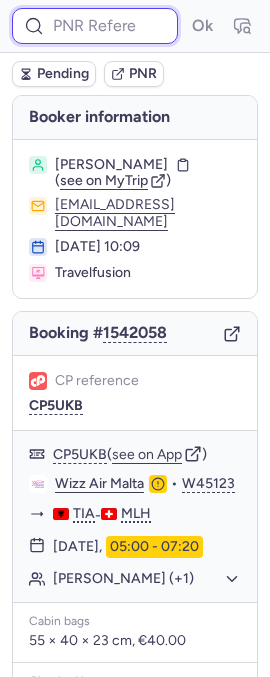 click at bounding box center [95, 26] 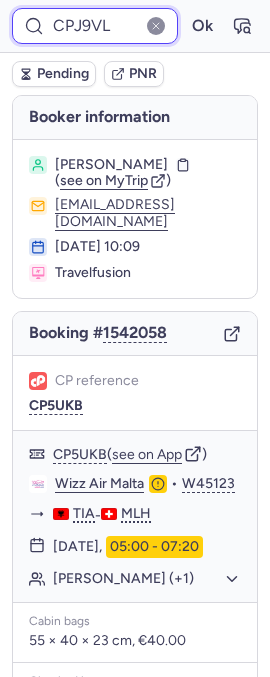 click on "Ok" at bounding box center [202, 26] 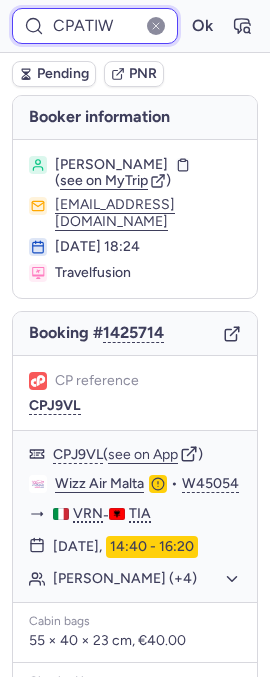 type on "CPATIW" 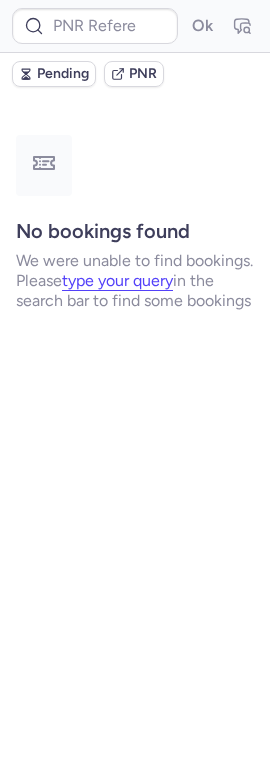 type on "CPBRXS" 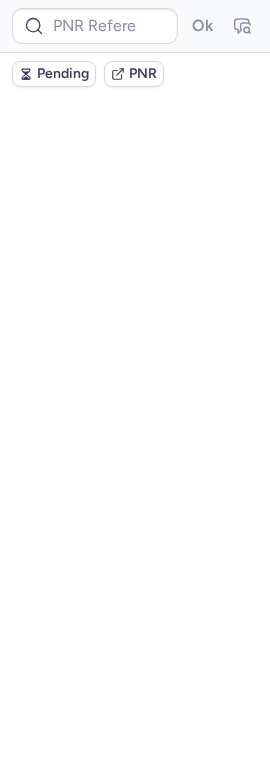 type on "CPBRXS" 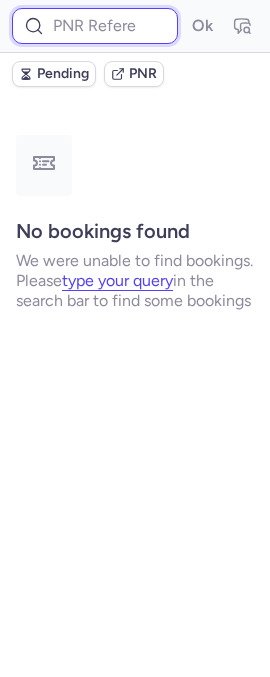click at bounding box center (95, 26) 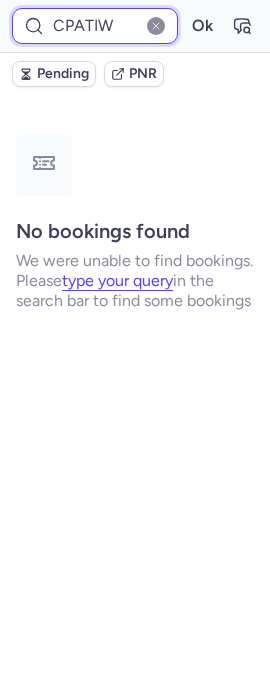 type on "CPATIW" 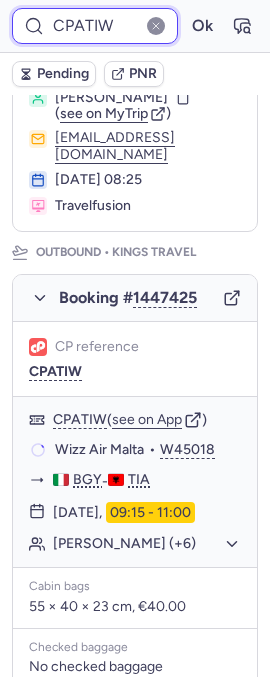scroll, scrollTop: 180, scrollLeft: 0, axis: vertical 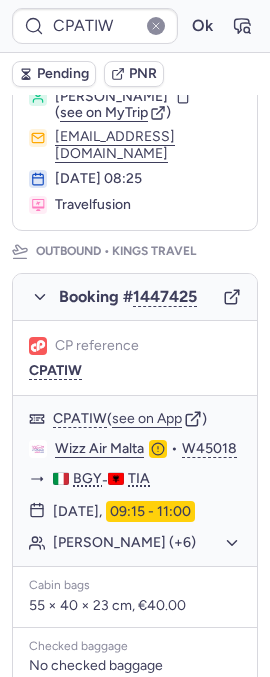click at bounding box center [156, 26] 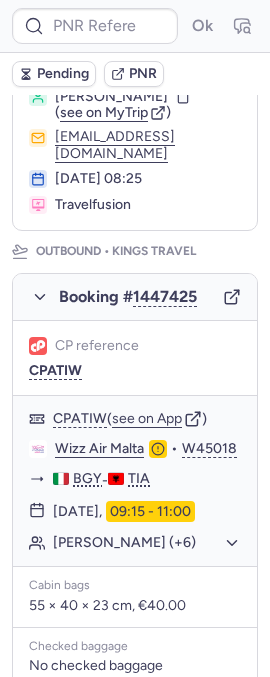 click at bounding box center (156, 26) 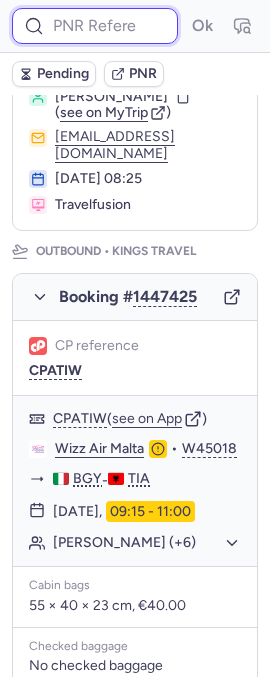 click at bounding box center [95, 26] 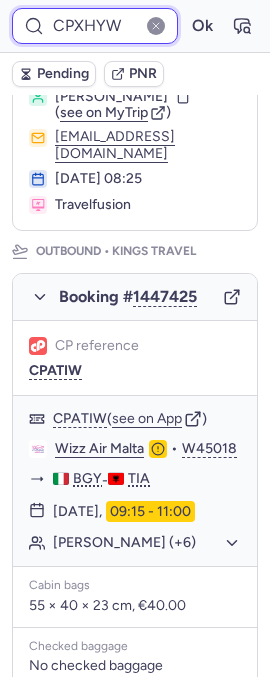 type on "CPXHYW" 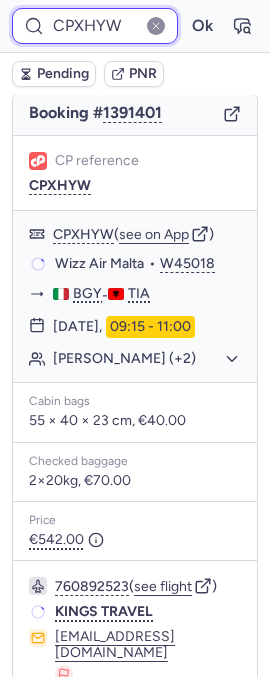 scroll, scrollTop: 68, scrollLeft: 0, axis: vertical 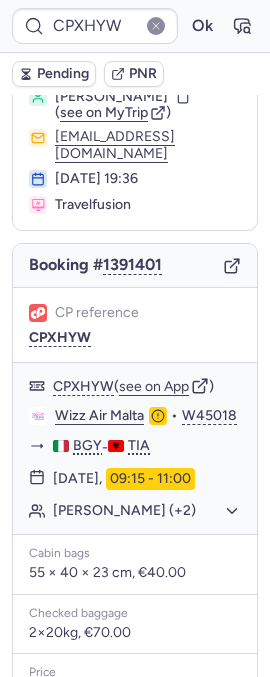click at bounding box center (156, 26) 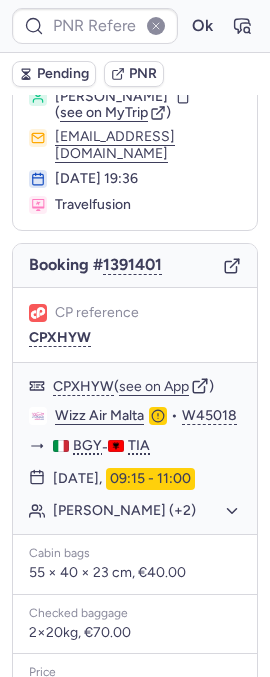 click at bounding box center (156, 26) 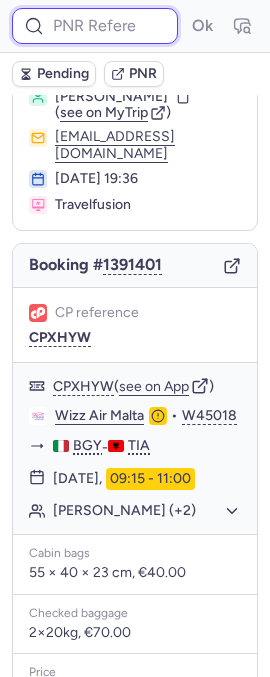 click at bounding box center [95, 26] 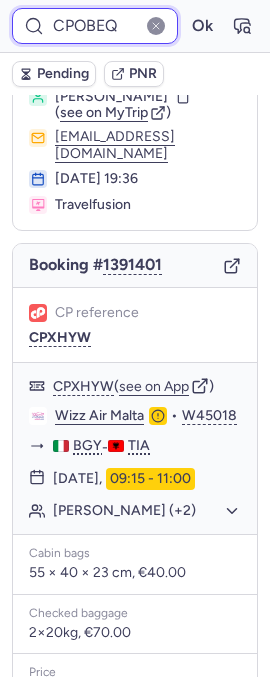 type on "CPOBEQ" 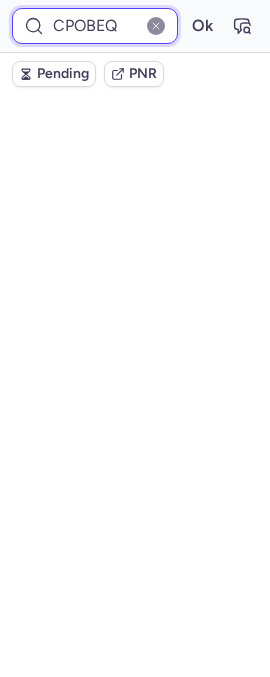 scroll, scrollTop: 108, scrollLeft: 0, axis: vertical 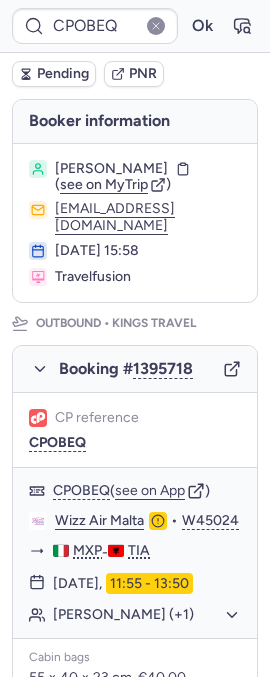 click at bounding box center [156, 26] 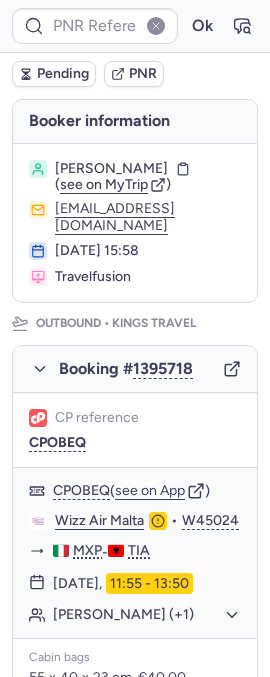 click at bounding box center [156, 26] 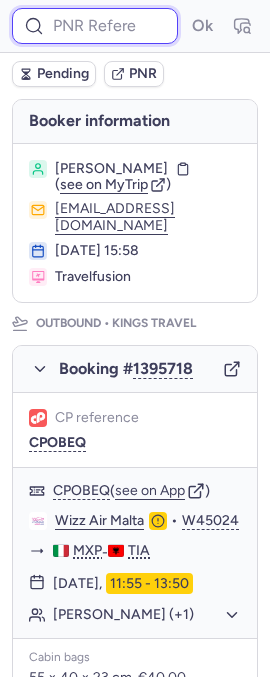 click at bounding box center (95, 26) 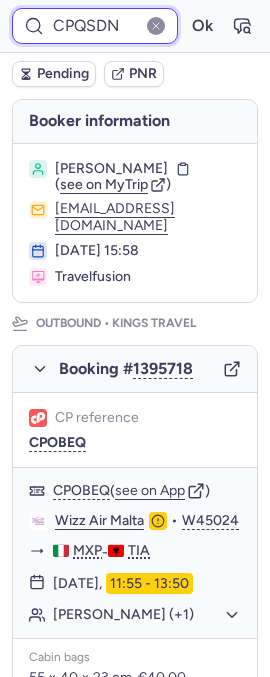 type on "CPQSDN" 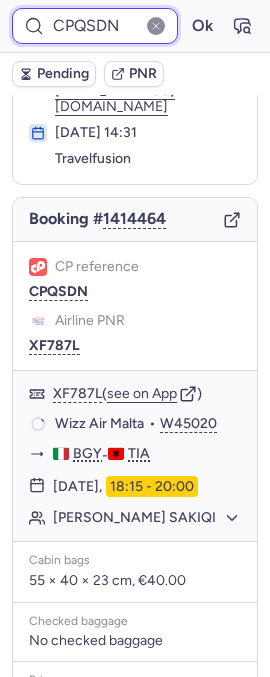 scroll, scrollTop: 0, scrollLeft: 0, axis: both 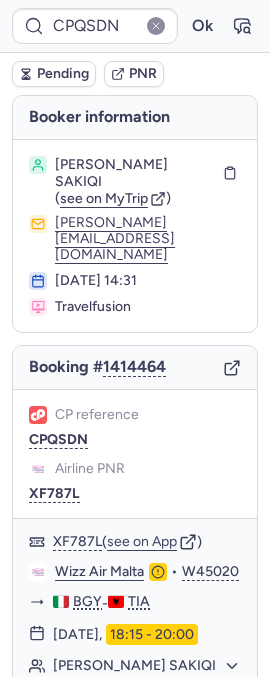 click at bounding box center (156, 26) 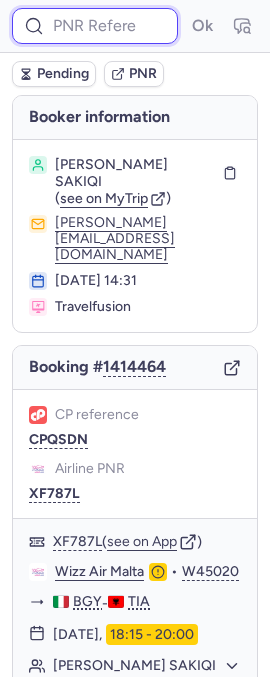 click at bounding box center [95, 26] 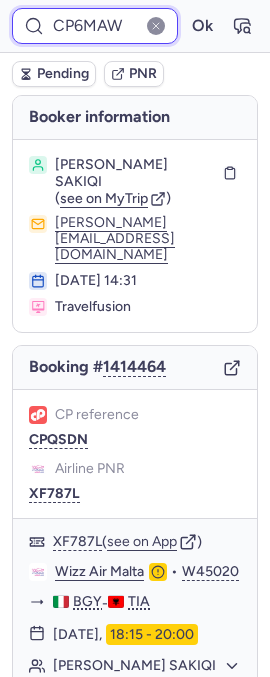 type on "CP6MAW" 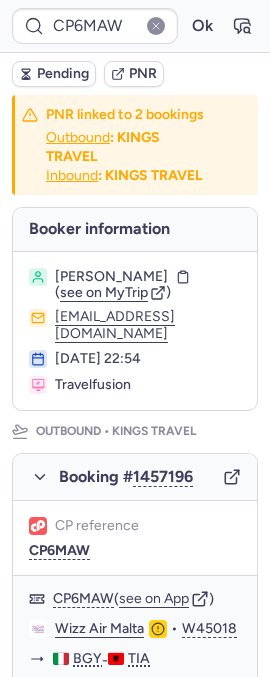 click at bounding box center [156, 26] 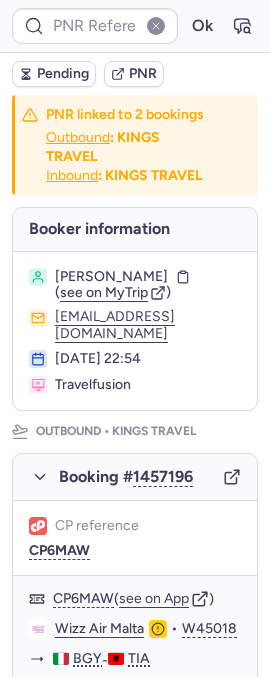 click at bounding box center [156, 26] 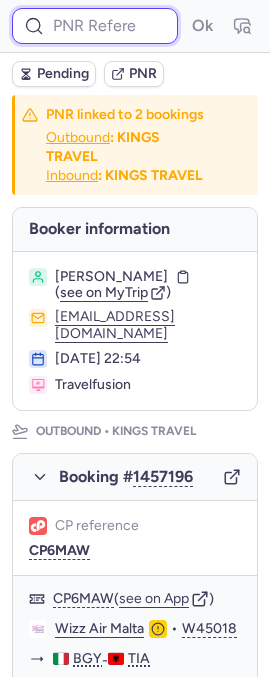 click at bounding box center (95, 26) 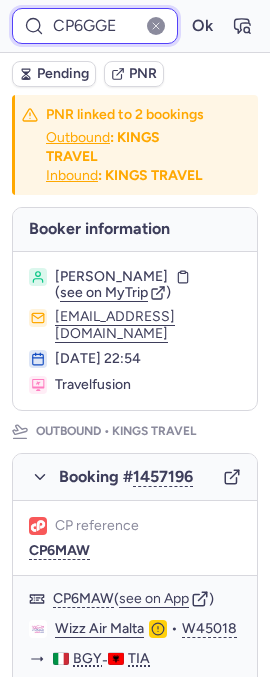 type on "CP6GGE" 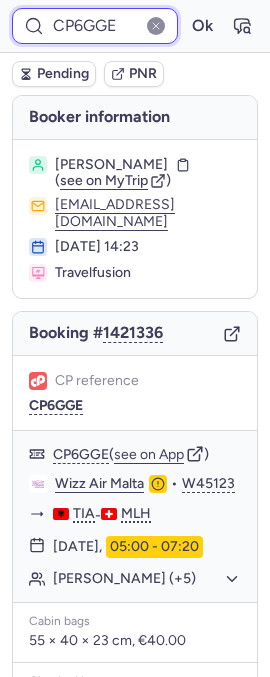 click on "Ok" at bounding box center (202, 26) 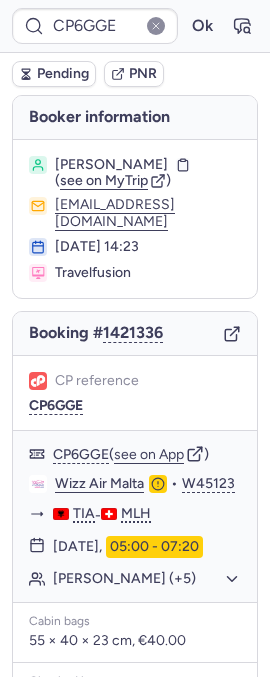 click at bounding box center (156, 26) 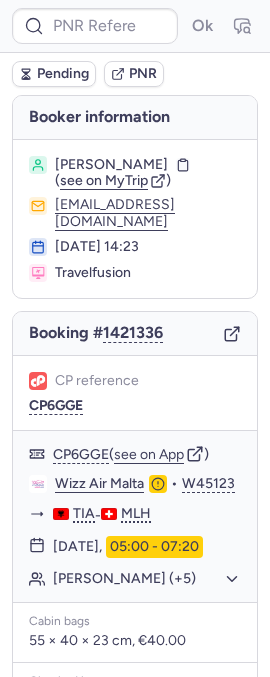 click at bounding box center (156, 26) 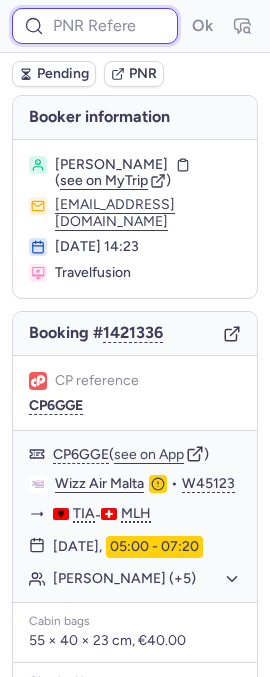 click at bounding box center (95, 26) 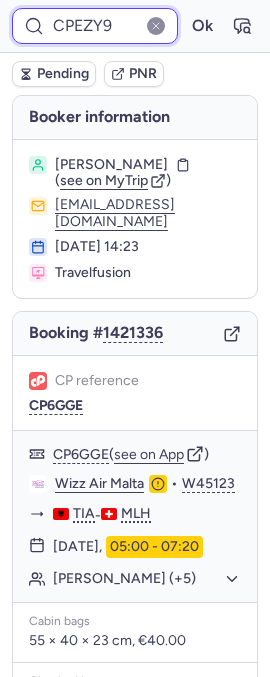 type on "CPEZY9" 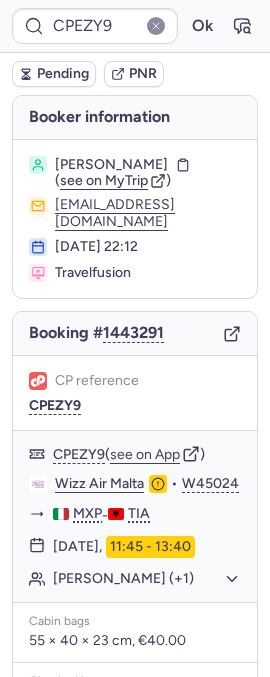 click at bounding box center (156, 26) 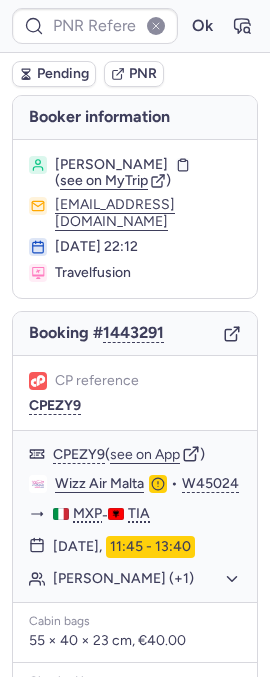 click at bounding box center (156, 26) 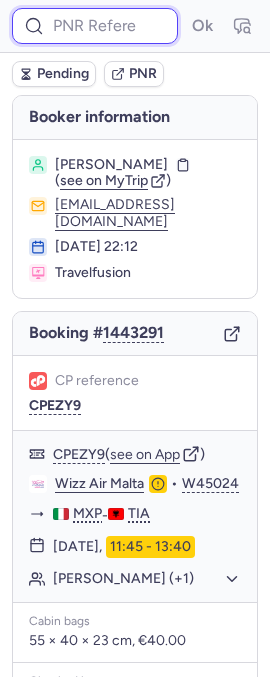 click at bounding box center (95, 26) 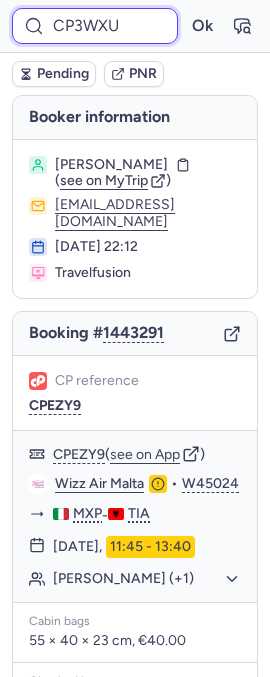 type on "CP3WXU" 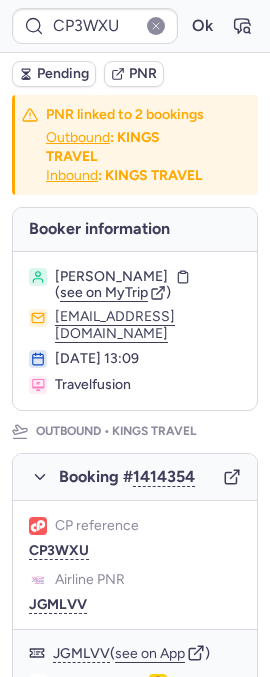 click at bounding box center [156, 26] 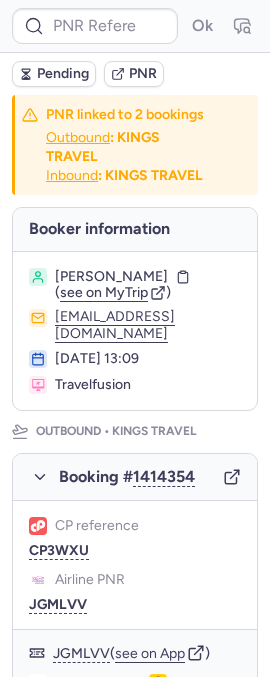click at bounding box center [156, 26] 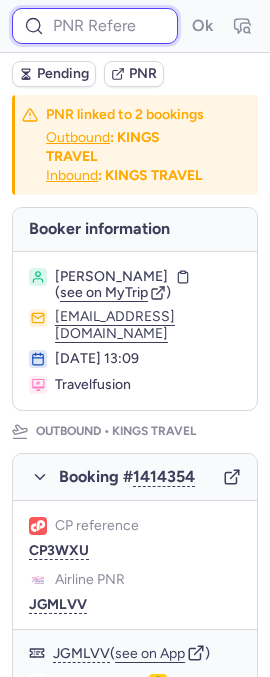 click at bounding box center (95, 26) 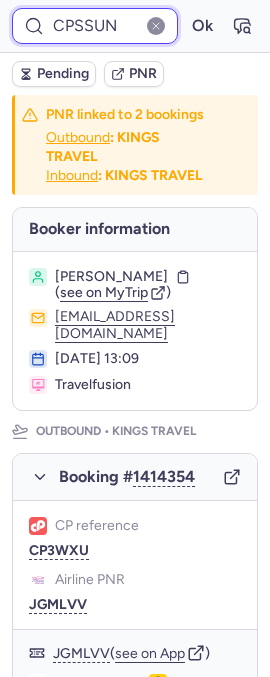 type on "CPSSUN" 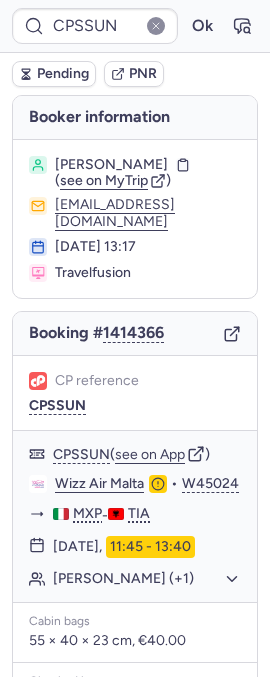 click at bounding box center (156, 26) 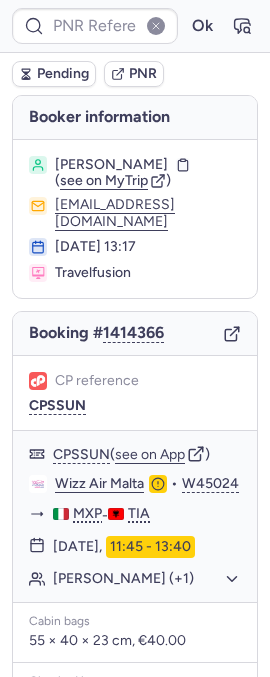click at bounding box center [156, 26] 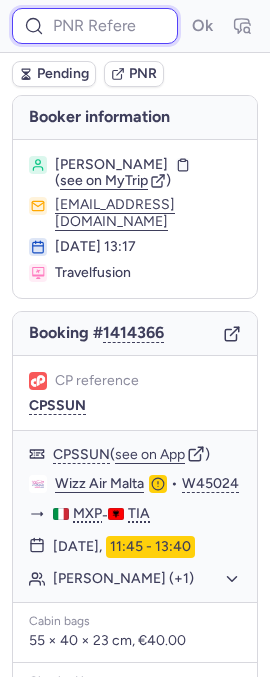 click at bounding box center [95, 26] 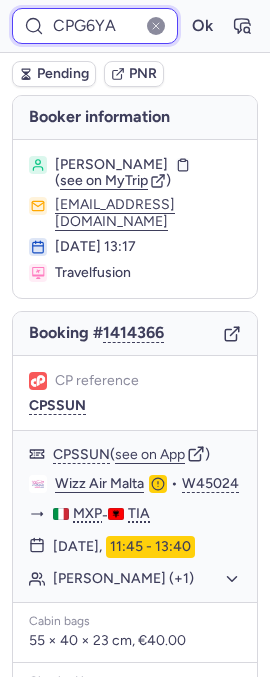 type on "CPG6YA" 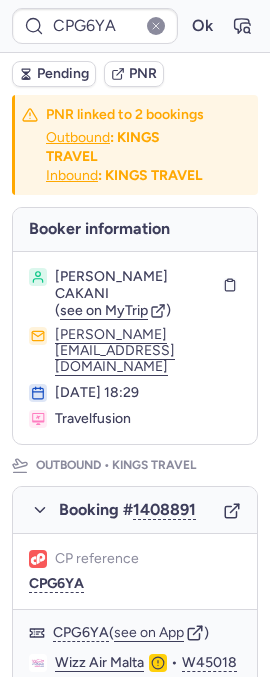 click at bounding box center (156, 26) 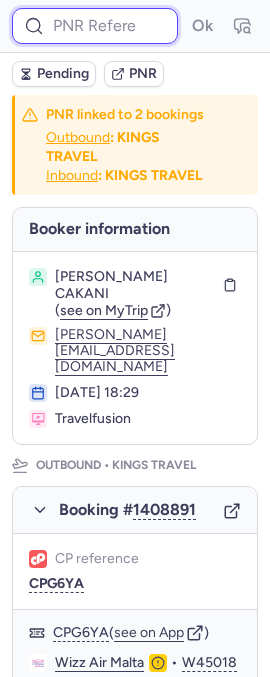 click at bounding box center [95, 26] 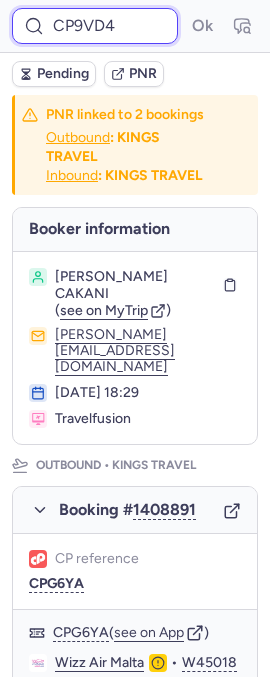 click on "Ok" at bounding box center (202, 26) 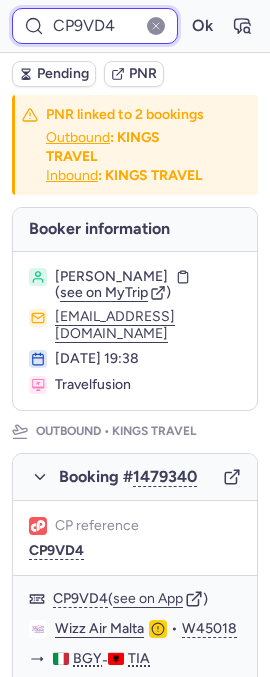 drag, startPoint x: 124, startPoint y: 26, endPoint x: 44, endPoint y: 21, distance: 80.1561 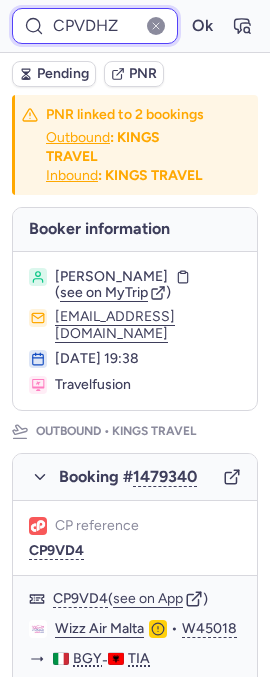 type on "CPVDHZ" 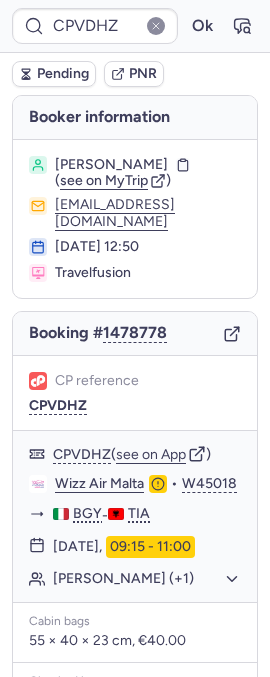 click at bounding box center (156, 26) 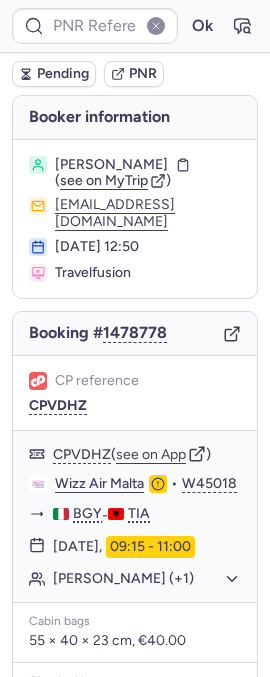 click at bounding box center [156, 26] 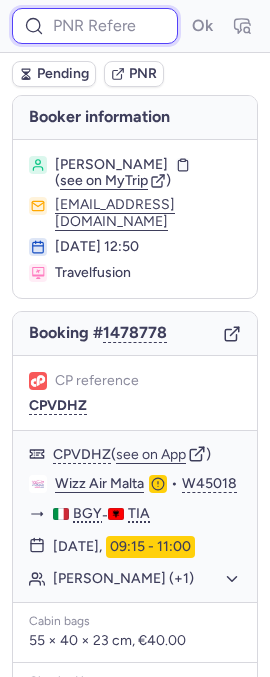 click at bounding box center (95, 26) 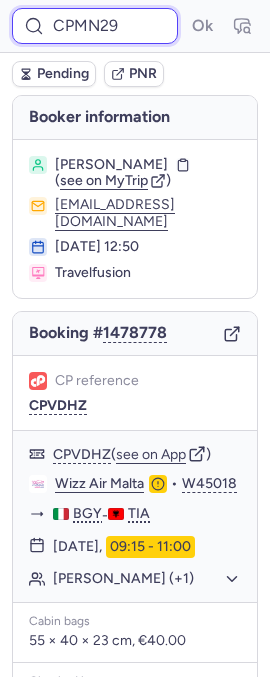 type on "CPMN29" 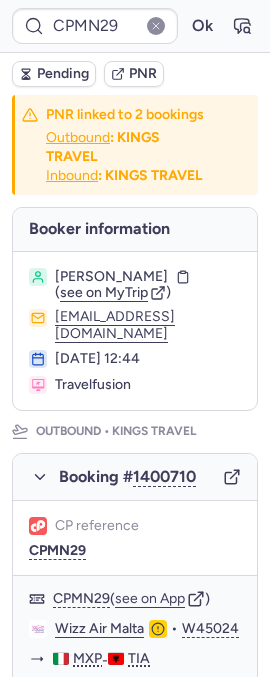 click at bounding box center (156, 26) 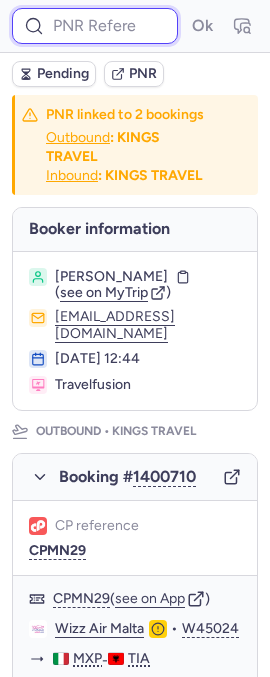 click at bounding box center (95, 26) 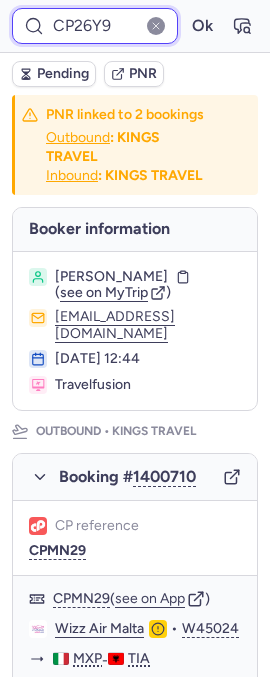 click on "Ok" at bounding box center (202, 26) 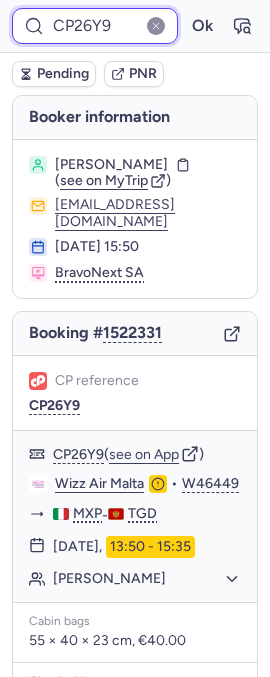 click on "CP26Y9" at bounding box center (95, 26) 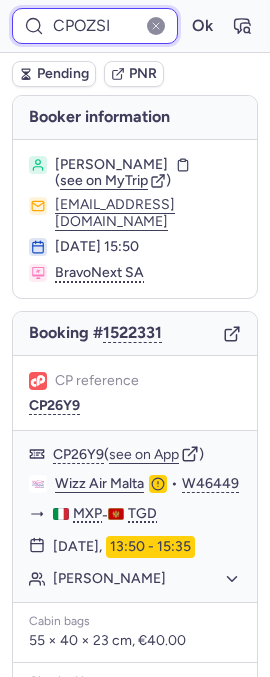 click on "Ok" at bounding box center [202, 26] 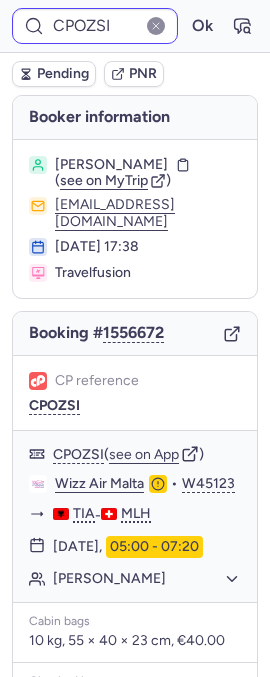 type on "CPBRXS" 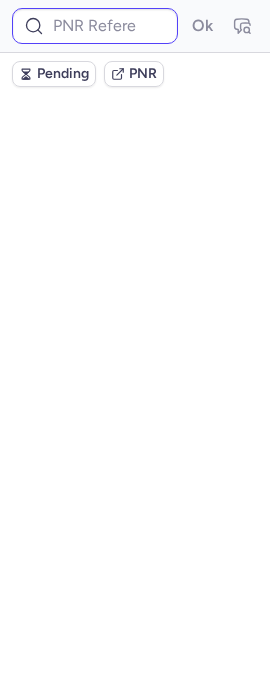 type on "CPBRXS" 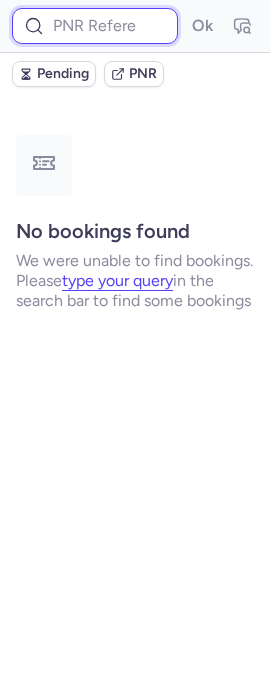 click at bounding box center [95, 26] 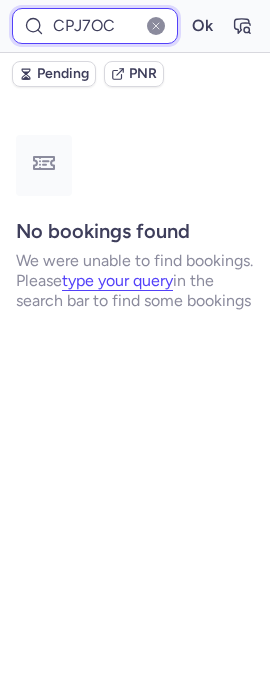 type on "CPJ7OC" 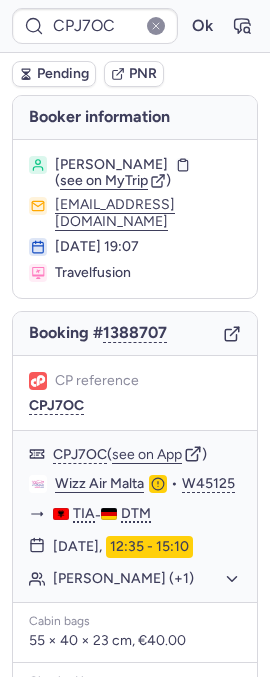 click at bounding box center [156, 26] 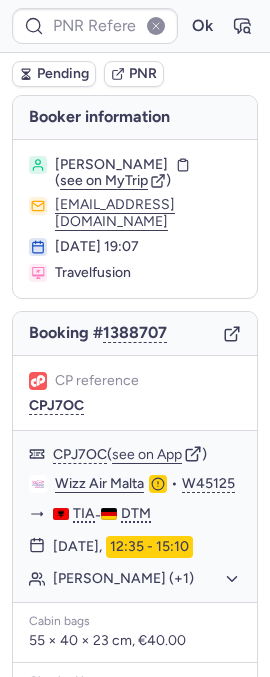 click at bounding box center [156, 26] 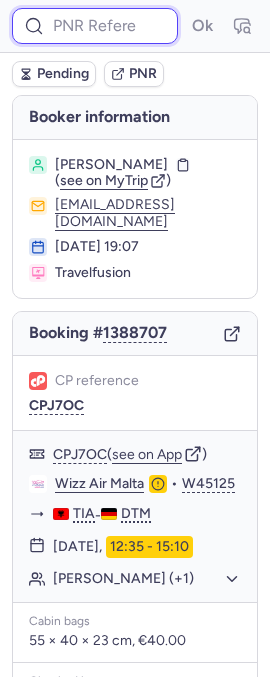 click at bounding box center (95, 26) 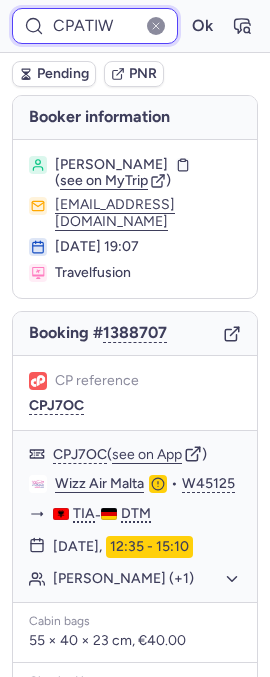 click on "Ok" at bounding box center (202, 26) 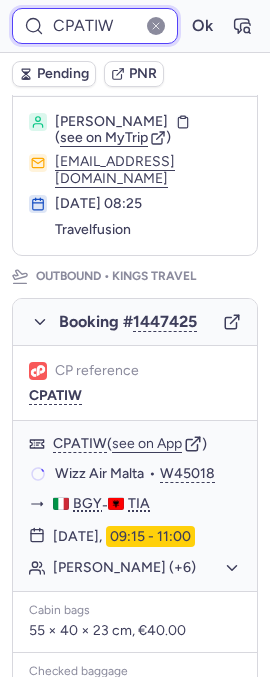 scroll, scrollTop: 156, scrollLeft: 0, axis: vertical 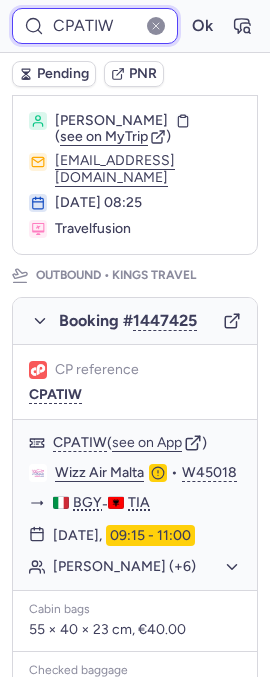 click on "CPATIW" at bounding box center (95, 26) 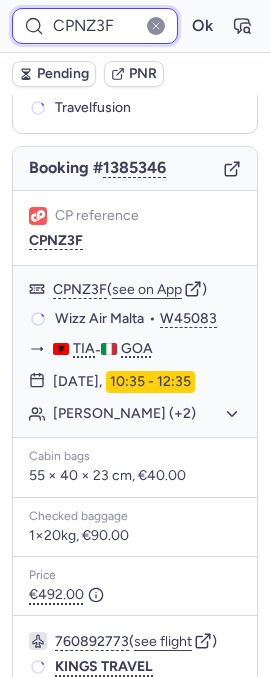 scroll, scrollTop: 156, scrollLeft: 0, axis: vertical 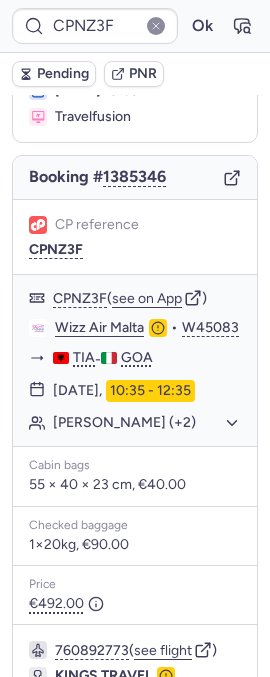click at bounding box center (156, 26) 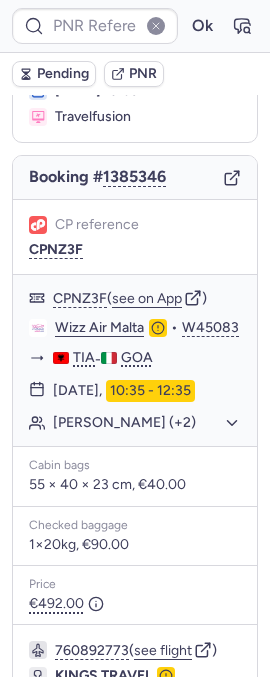 click at bounding box center (156, 26) 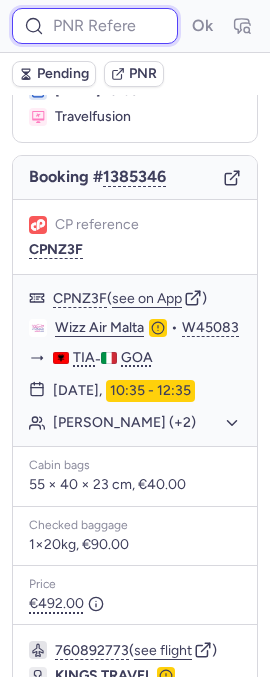 click at bounding box center [95, 26] 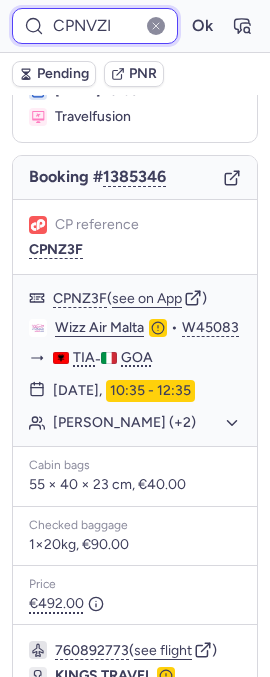 type on "CPNVZI" 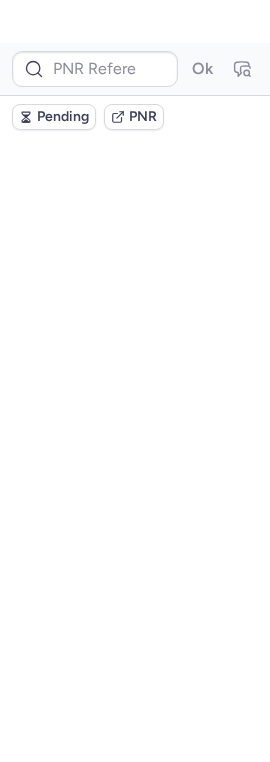 scroll, scrollTop: 0, scrollLeft: 0, axis: both 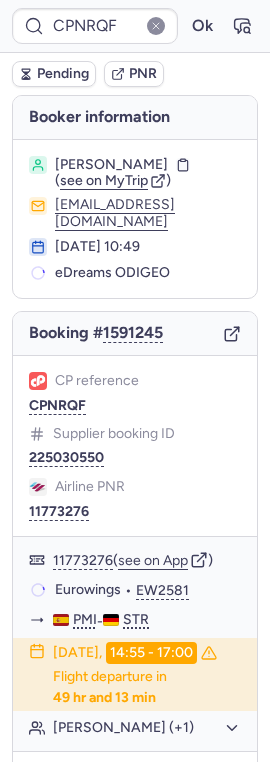 type on "CPSFHB" 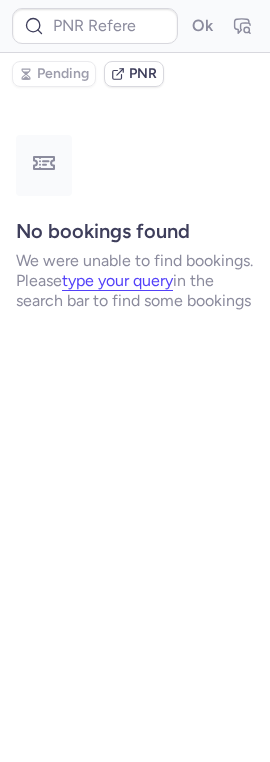 type on "CPSFHB" 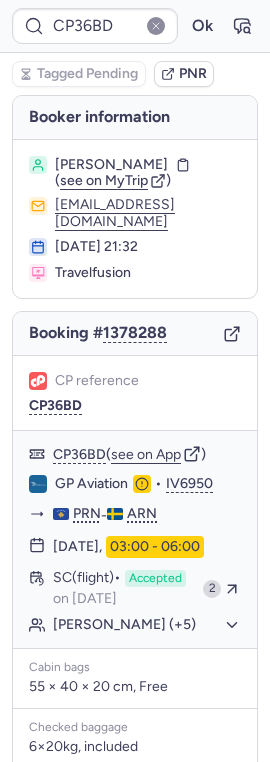 type on "CPSFHB" 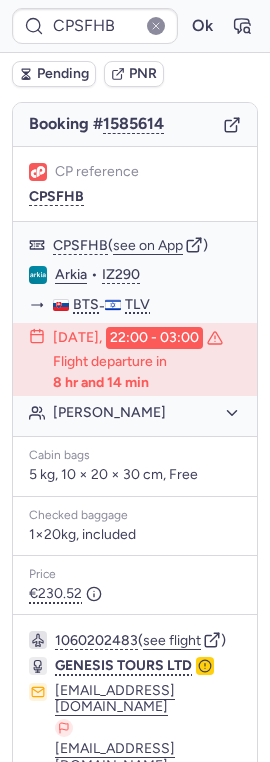 scroll, scrollTop: 0, scrollLeft: 0, axis: both 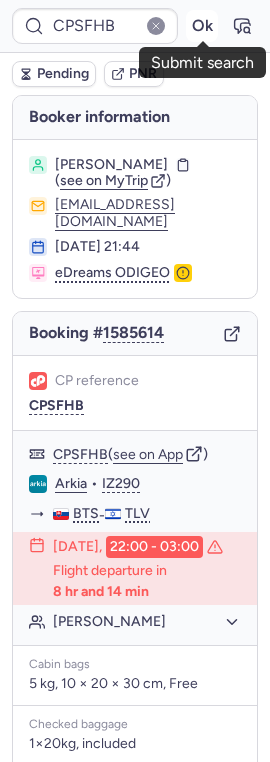 click on "Ok" at bounding box center [202, 26] 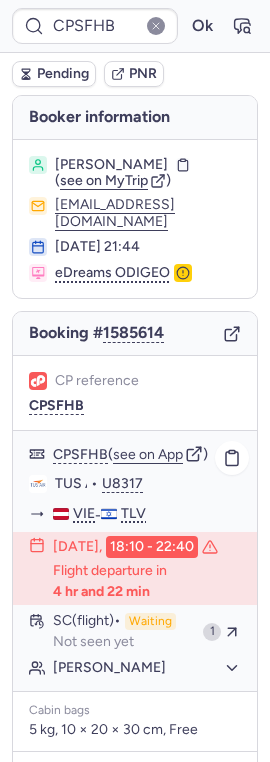 scroll, scrollTop: 526, scrollLeft: 0, axis: vertical 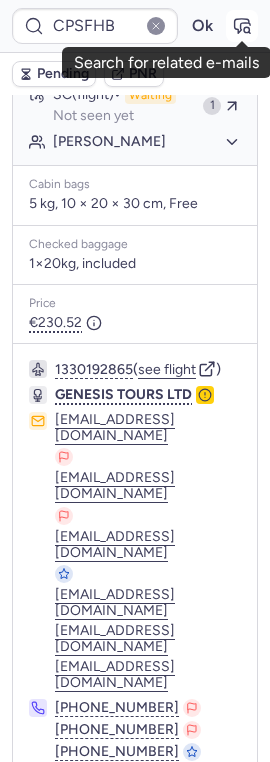 click 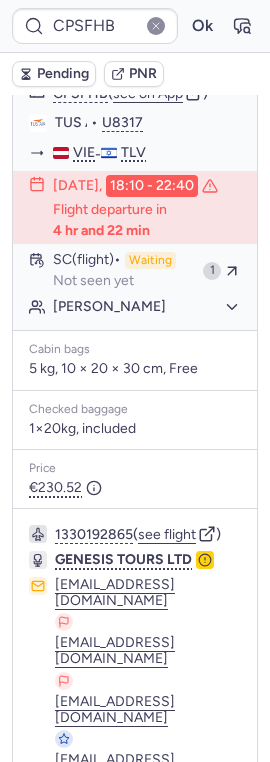 scroll, scrollTop: 253, scrollLeft: 0, axis: vertical 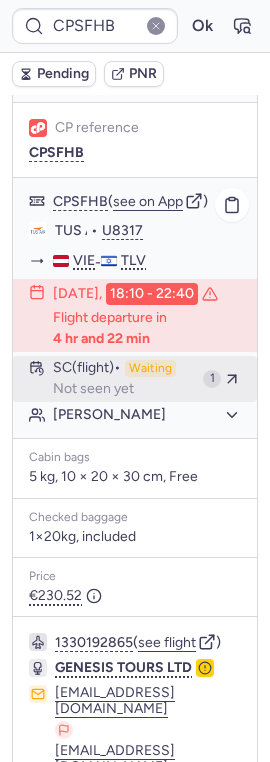 click on "SC   (flight)  Waiting Not seen yet" at bounding box center [124, 379] 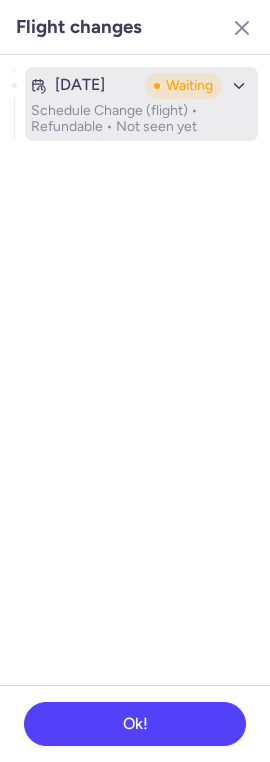 click on "Schedule Change (flight) • Refundable • Not seen yet" at bounding box center (141, 119) 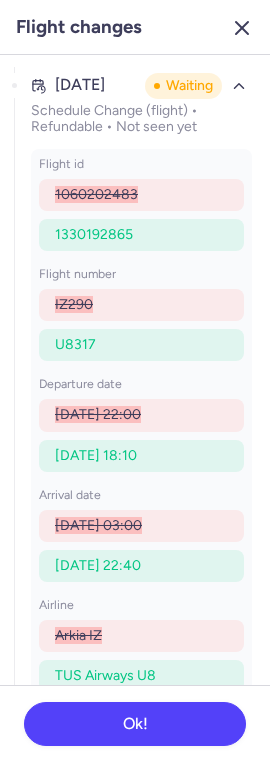 click 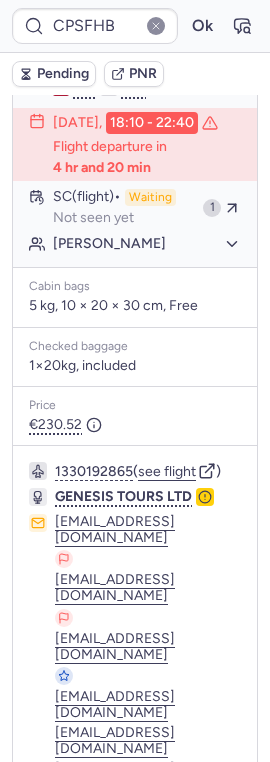 scroll, scrollTop: 526, scrollLeft: 0, axis: vertical 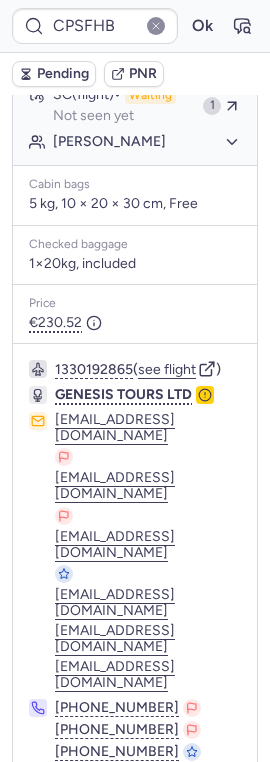 click 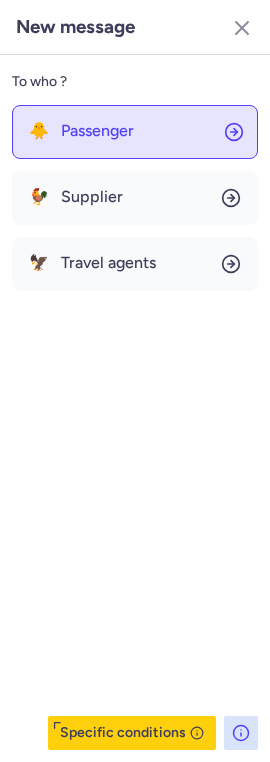 click on "🐥 Passenger" 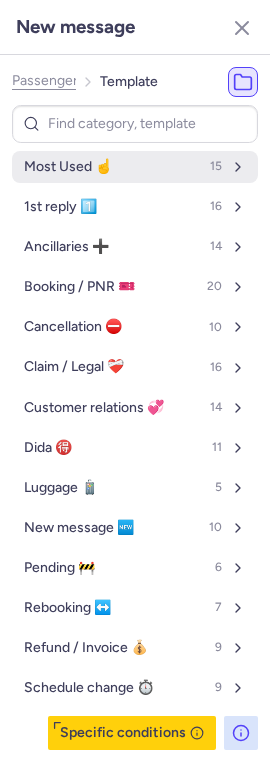 click on "Most Used ☝️" at bounding box center (68, 167) 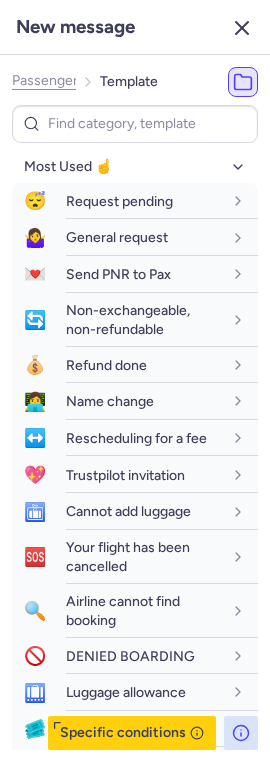 click 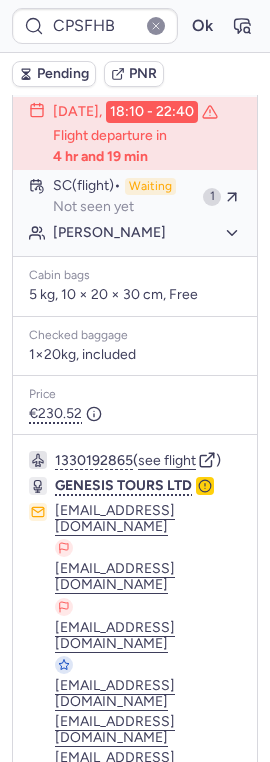 scroll, scrollTop: 526, scrollLeft: 0, axis: vertical 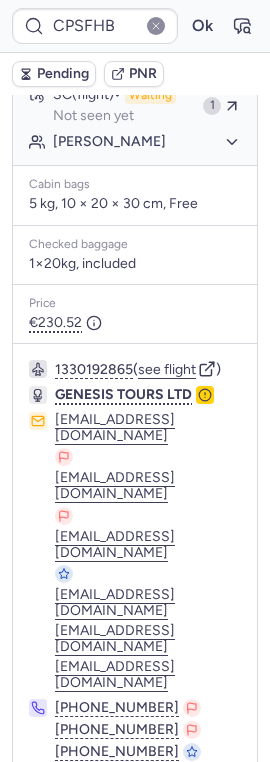 click 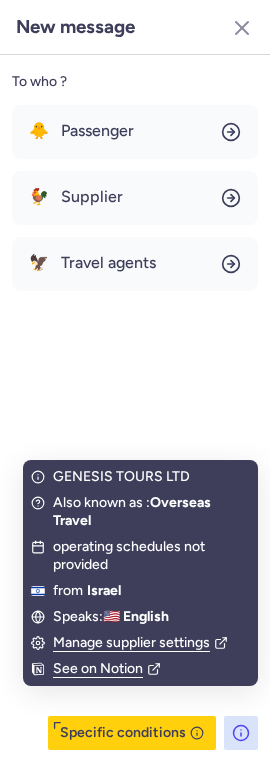 click on "To who ? 🐥 Passenger 🐓 Supplier 🦅 Travel agents  Specific conditions" 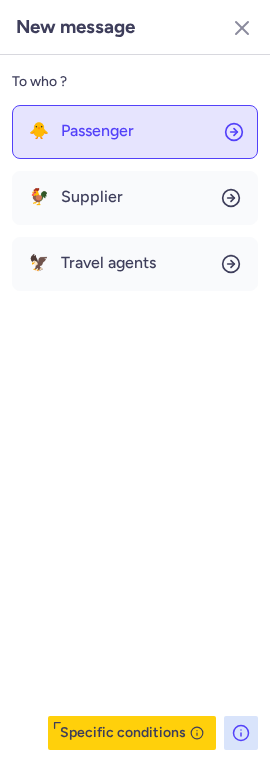 click on "🐥 Passenger" 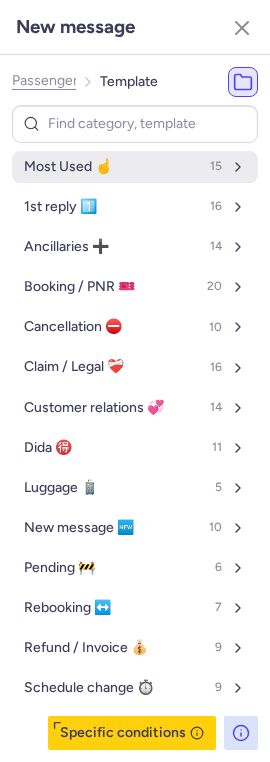 click on "Most Used ☝️ 15" at bounding box center [135, 167] 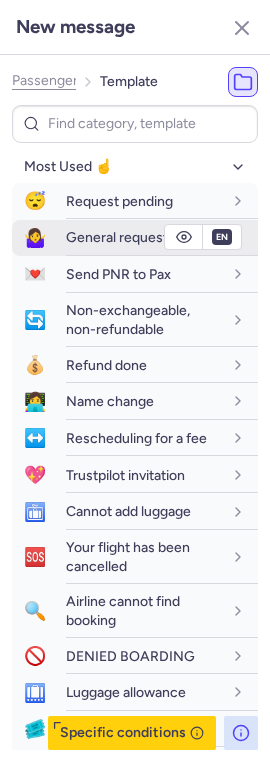 click on "General request" at bounding box center (117, 237) 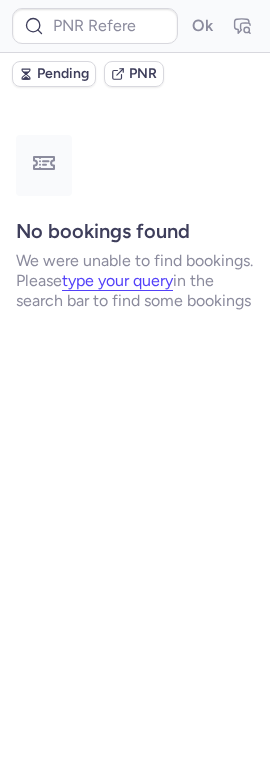 scroll, scrollTop: 0, scrollLeft: 0, axis: both 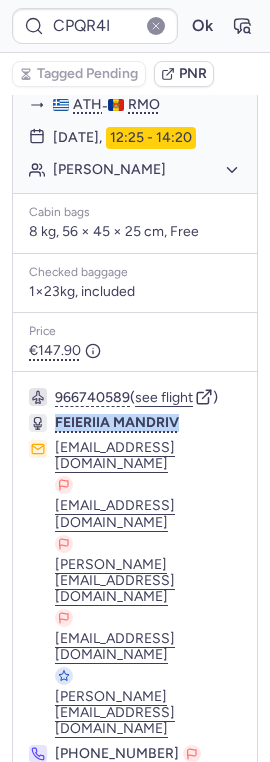 drag, startPoint x: 200, startPoint y: 435, endPoint x: 47, endPoint y: 435, distance: 153 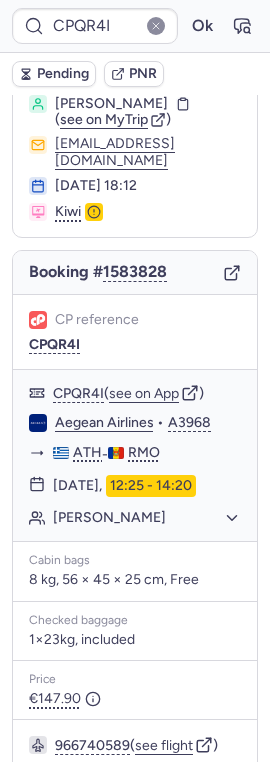 scroll, scrollTop: 0, scrollLeft: 0, axis: both 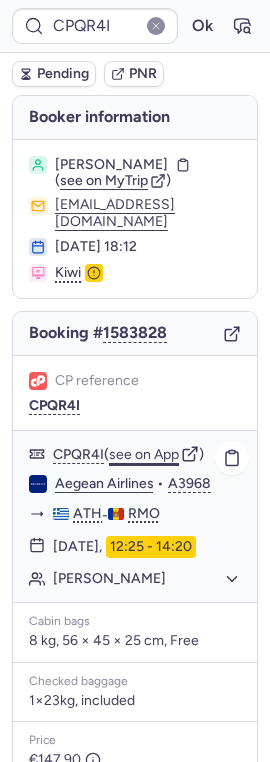 click on "see on App" 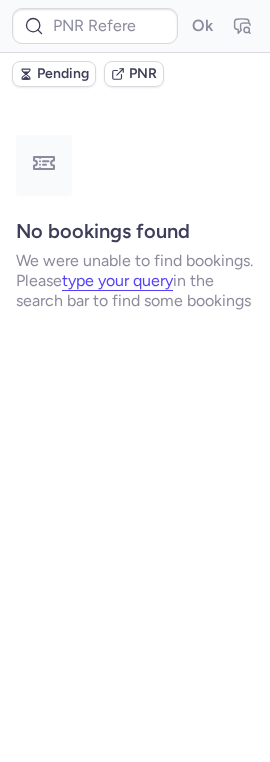 scroll, scrollTop: 0, scrollLeft: 0, axis: both 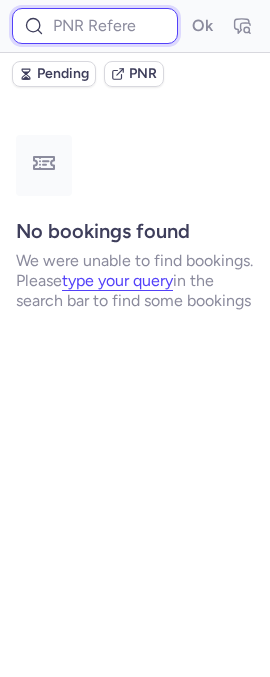 click at bounding box center [95, 26] 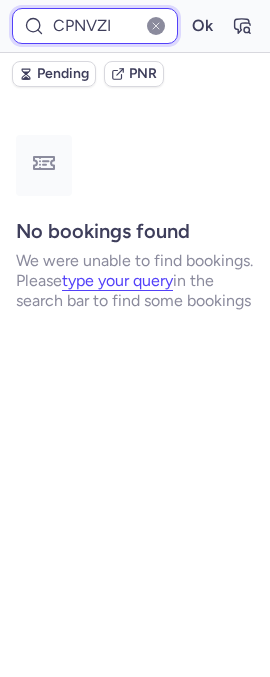 click on "Ok" at bounding box center (202, 26) 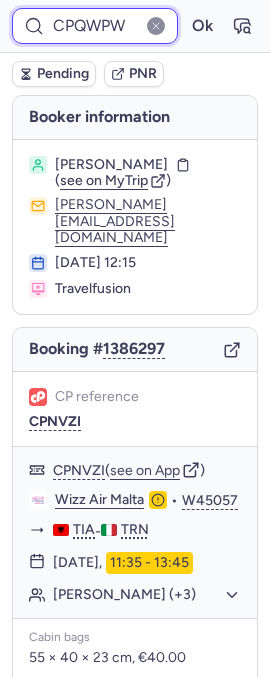 type on "CPQWPW" 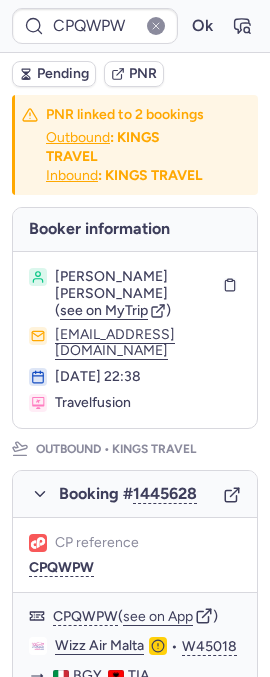 click at bounding box center [156, 26] 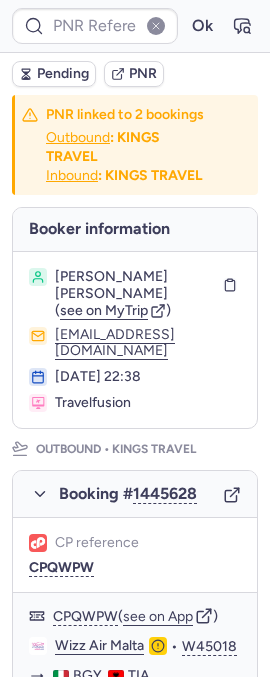 click at bounding box center (156, 26) 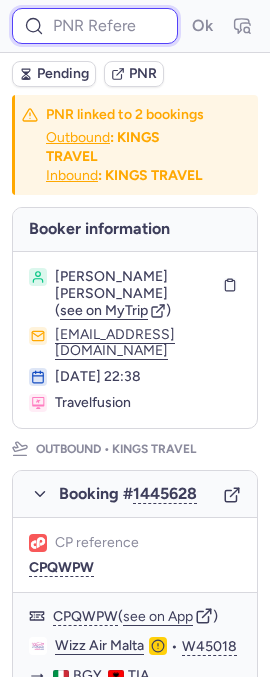click at bounding box center (95, 26) 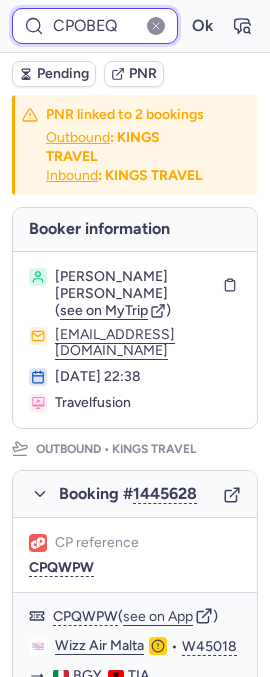 type on "CPOBEQ" 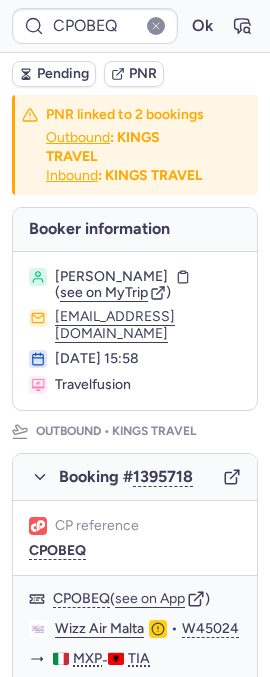 click at bounding box center [156, 26] 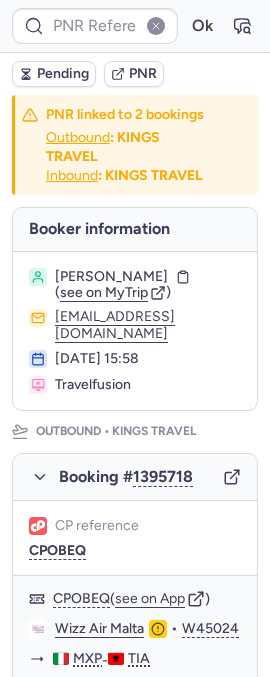 click at bounding box center (156, 26) 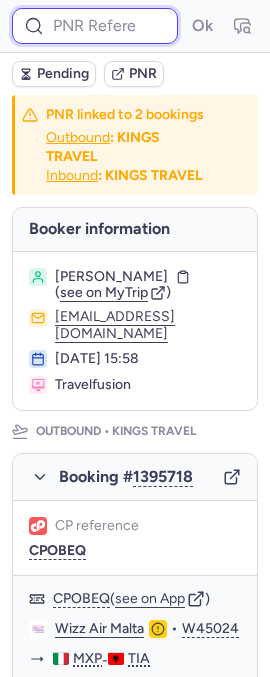 click at bounding box center [95, 26] 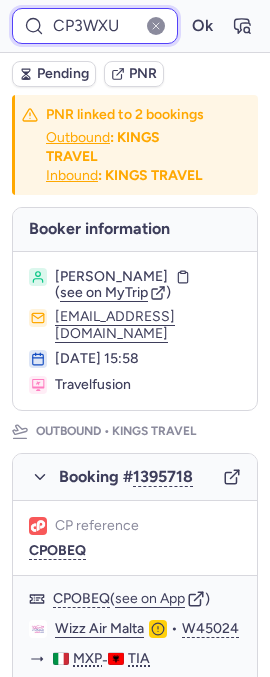 click on "Ok" at bounding box center [202, 26] 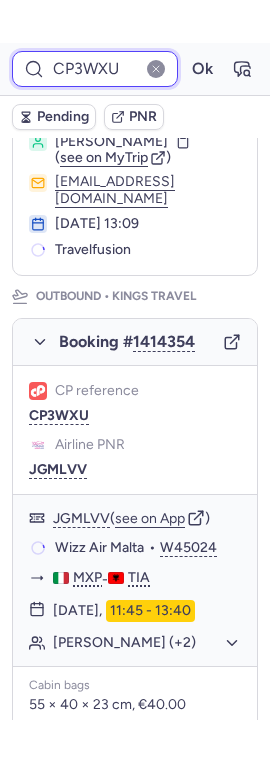 scroll, scrollTop: 180, scrollLeft: 0, axis: vertical 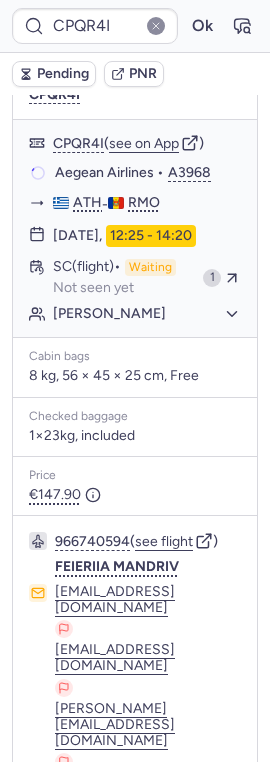 type on "CPBLPU" 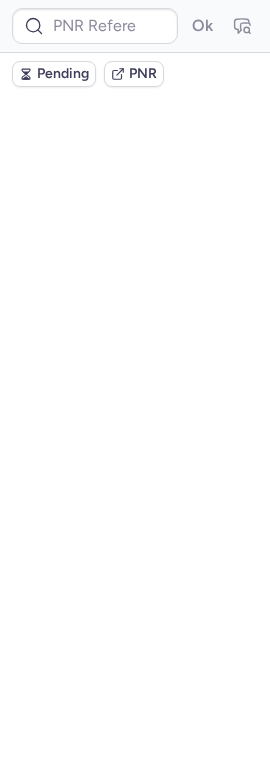 scroll, scrollTop: 0, scrollLeft: 0, axis: both 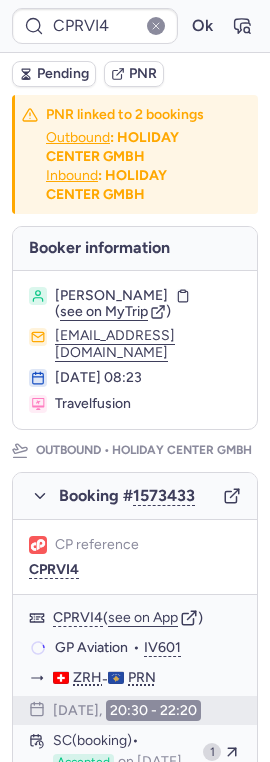 type on "CPBLPU" 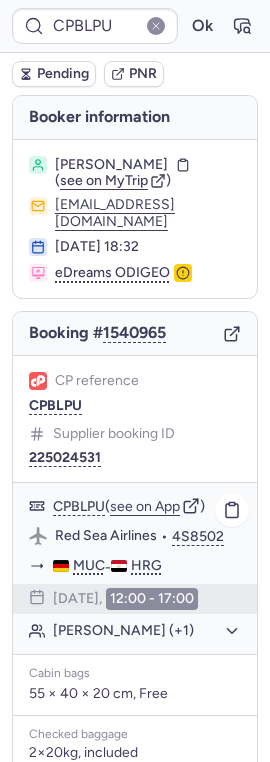 click on "Petra SOLLAT (+1)" 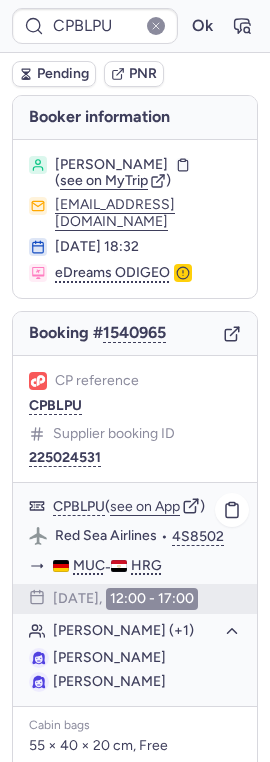 click on "Petra SOLLAT (+1)" 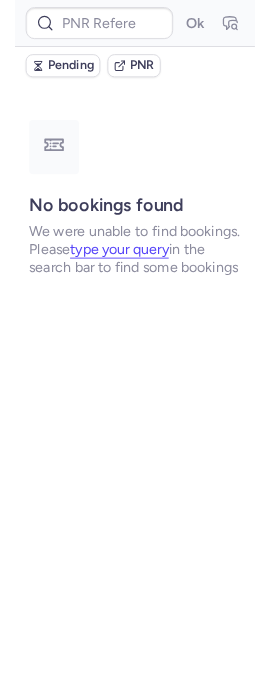 scroll, scrollTop: 0, scrollLeft: 0, axis: both 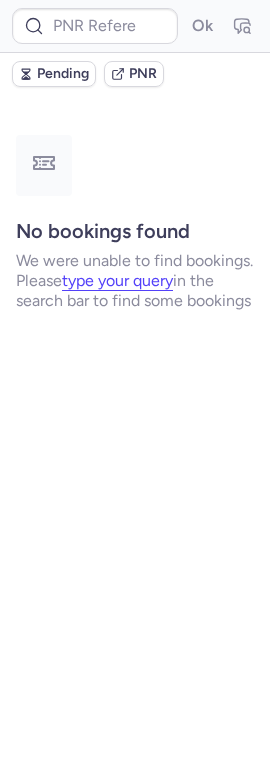 type on "CPQR4I" 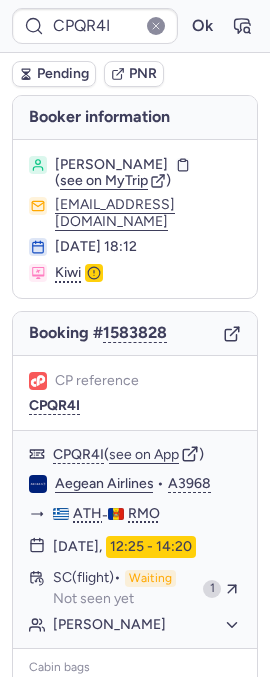 click at bounding box center (156, 26) 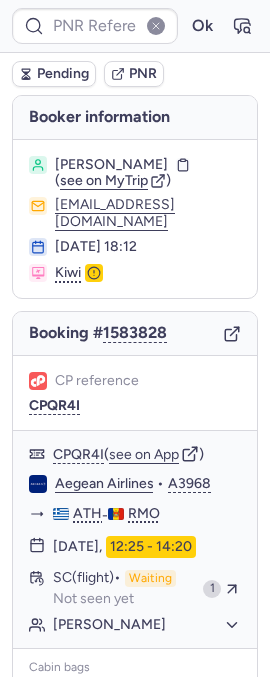 click at bounding box center (156, 26) 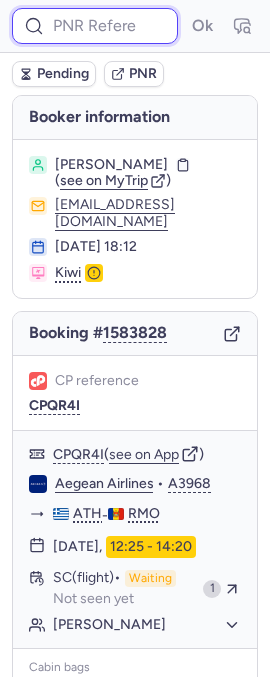 click at bounding box center [95, 26] 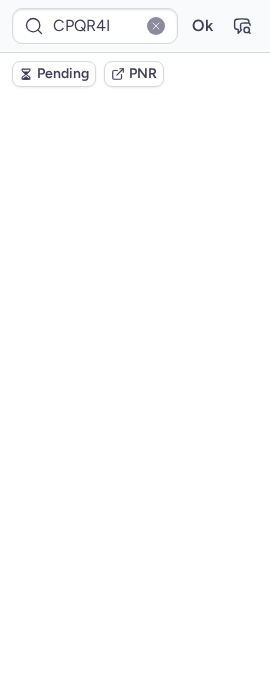 scroll, scrollTop: 0, scrollLeft: 0, axis: both 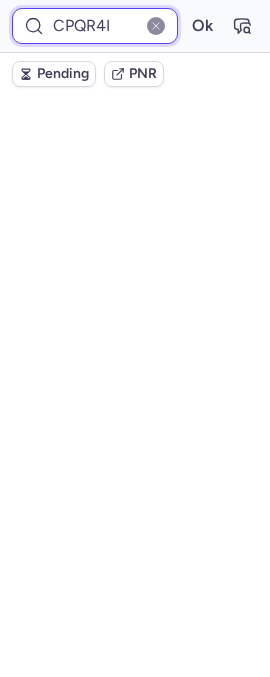 drag, startPoint x: 0, startPoint y: 0, endPoint x: 91, endPoint y: 28, distance: 95.2103 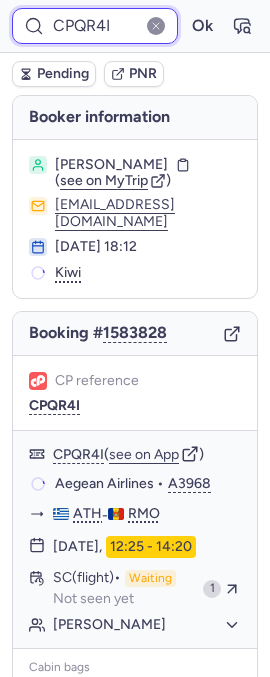 click on "CPQR4I" at bounding box center (95, 26) 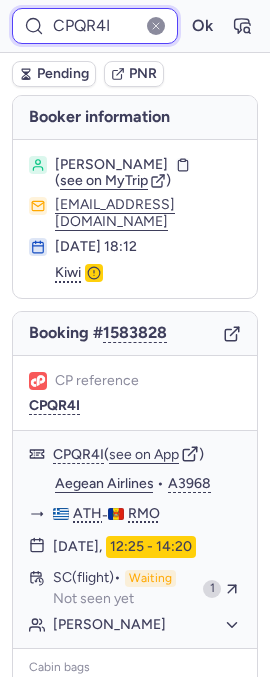 click on "CPQR4I" at bounding box center (95, 26) 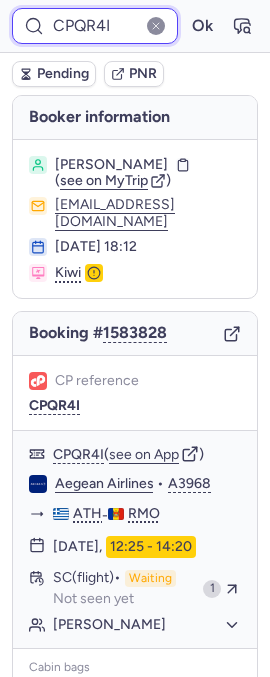 paste on "89WY" 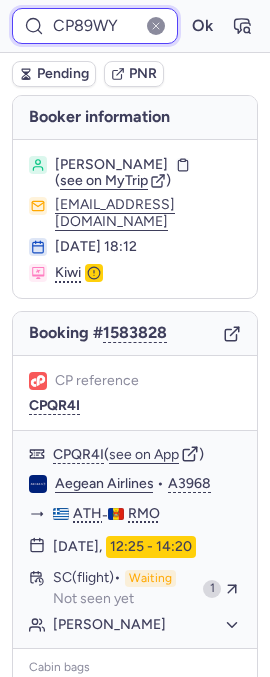 click on "Ok" at bounding box center [202, 26] 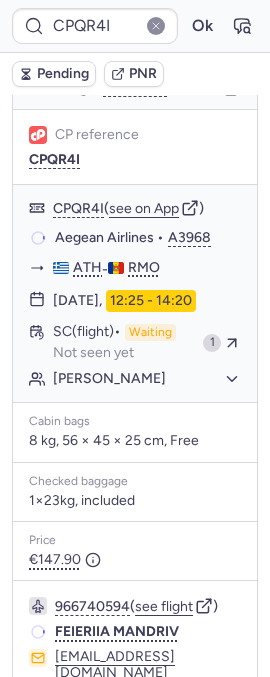 scroll, scrollTop: 223, scrollLeft: 0, axis: vertical 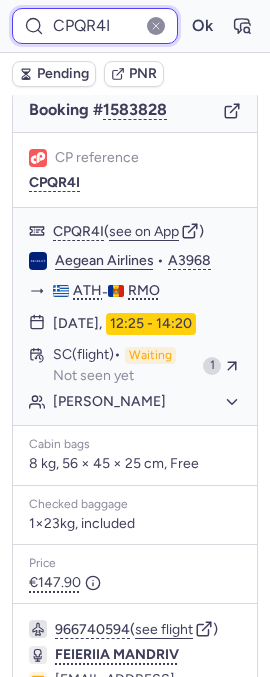 click on "CPQR4I" at bounding box center (95, 26) 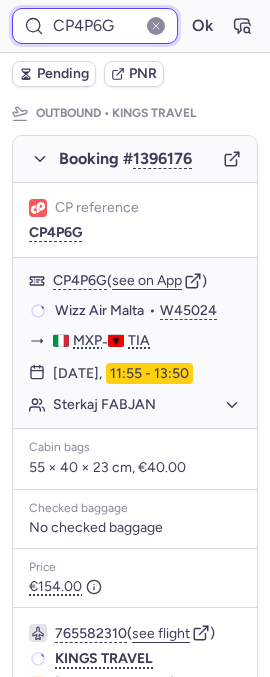 scroll, scrollTop: 318, scrollLeft: 0, axis: vertical 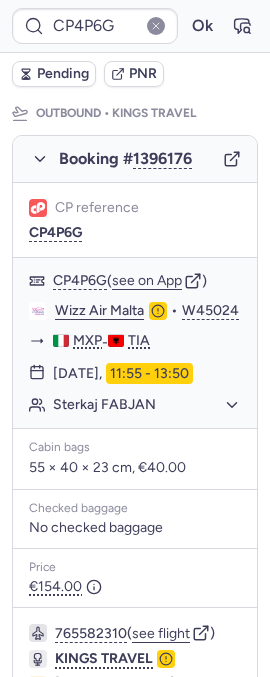 click at bounding box center (156, 26) 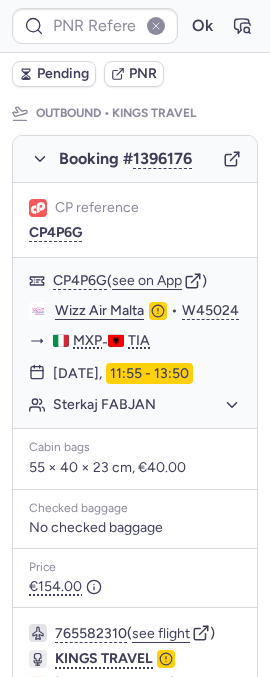 click at bounding box center (156, 26) 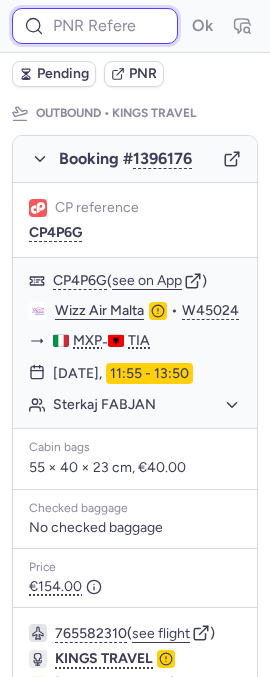 click at bounding box center (95, 26) 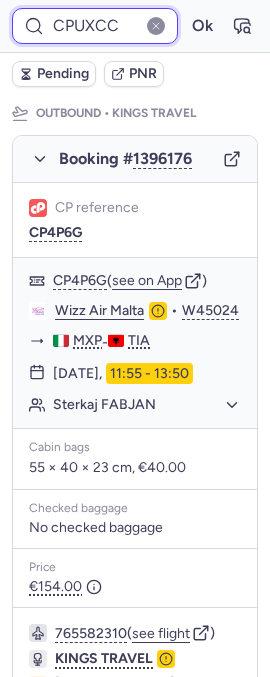 type on "CPUXCC" 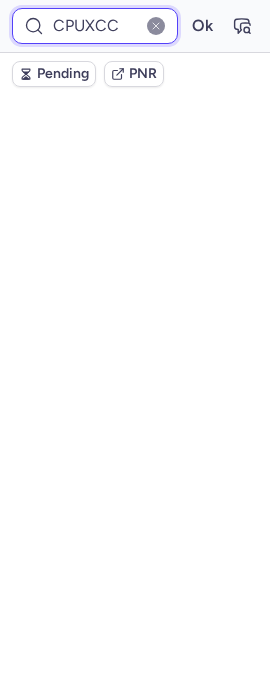 scroll, scrollTop: 322, scrollLeft: 0, axis: vertical 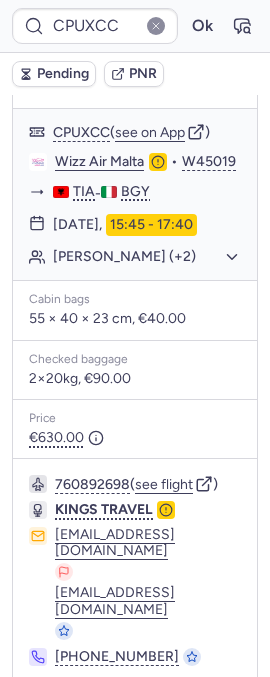 click at bounding box center [156, 26] 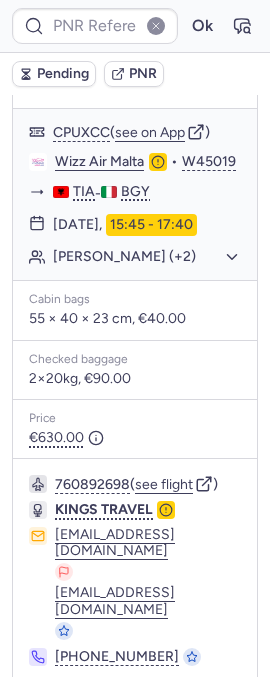 click at bounding box center [156, 26] 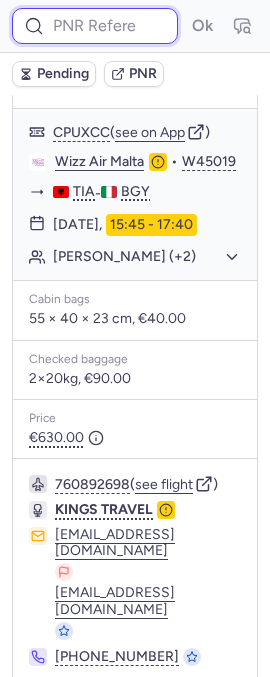 click at bounding box center [95, 26] 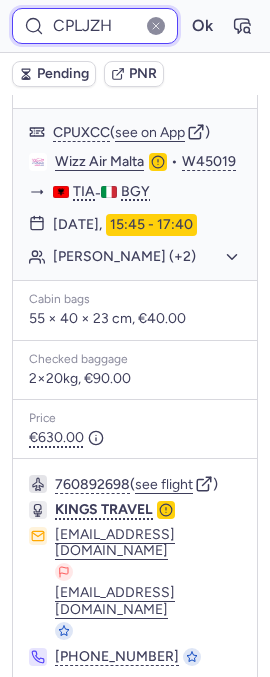 type on "CPLJZH" 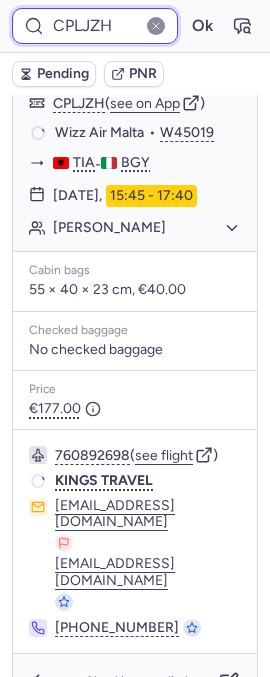 scroll, scrollTop: 322, scrollLeft: 0, axis: vertical 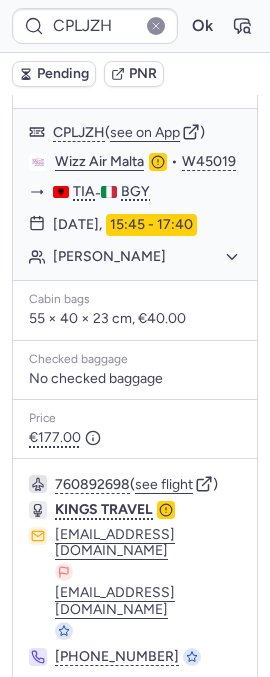 click at bounding box center (156, 26) 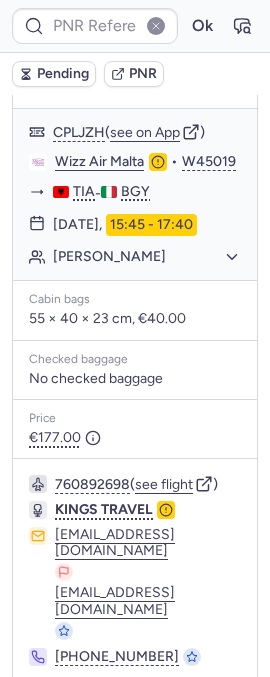 click at bounding box center [156, 26] 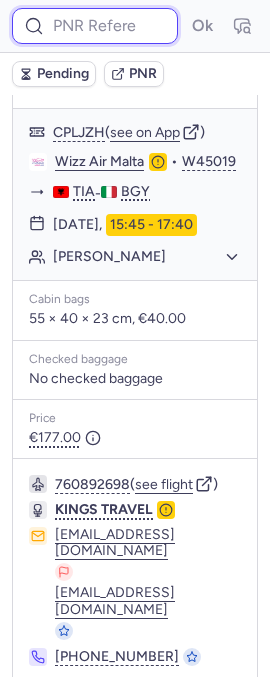 click at bounding box center (95, 26) 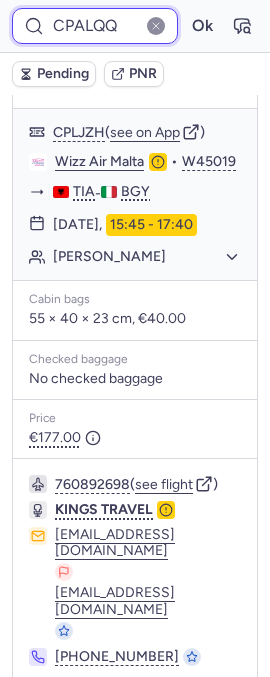 type on "CPALQQ" 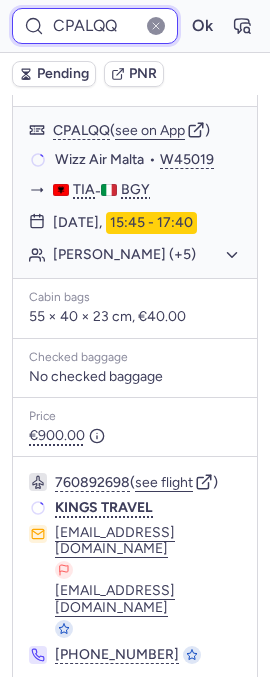 scroll, scrollTop: 322, scrollLeft: 0, axis: vertical 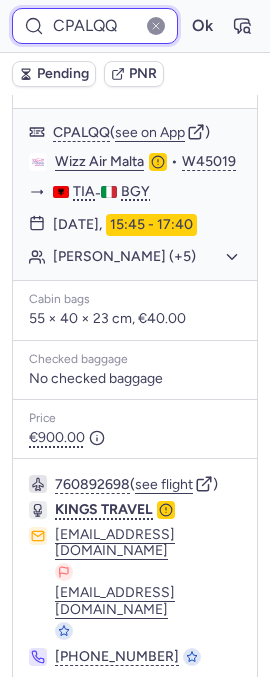 click at bounding box center [156, 26] 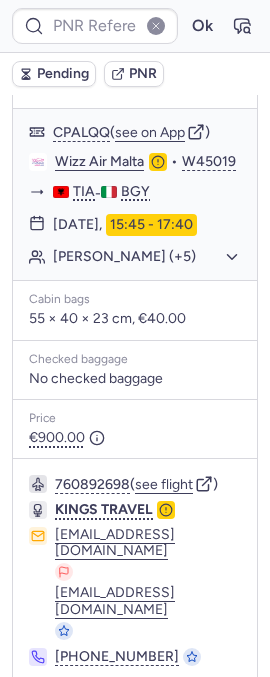 click at bounding box center (156, 26) 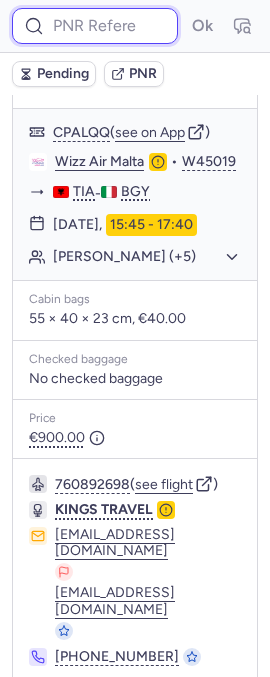 click at bounding box center (95, 26) 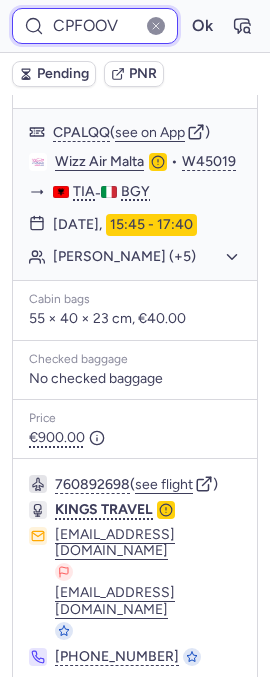 type on "CPFOOV" 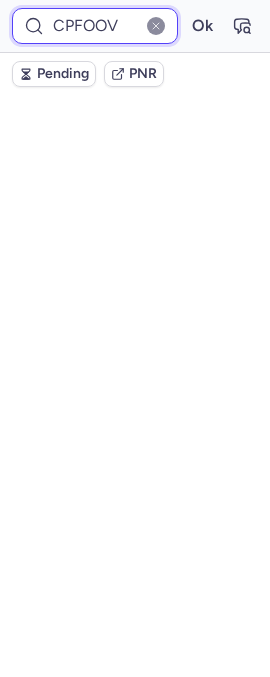 scroll, scrollTop: 322, scrollLeft: 0, axis: vertical 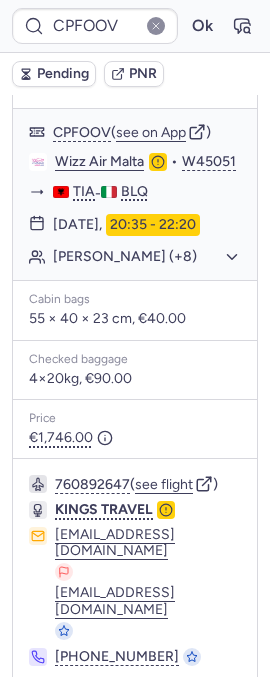 click at bounding box center [156, 26] 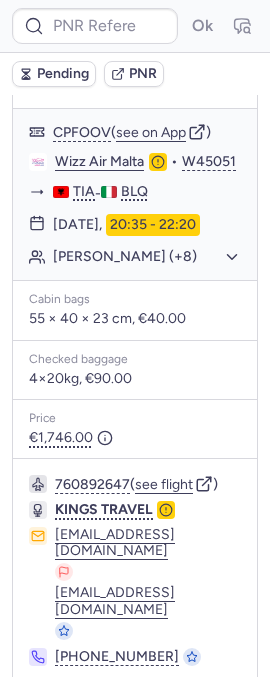 click at bounding box center (156, 26) 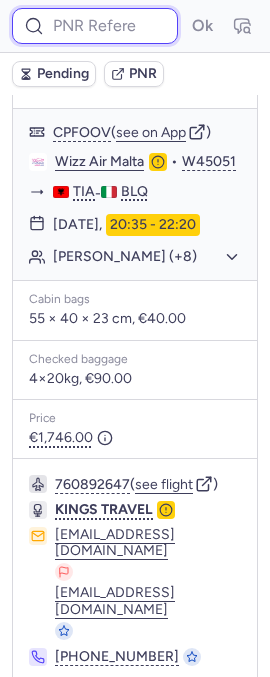 click at bounding box center [95, 26] 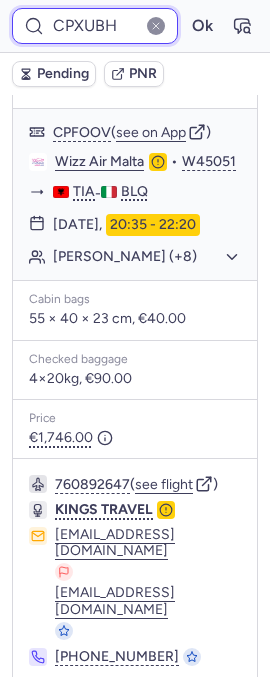 type on "CPXUBH" 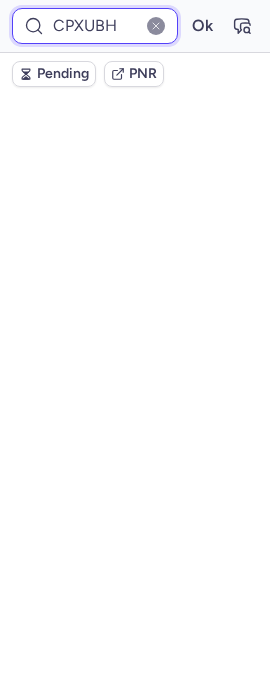 scroll, scrollTop: 322, scrollLeft: 0, axis: vertical 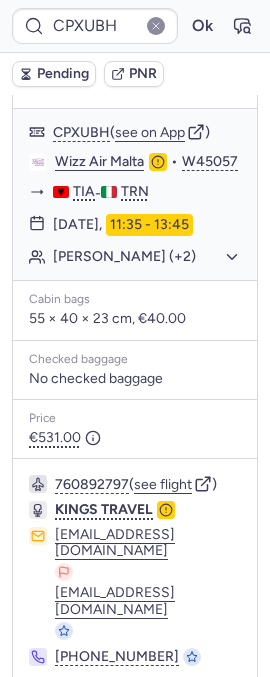 click at bounding box center (156, 26) 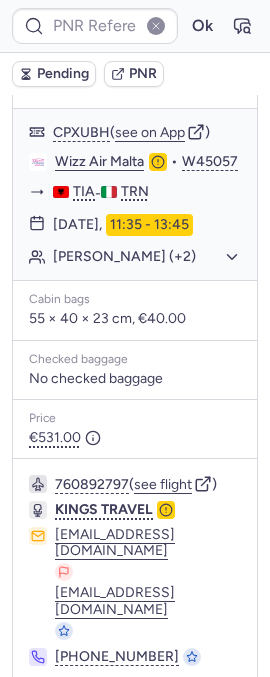 click at bounding box center (156, 26) 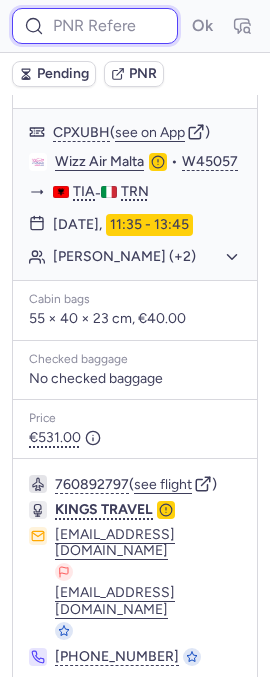 click at bounding box center (95, 26) 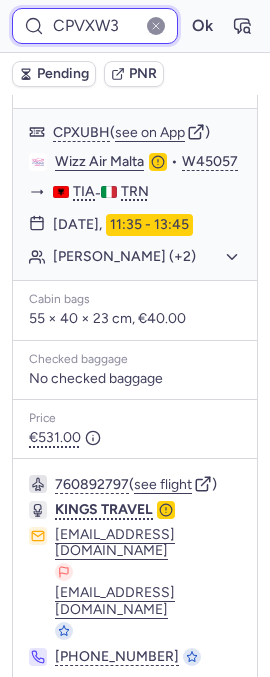 type on "CPVXW3" 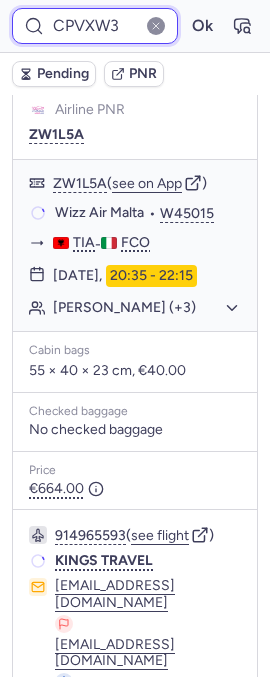 scroll, scrollTop: 322, scrollLeft: 0, axis: vertical 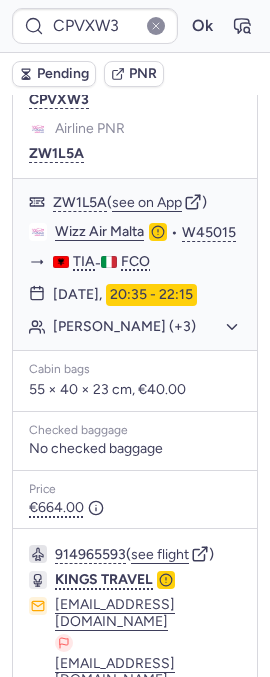 click at bounding box center [156, 26] 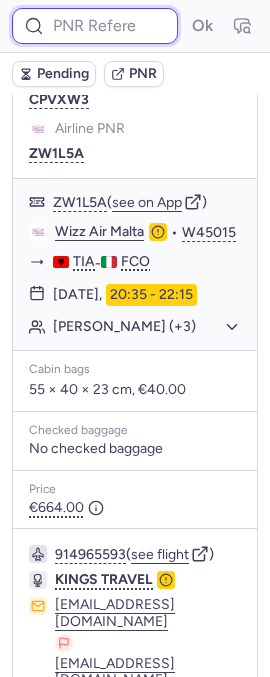 click at bounding box center [95, 26] 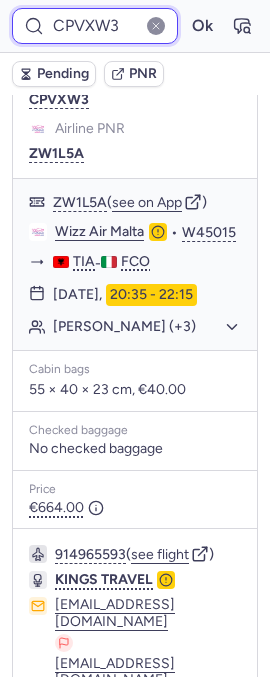 type on "CPVXW3" 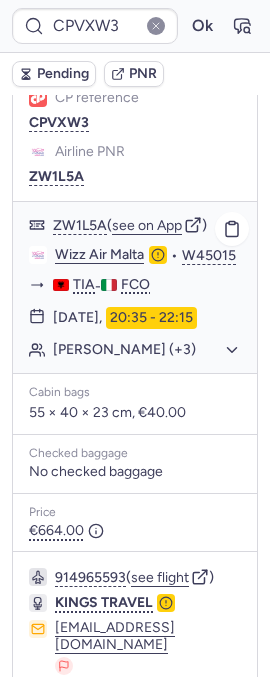 scroll, scrollTop: 389, scrollLeft: 0, axis: vertical 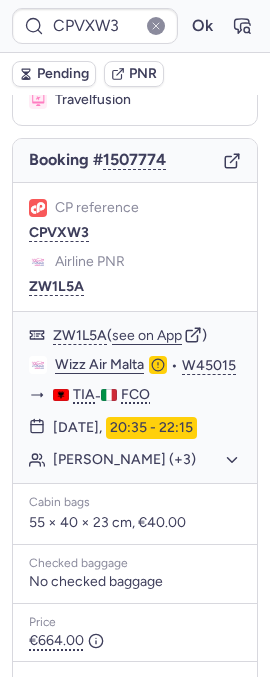 click at bounding box center (156, 26) 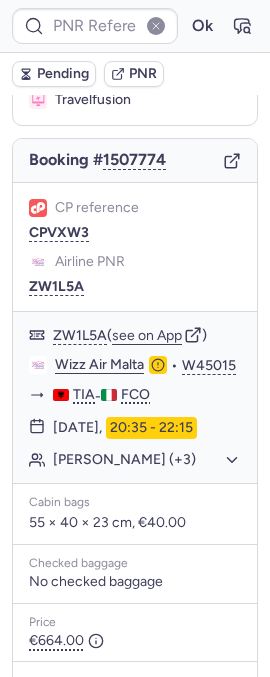 click at bounding box center (156, 26) 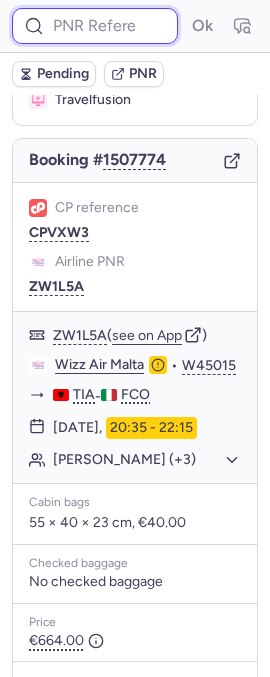 click at bounding box center (95, 26) 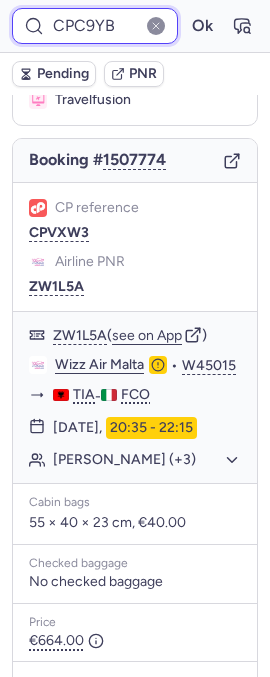 click on "Ok" at bounding box center [202, 26] 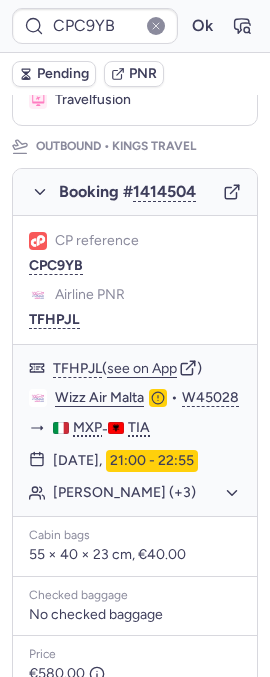 scroll, scrollTop: 279, scrollLeft: 0, axis: vertical 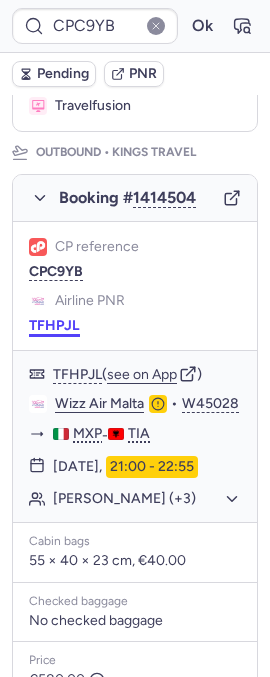 click on "TFHPJL" at bounding box center (54, 326) 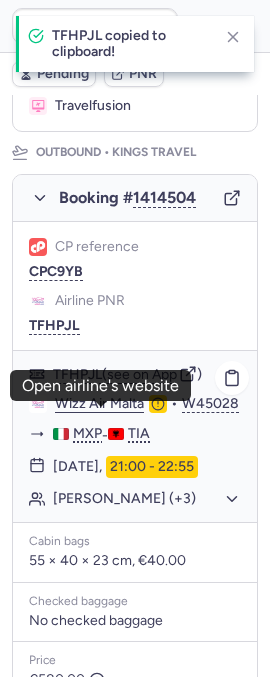 click on "Wizz Air Malta" 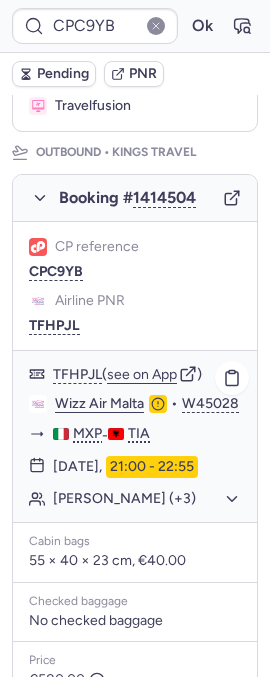 type on "CPQR4I" 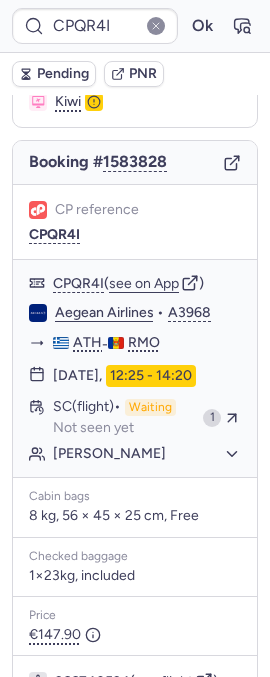 scroll, scrollTop: 217, scrollLeft: 0, axis: vertical 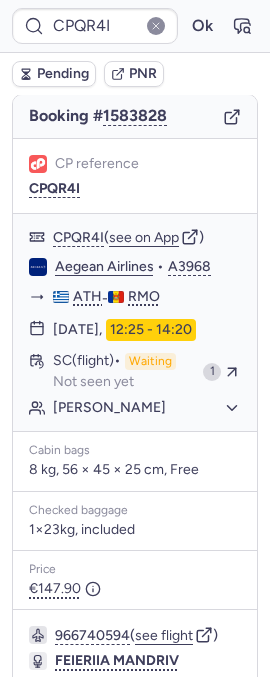 click at bounding box center (156, 26) 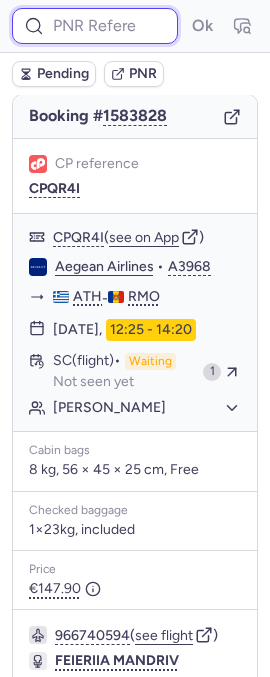 click at bounding box center (95, 26) 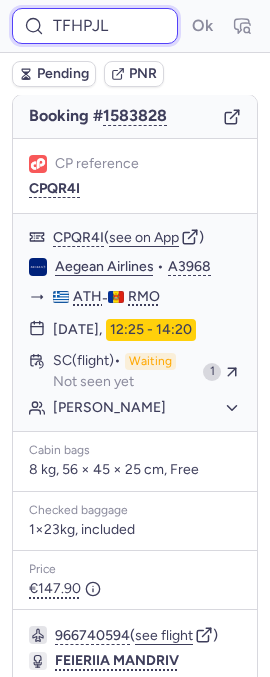 type on "TFHPJL" 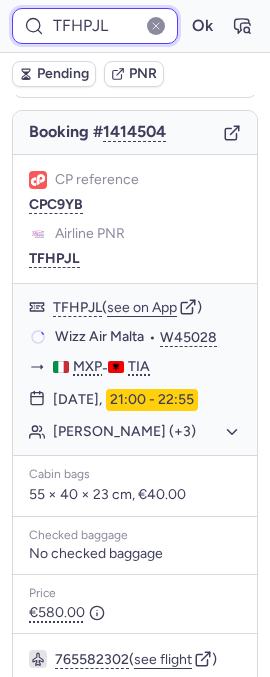 scroll, scrollTop: 199, scrollLeft: 0, axis: vertical 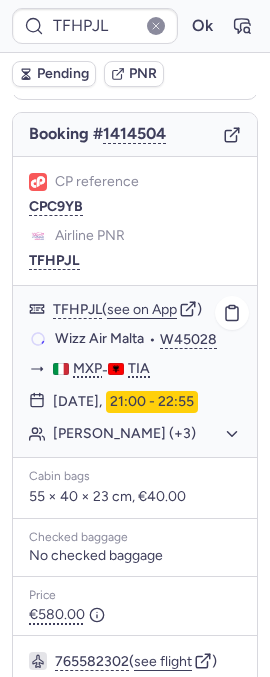 click on "[PERSON_NAME] (+3)" 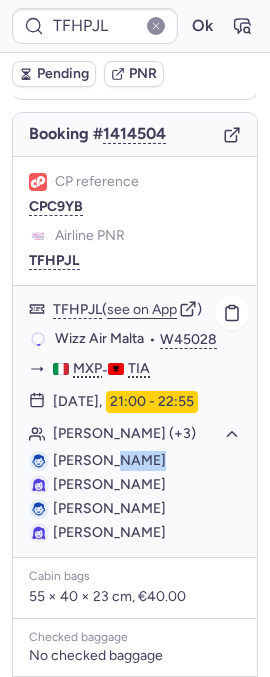drag, startPoint x: 100, startPoint y: 469, endPoint x: 152, endPoint y: 469, distance: 52 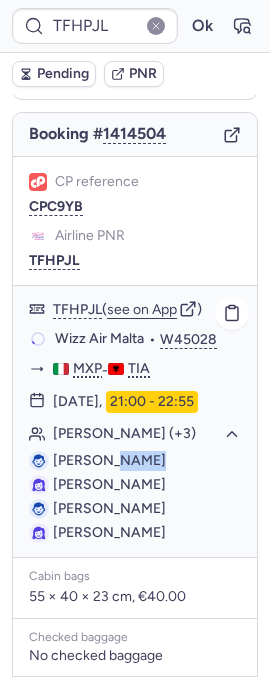click on "[PERSON_NAME]" 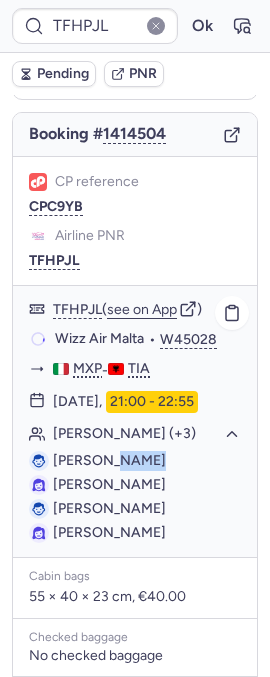copy on "ARUCI" 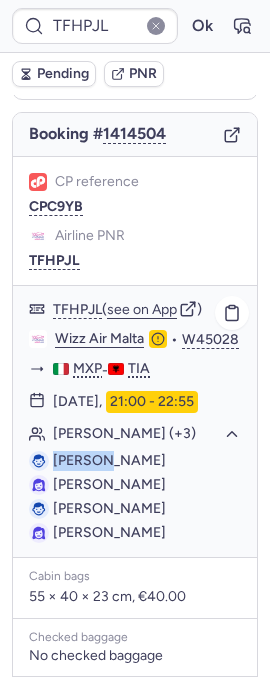 drag, startPoint x: 52, startPoint y: 475, endPoint x: 93, endPoint y: 475, distance: 41 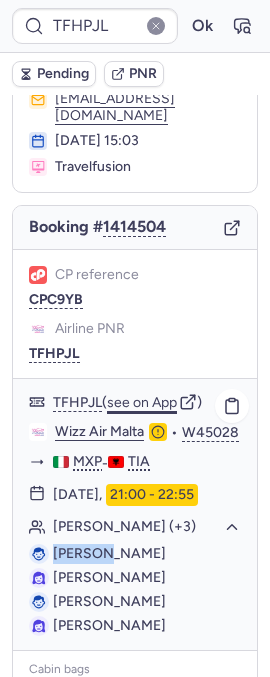 scroll, scrollTop: 0, scrollLeft: 0, axis: both 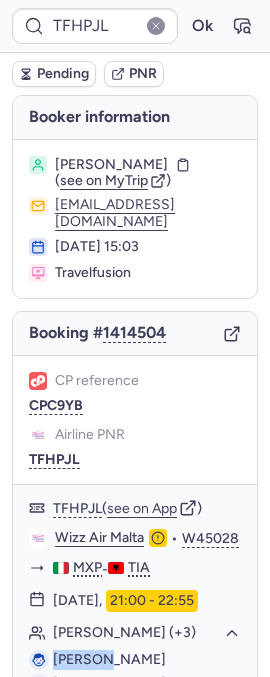 click at bounding box center [156, 26] 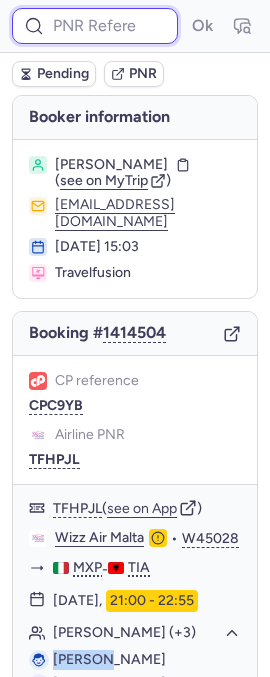 click at bounding box center [95, 26] 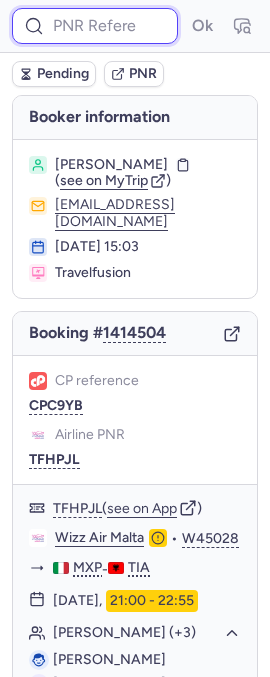paste on "CPC9YB" 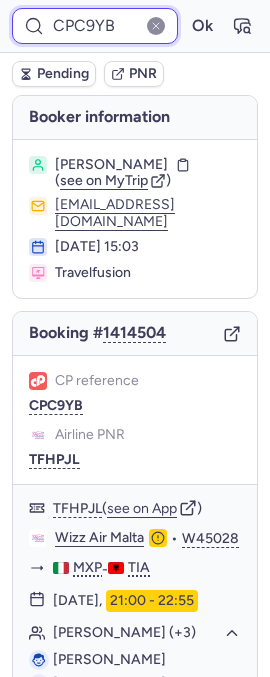 type on "CPC9YB" 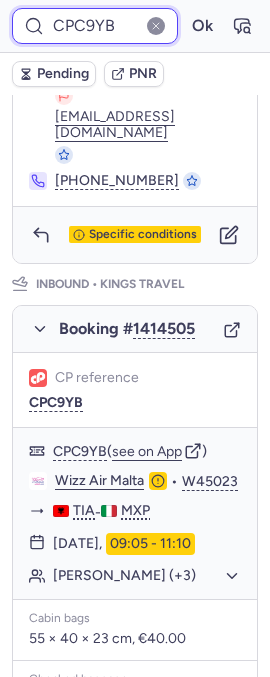 scroll, scrollTop: 999, scrollLeft: 0, axis: vertical 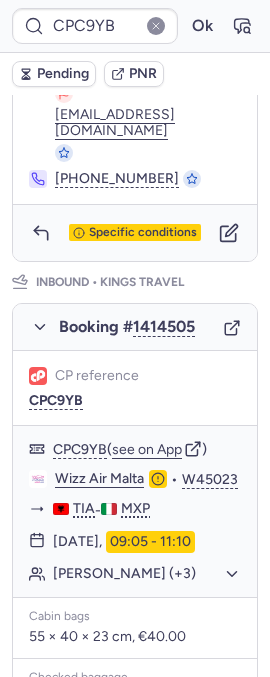 click at bounding box center (156, 26) 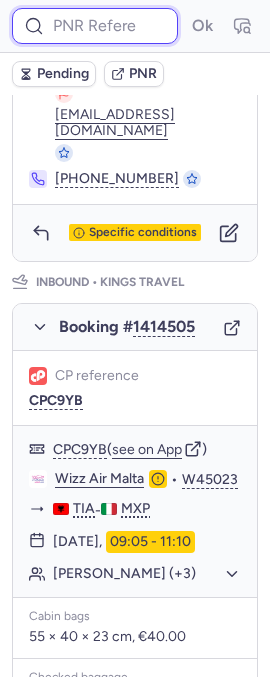 click at bounding box center [95, 26] 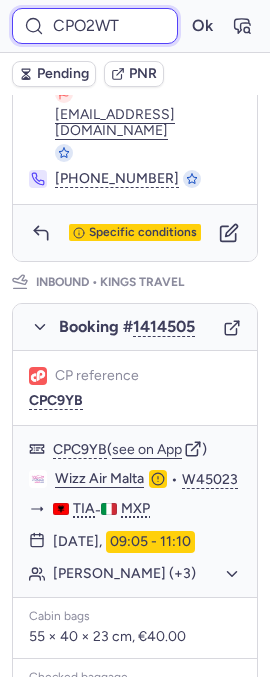 type on "CPO2WT" 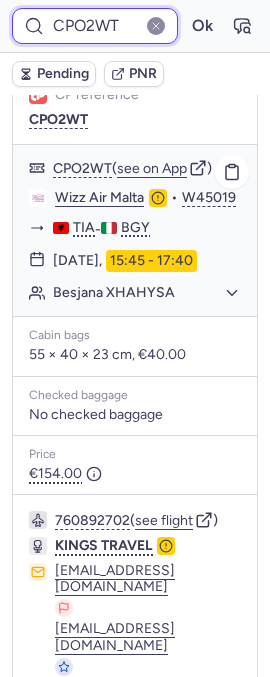scroll, scrollTop: 335, scrollLeft: 0, axis: vertical 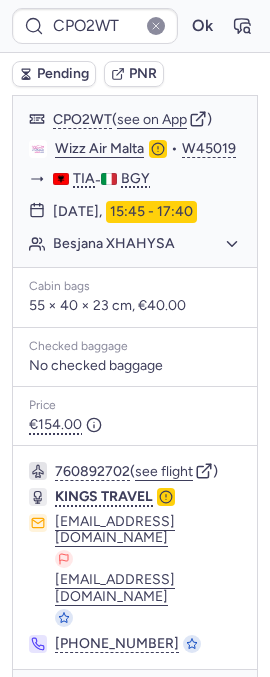 click at bounding box center (156, 26) 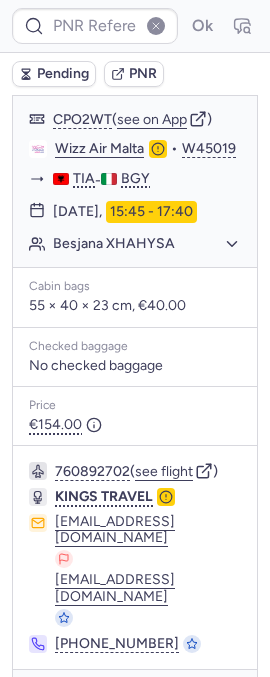 click at bounding box center [156, 26] 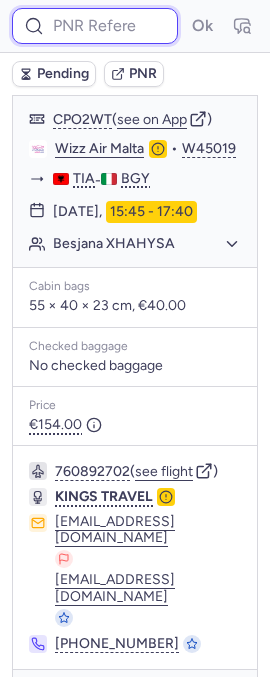 click at bounding box center [95, 26] 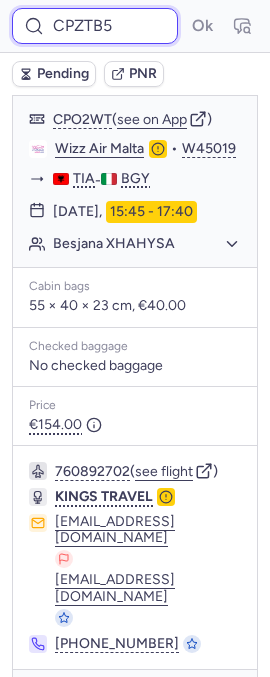 type on "CPZTB5" 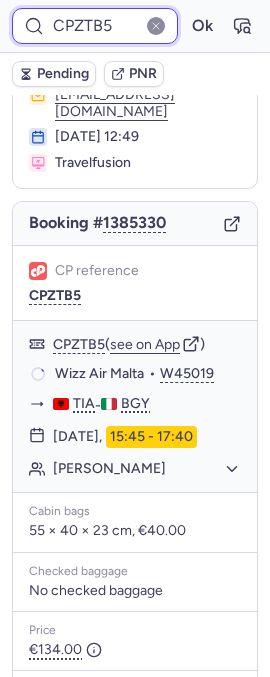 scroll, scrollTop: 115, scrollLeft: 0, axis: vertical 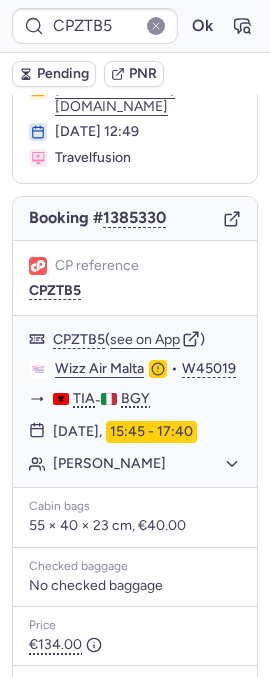 click at bounding box center [156, 26] 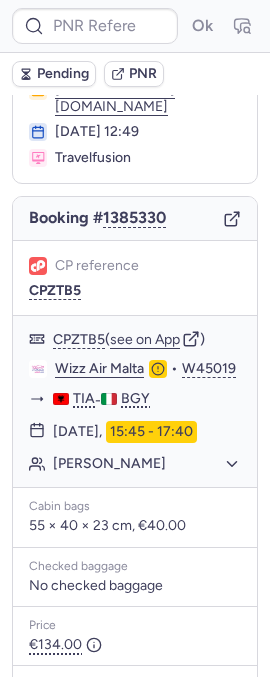 click at bounding box center (156, 26) 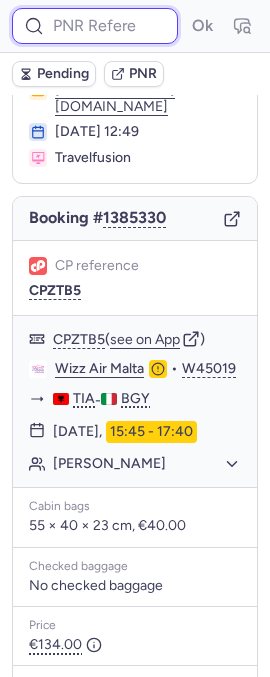 click at bounding box center (95, 26) 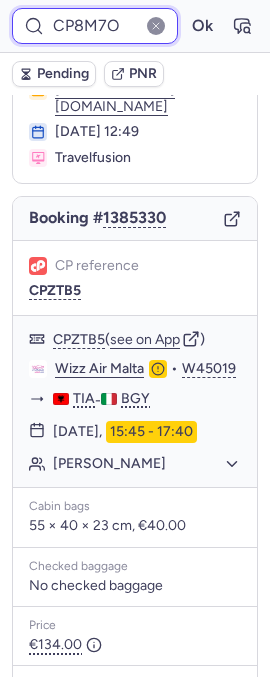 type on "CP8M7O" 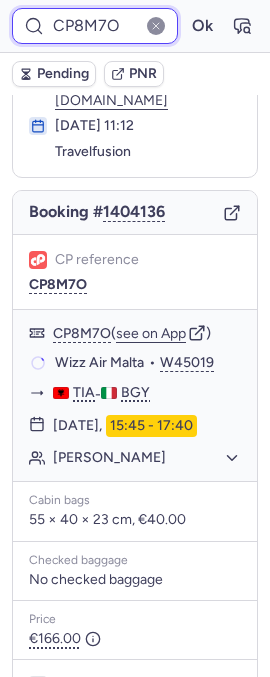 scroll, scrollTop: 115, scrollLeft: 0, axis: vertical 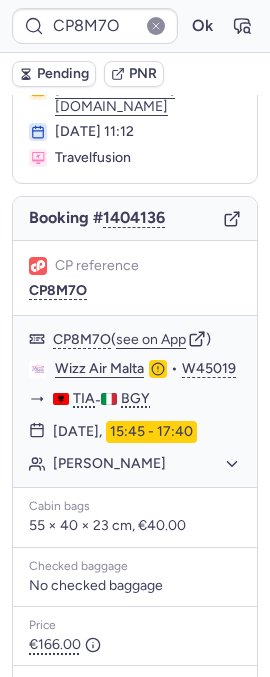 click at bounding box center (156, 26) 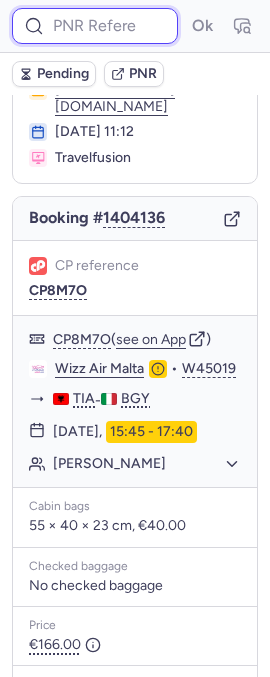 click at bounding box center [95, 26] 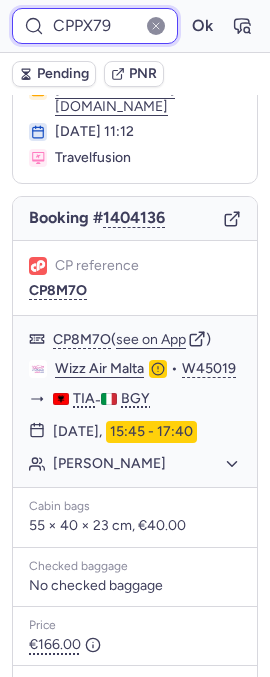 type on "CPPX79" 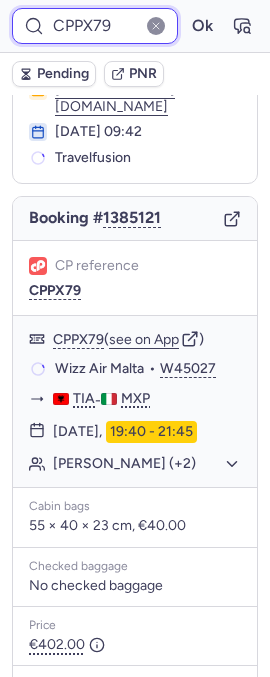scroll, scrollTop: 115, scrollLeft: 0, axis: vertical 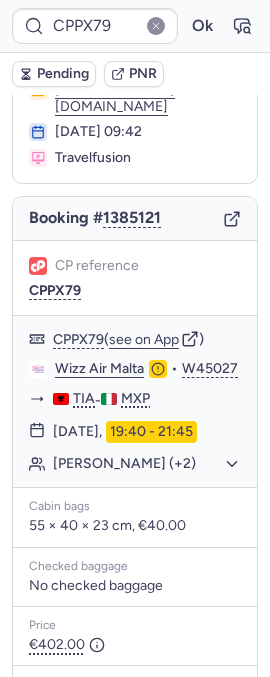 click at bounding box center [156, 26] 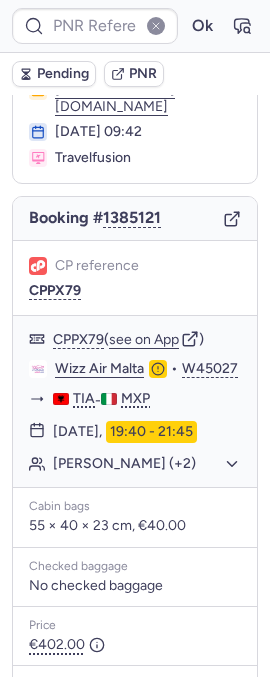 click at bounding box center [156, 26] 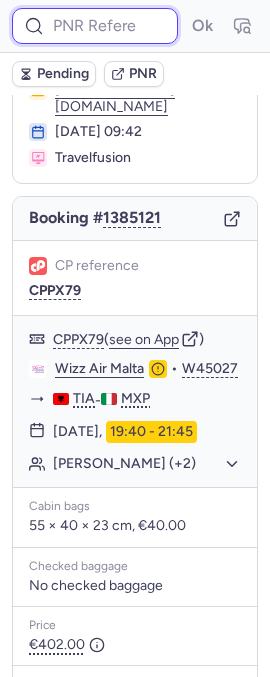 click at bounding box center (95, 26) 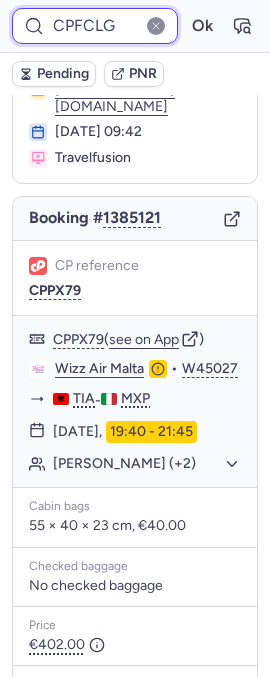 type on "CPFCLG" 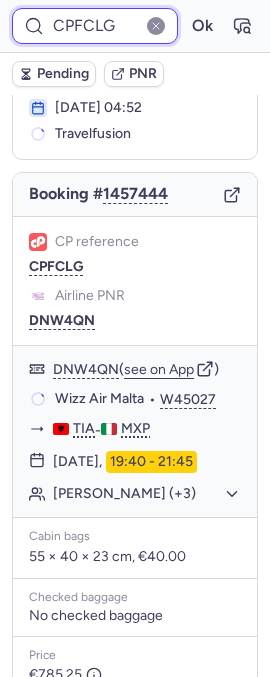 scroll, scrollTop: 115, scrollLeft: 0, axis: vertical 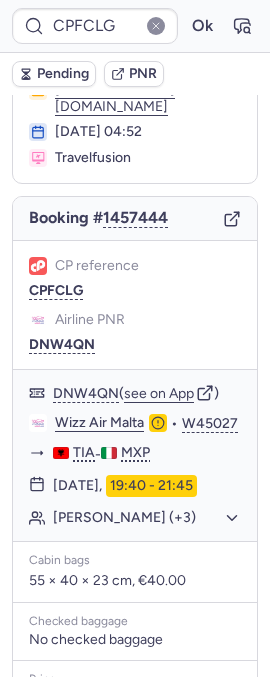 click at bounding box center (156, 26) 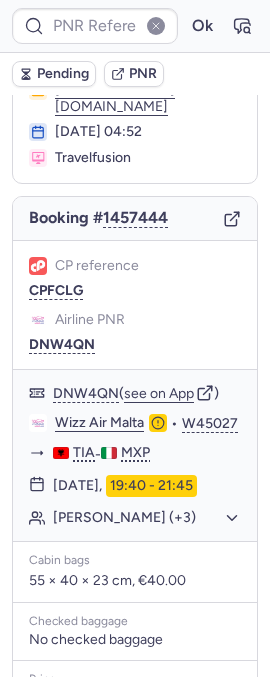 click at bounding box center [156, 26] 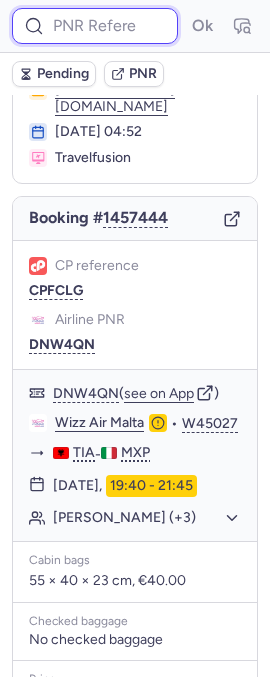 click at bounding box center (95, 26) 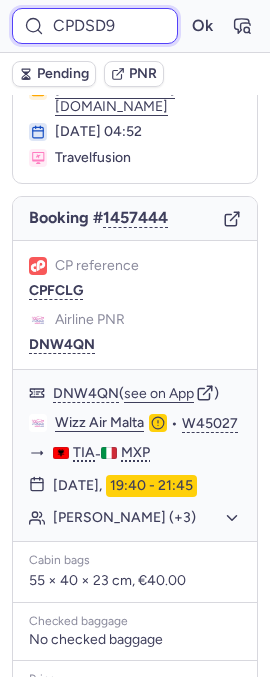 type on "CPDSD9" 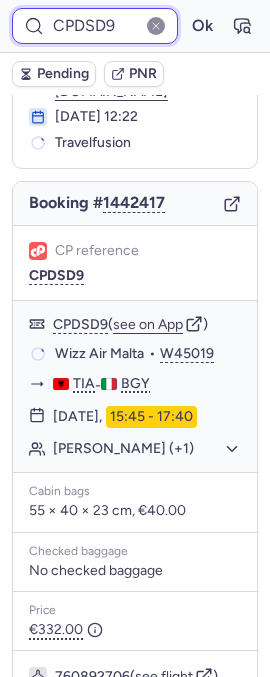scroll, scrollTop: 115, scrollLeft: 0, axis: vertical 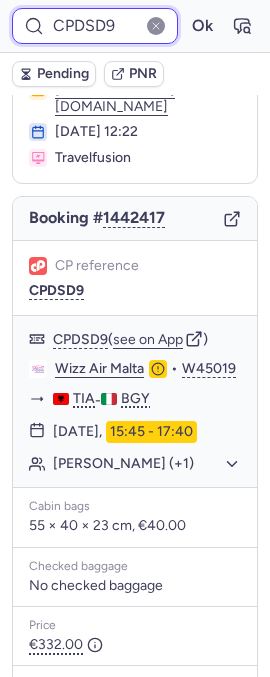 click at bounding box center (156, 26) 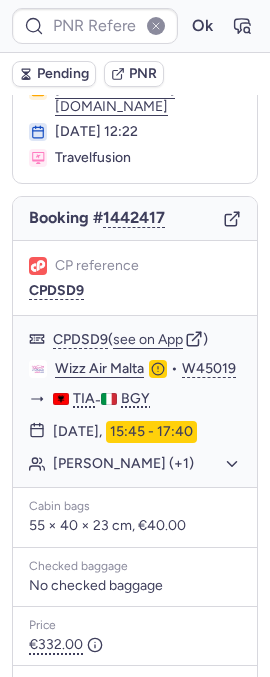 click at bounding box center (156, 26) 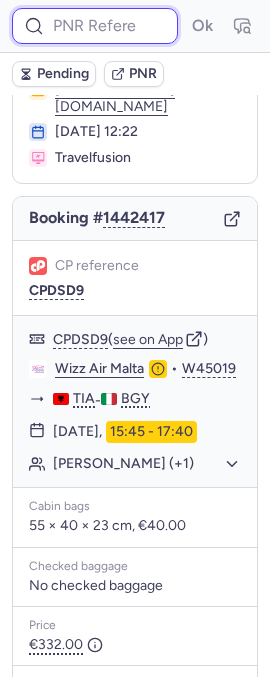 click at bounding box center [95, 26] 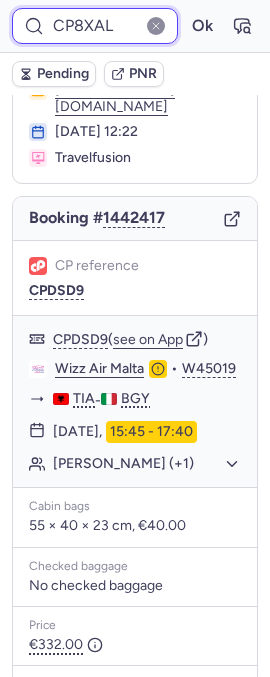 paste on "CP8XAL" 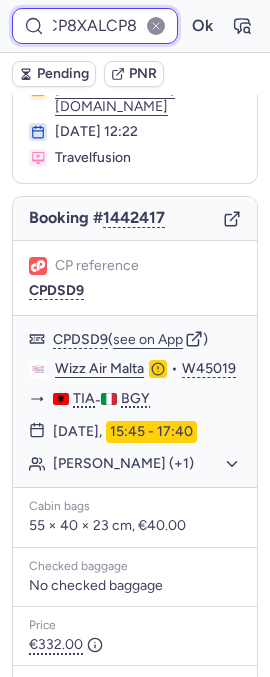 scroll, scrollTop: 0, scrollLeft: 0, axis: both 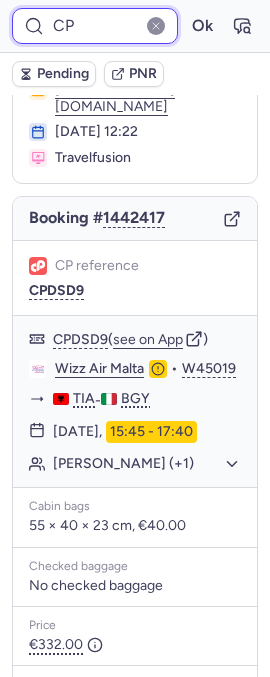 type on "C" 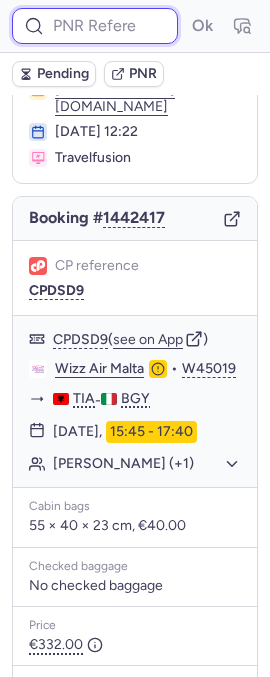 paste on "CP8XAL" 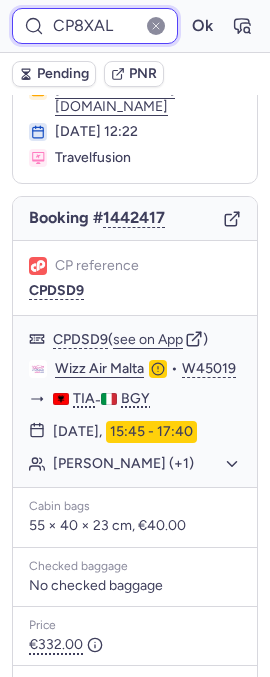 click on "Ok" at bounding box center [202, 26] 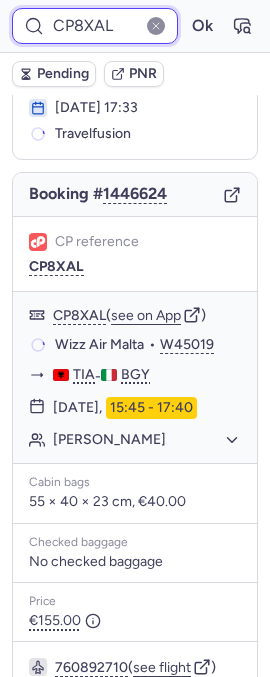 scroll, scrollTop: 115, scrollLeft: 0, axis: vertical 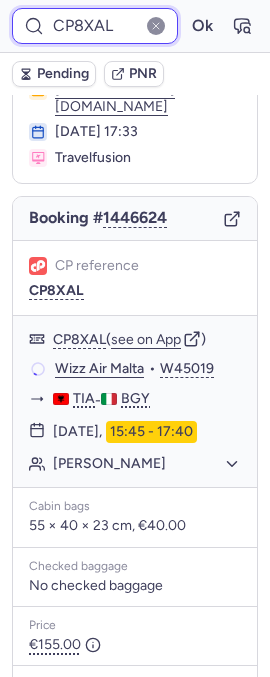 click on "CP8XAL" at bounding box center [95, 26] 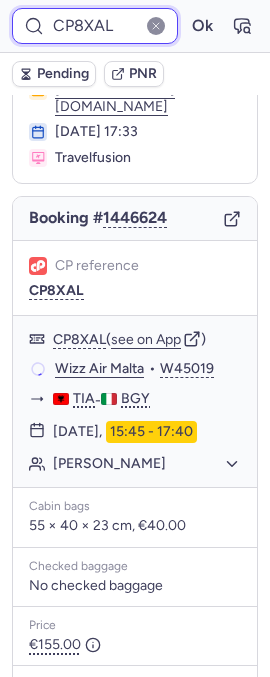 click on "CP8XAL" at bounding box center (95, 26) 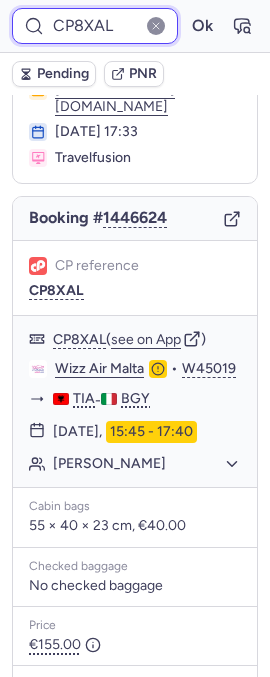 paste on "ATCB" 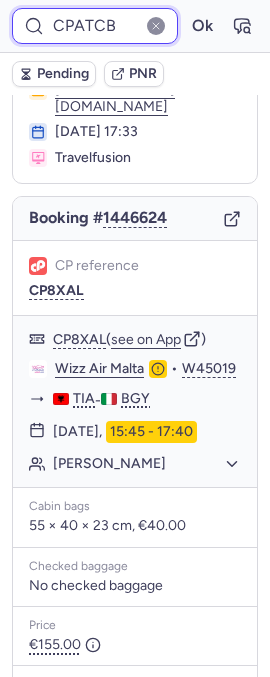 type on "CPATCB" 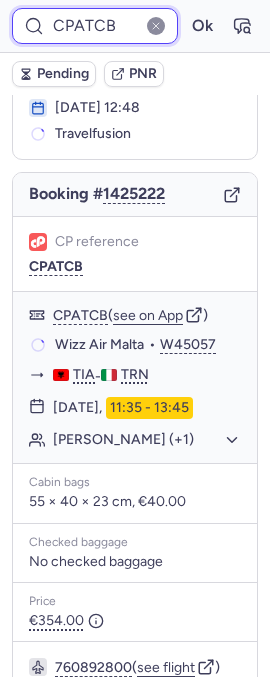 scroll, scrollTop: 115, scrollLeft: 0, axis: vertical 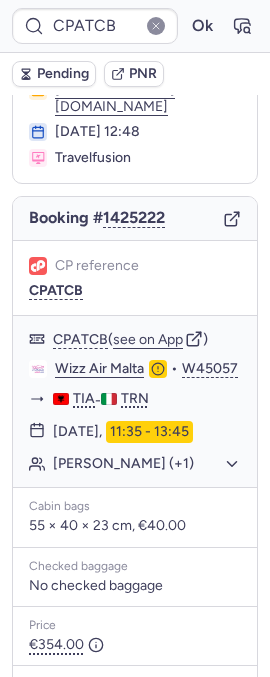 click at bounding box center (156, 26) 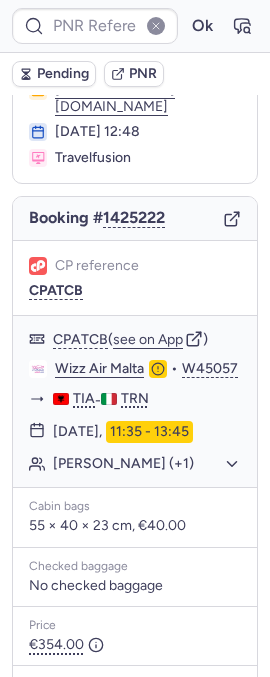 click at bounding box center (156, 26) 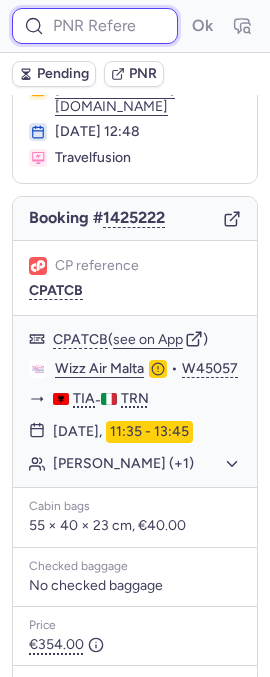 click at bounding box center (95, 26) 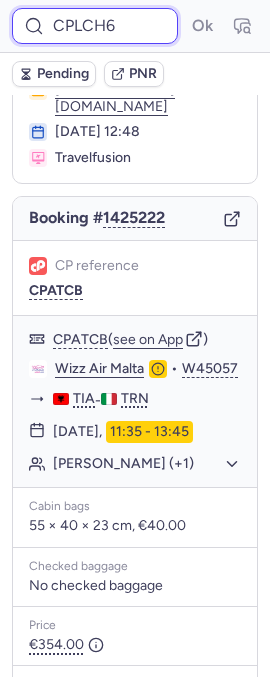 click on "Ok" at bounding box center [202, 26] 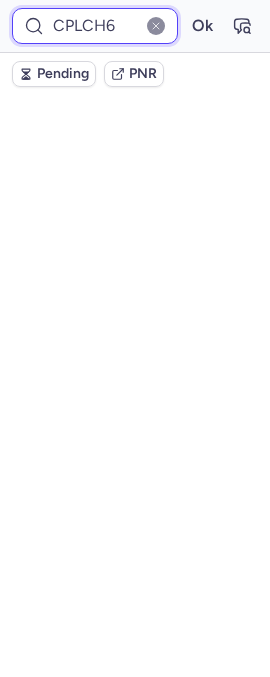 scroll, scrollTop: 115, scrollLeft: 0, axis: vertical 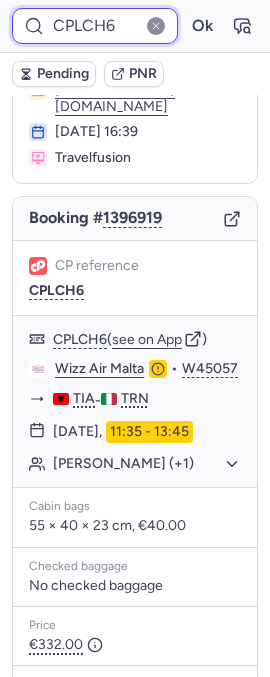 click on "CPLCH6" at bounding box center [95, 26] 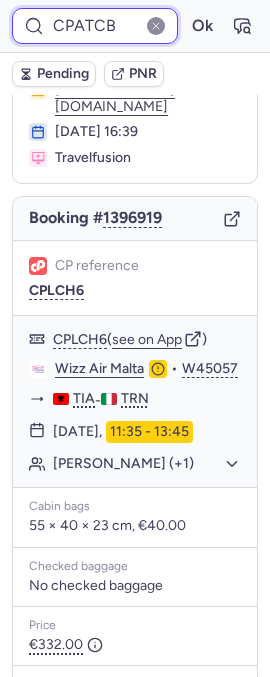 click on "Ok" at bounding box center (202, 26) 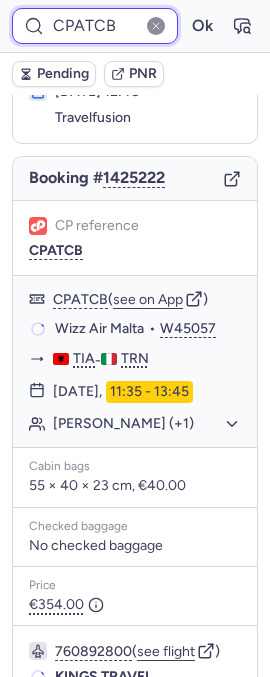scroll, scrollTop: 115, scrollLeft: 0, axis: vertical 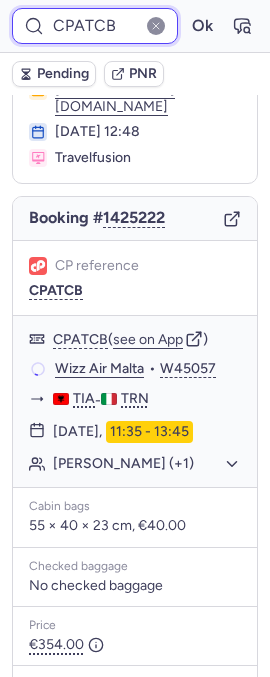 click on "CPATCB" at bounding box center [95, 26] 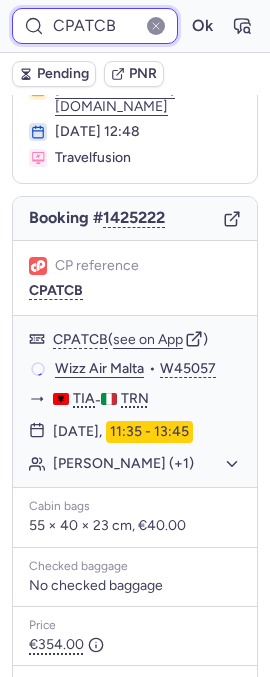 click on "CPATCB" at bounding box center (95, 26) 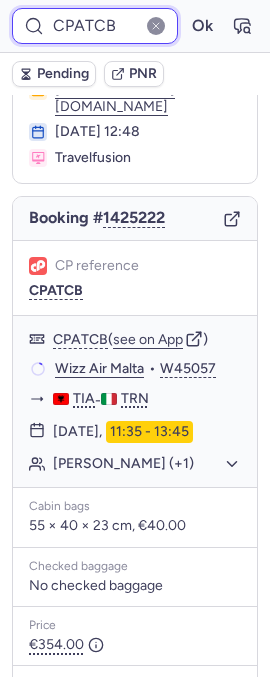paste on "6MAW" 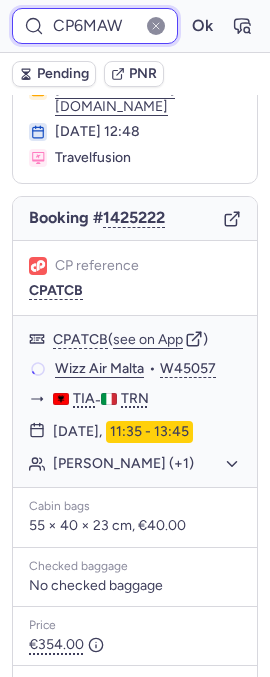 click on "Ok" at bounding box center [202, 26] 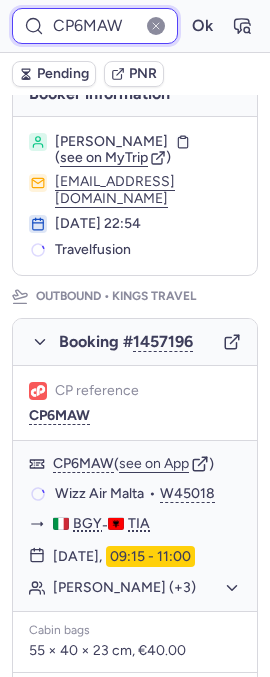 scroll, scrollTop: 120, scrollLeft: 0, axis: vertical 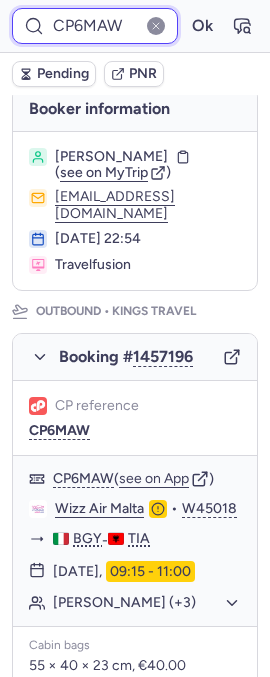 click on "CP6MAW" at bounding box center (95, 26) 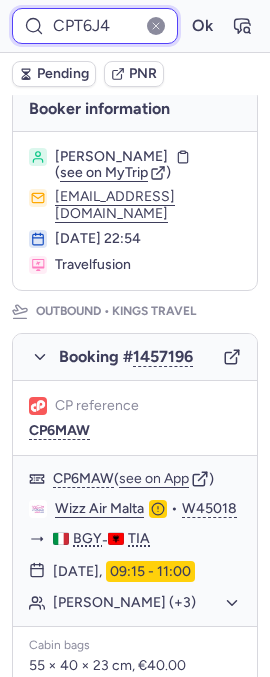 type on "CPT6J4" 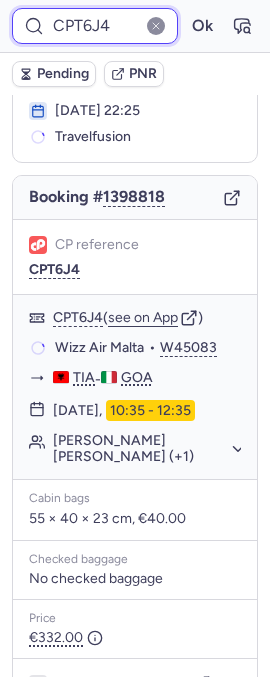 scroll, scrollTop: 120, scrollLeft: 0, axis: vertical 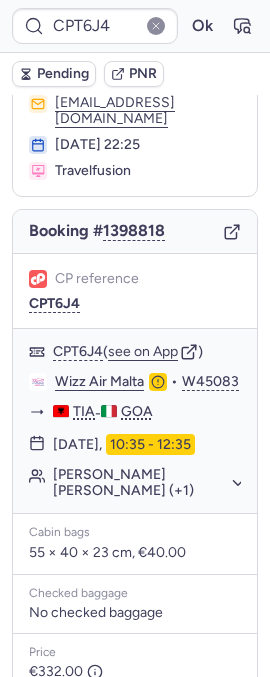 click at bounding box center [156, 26] 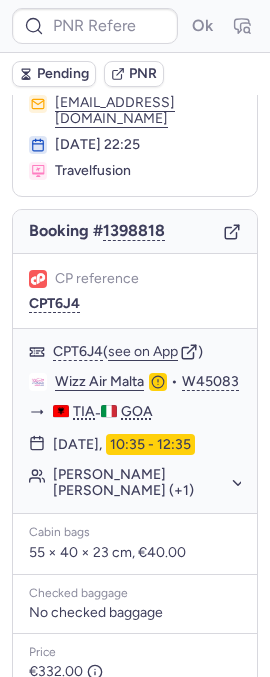 click at bounding box center (156, 26) 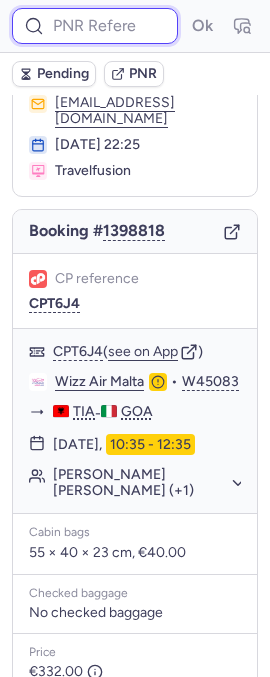 click at bounding box center [95, 26] 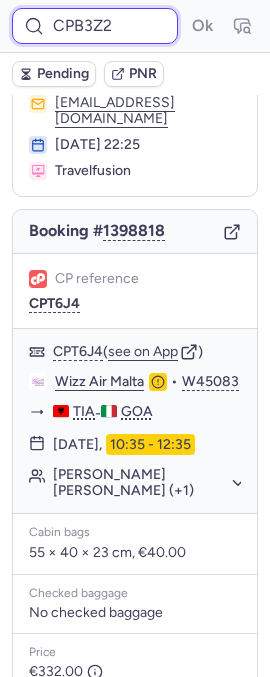 click on "Ok" at bounding box center [202, 26] 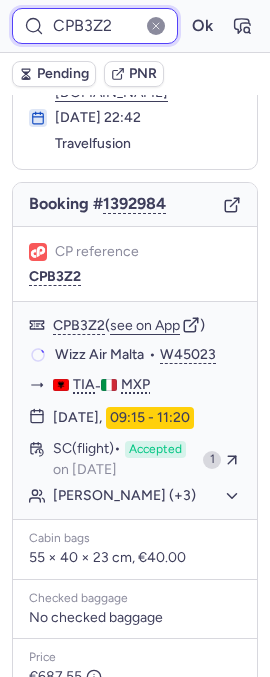 scroll, scrollTop: 120, scrollLeft: 0, axis: vertical 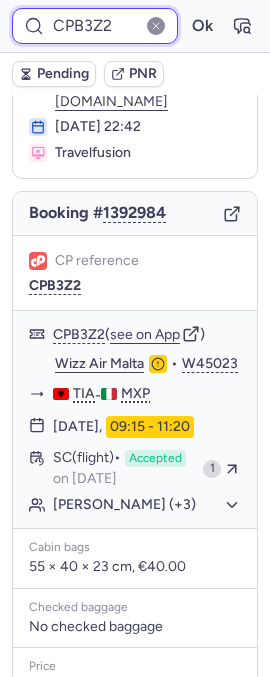 click on "CPB3Z2" at bounding box center (95, 26) 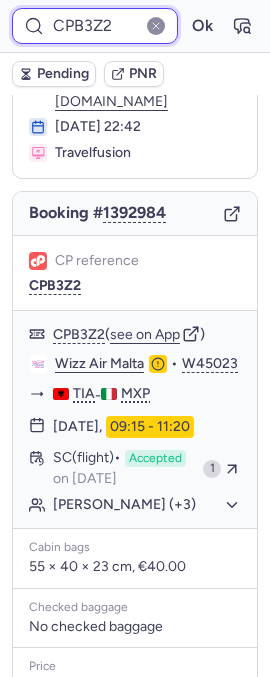 paste on "PBFM" 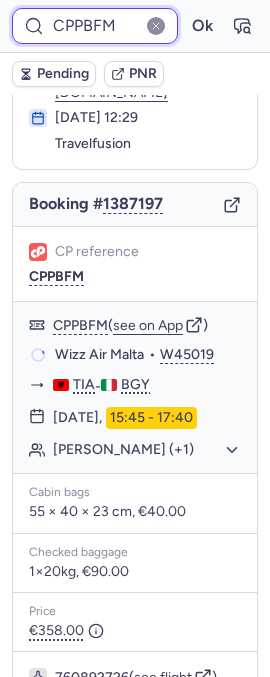 scroll, scrollTop: 120, scrollLeft: 0, axis: vertical 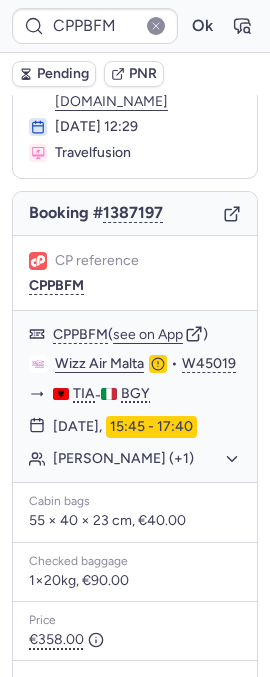 click at bounding box center [156, 26] 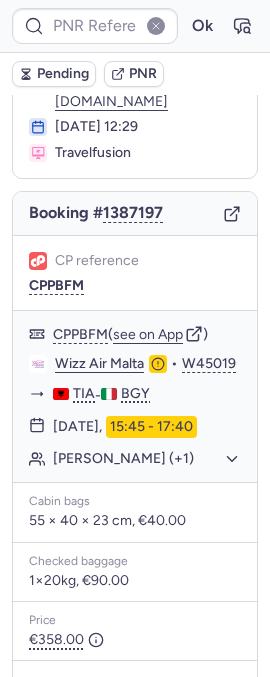 click at bounding box center [156, 26] 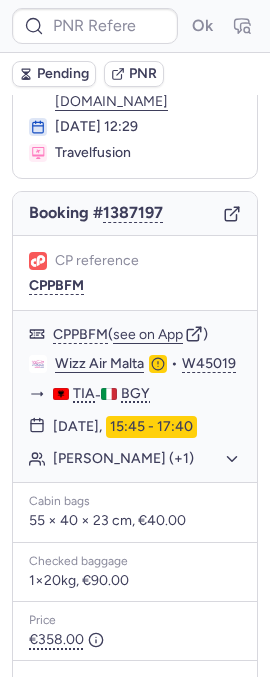 click at bounding box center [156, 26] 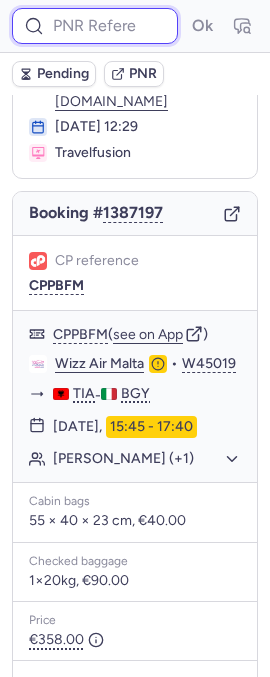 click at bounding box center [95, 26] 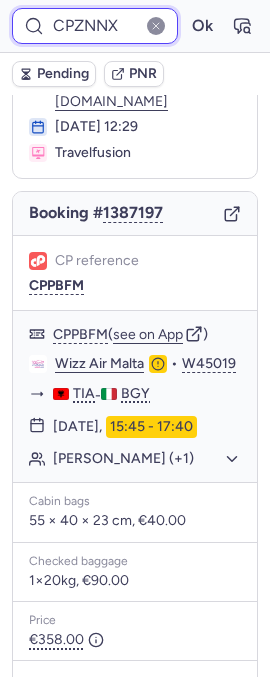 type on "CPZNNX" 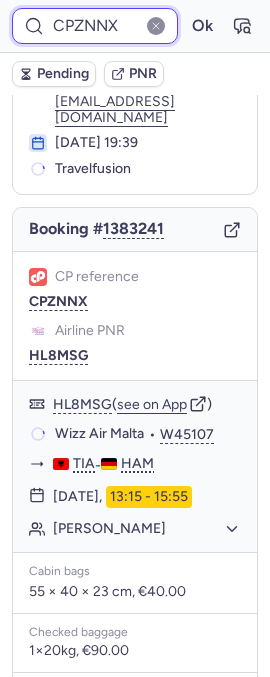 scroll, scrollTop: 120, scrollLeft: 0, axis: vertical 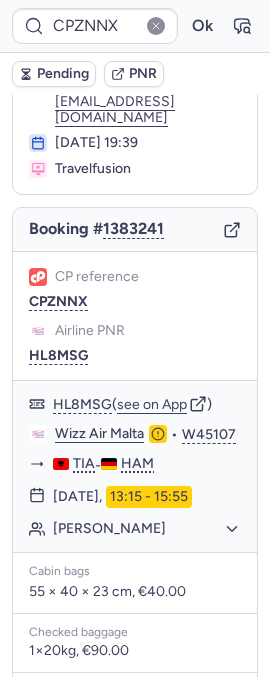 click at bounding box center (156, 26) 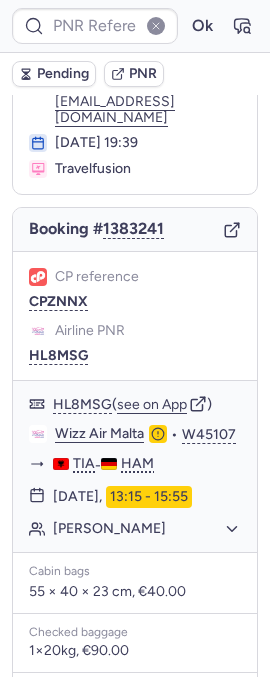 click at bounding box center (156, 26) 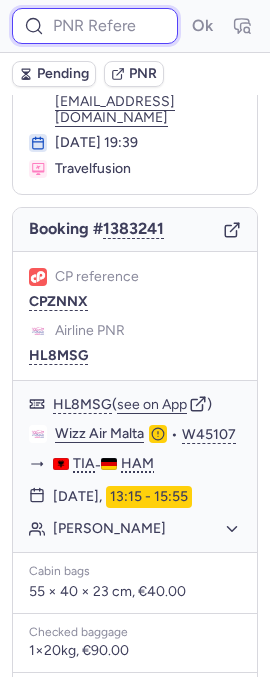 click at bounding box center [95, 26] 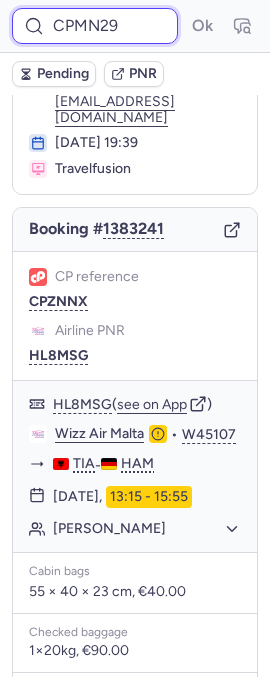 click on "Ok" at bounding box center (202, 26) 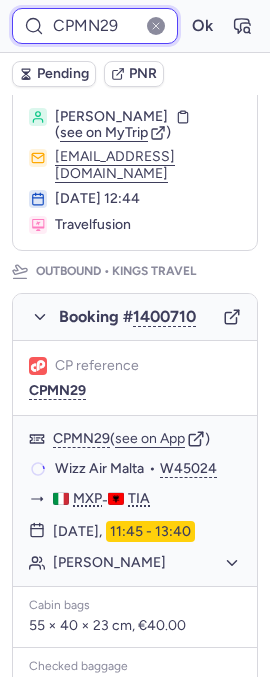 scroll, scrollTop: 232, scrollLeft: 0, axis: vertical 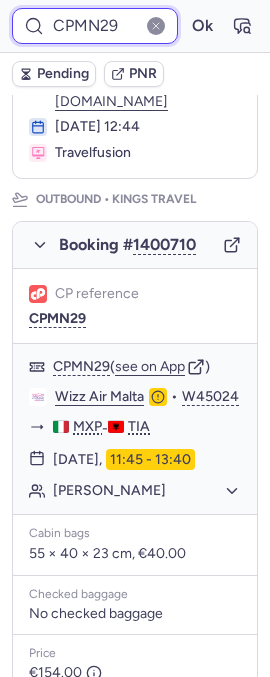 click on "CPMN29" at bounding box center [95, 26] 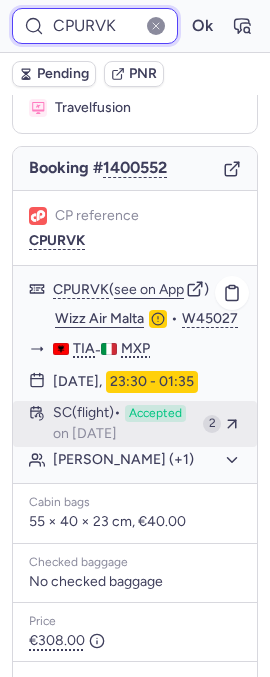 scroll, scrollTop: 149, scrollLeft: 0, axis: vertical 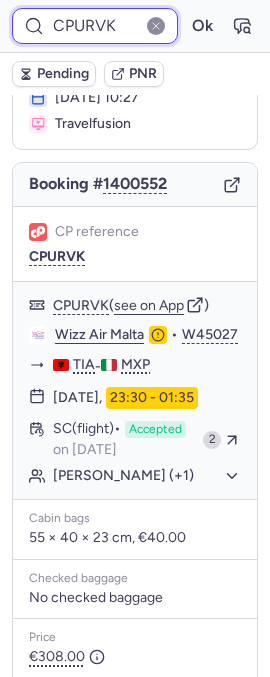click on "CPURVK" at bounding box center (95, 26) 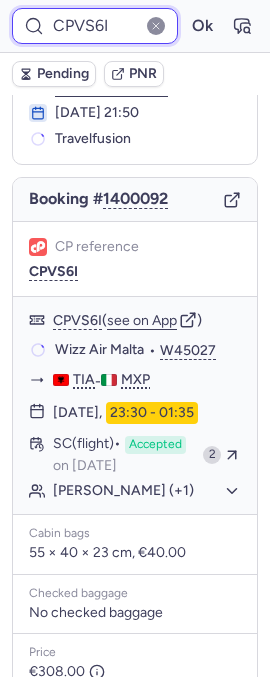 scroll, scrollTop: 149, scrollLeft: 0, axis: vertical 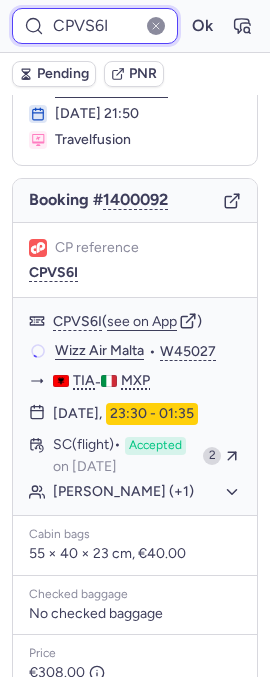 click on "CPVS6I" at bounding box center (95, 26) 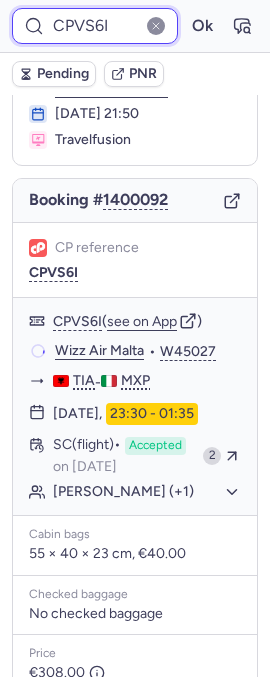 click on "CPVS6I" at bounding box center [95, 26] 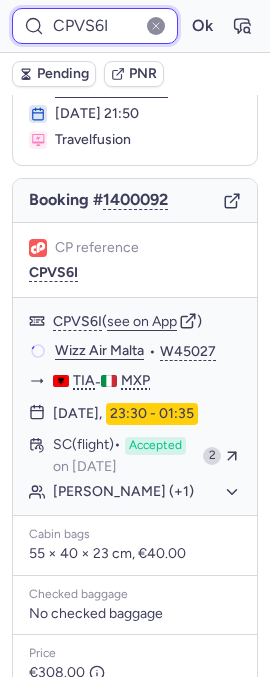 paste on "CE49" 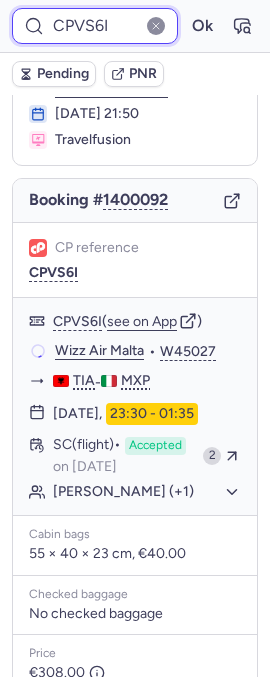 click on "Ok" at bounding box center (202, 26) 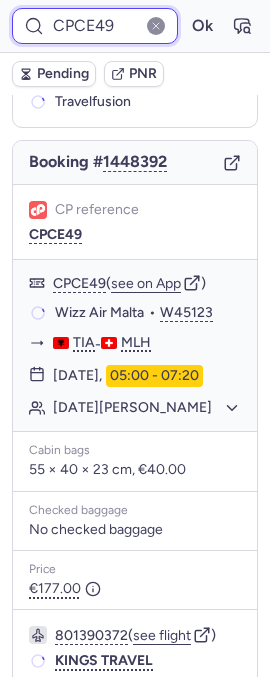 scroll, scrollTop: 149, scrollLeft: 0, axis: vertical 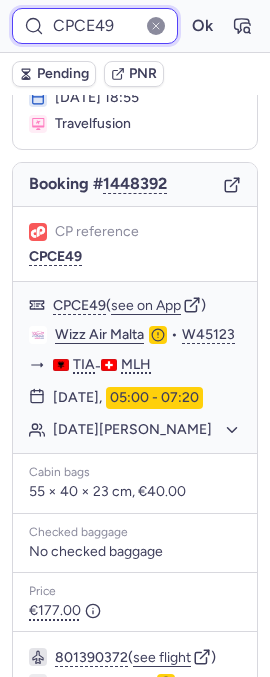 click on "CPCE49" at bounding box center [95, 26] 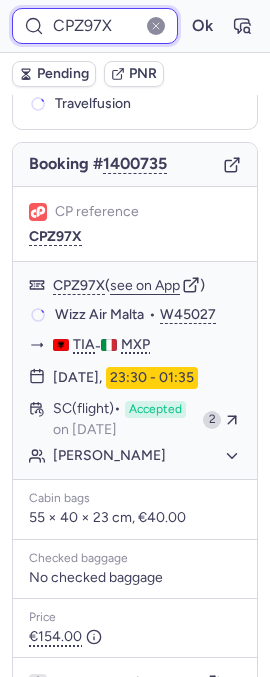 scroll, scrollTop: 149, scrollLeft: 0, axis: vertical 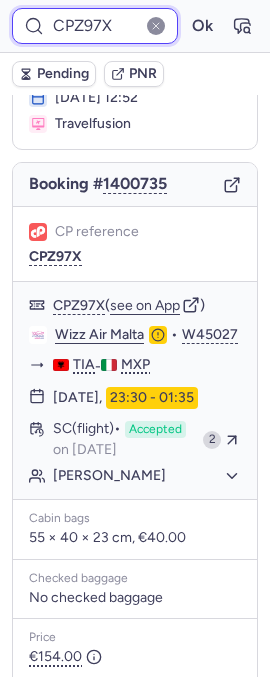 click on "CPZ97X" at bounding box center [95, 26] 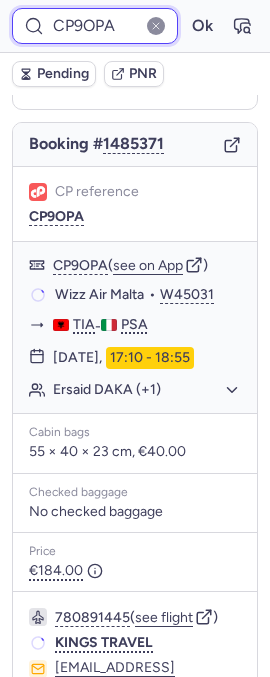 scroll, scrollTop: 149, scrollLeft: 0, axis: vertical 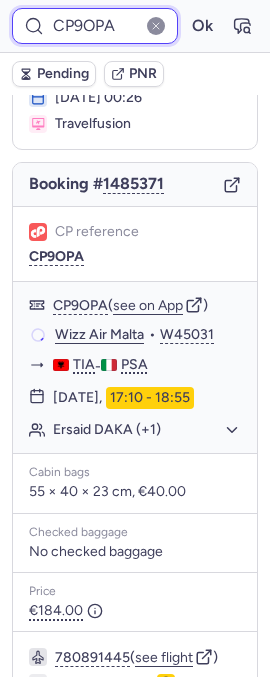 click on "CP9OPA" at bounding box center [95, 26] 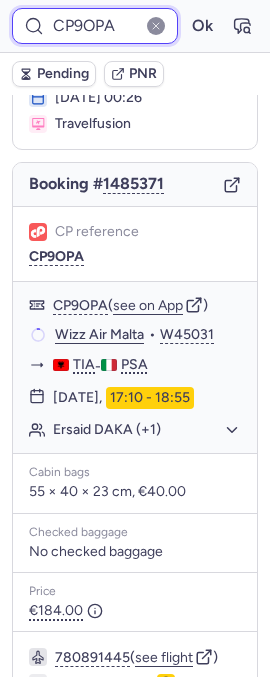 click on "CP9OPA" at bounding box center (95, 26) 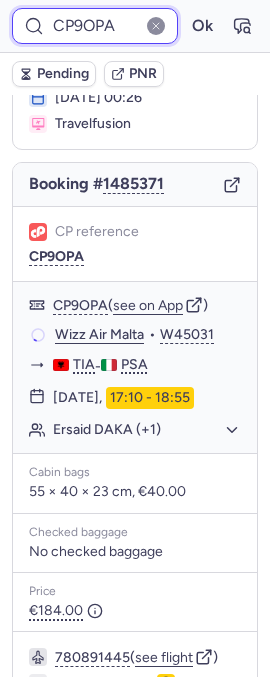 paste on "N3M8" 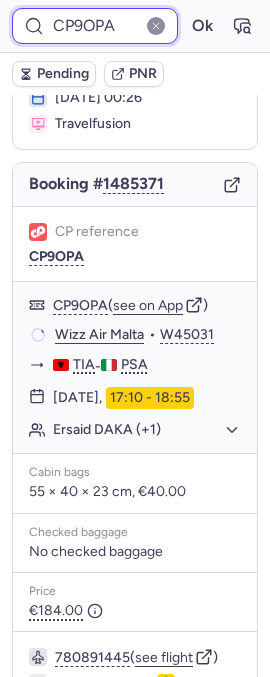 click on "Ok" at bounding box center (202, 26) 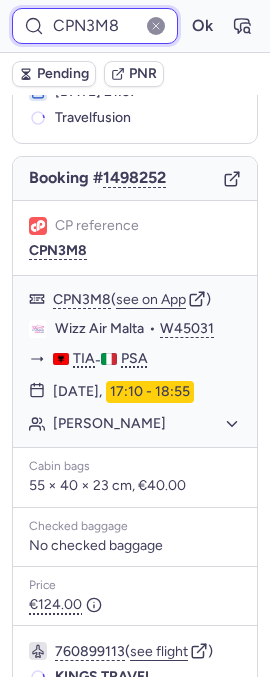 scroll, scrollTop: 149, scrollLeft: 0, axis: vertical 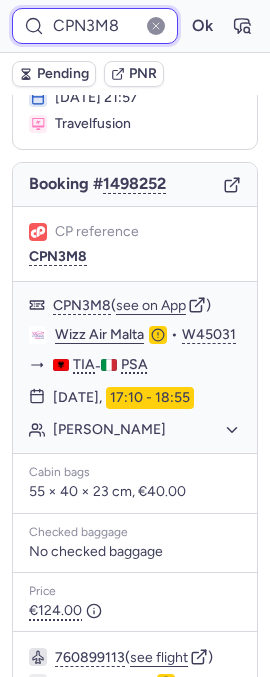 click on "CPN3M8" at bounding box center [95, 26] 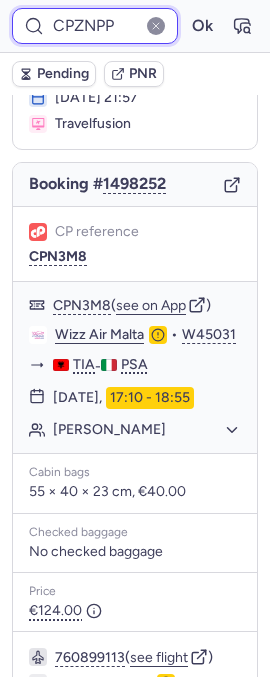 click on "Ok" at bounding box center (202, 26) 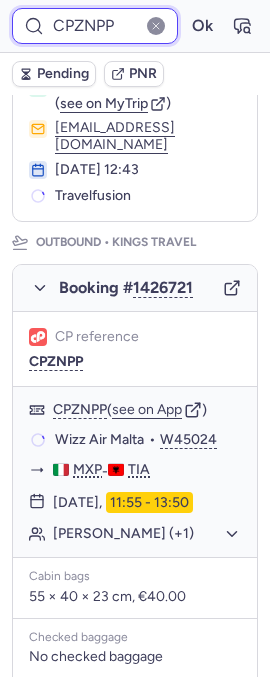 scroll, scrollTop: 149, scrollLeft: 0, axis: vertical 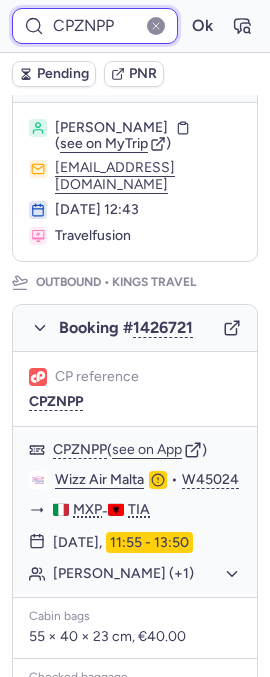 click on "CPZNPP" at bounding box center (95, 26) 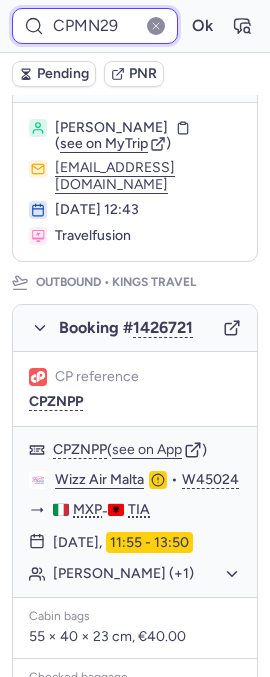 click on "Ok" at bounding box center (202, 26) 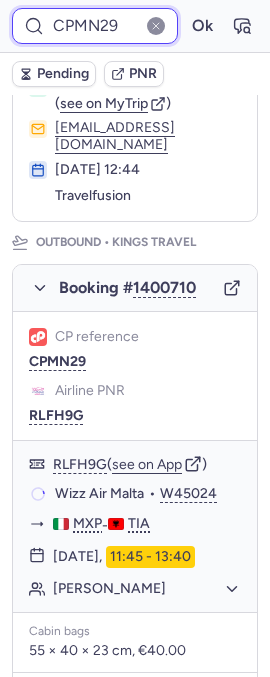 scroll, scrollTop: 149, scrollLeft: 0, axis: vertical 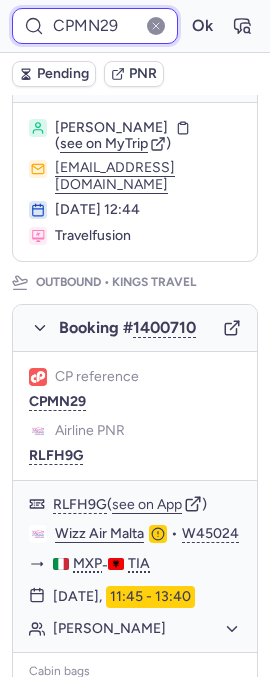 click on "CPMN29" at bounding box center [95, 26] 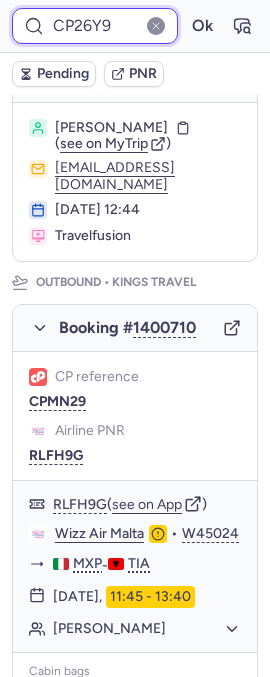 click on "Ok" at bounding box center (202, 26) 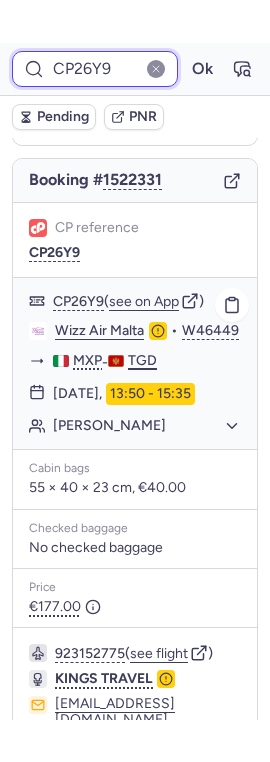 scroll, scrollTop: 0, scrollLeft: 0, axis: both 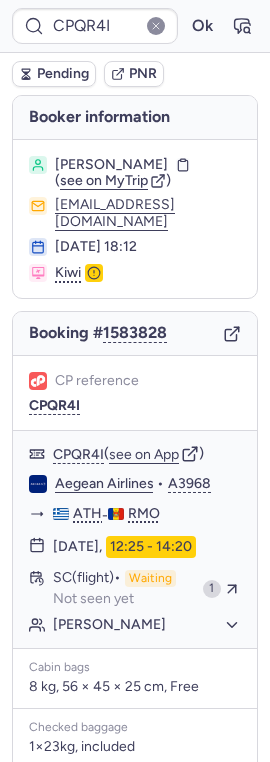 type on "CPRVI4" 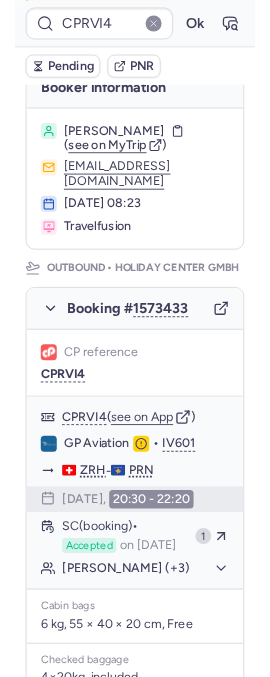 scroll, scrollTop: 151, scrollLeft: 0, axis: vertical 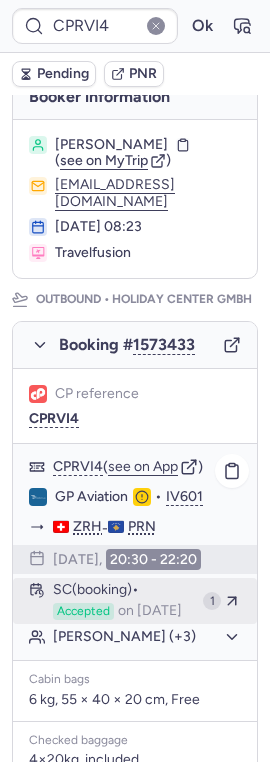 click on "SC   (booking)  Accepted  on Jul 10, 2025" at bounding box center [124, 601] 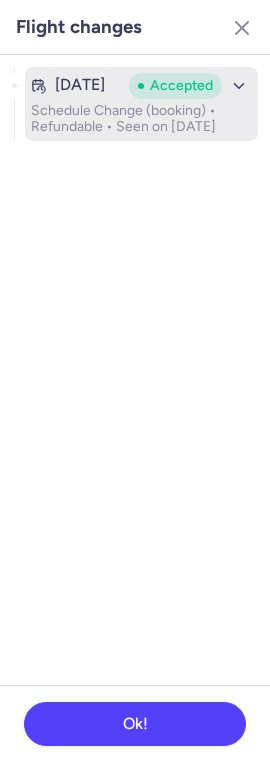 click on "Schedule Change (booking) • Refundable • Seen on Jul 10, 2025" at bounding box center (141, 119) 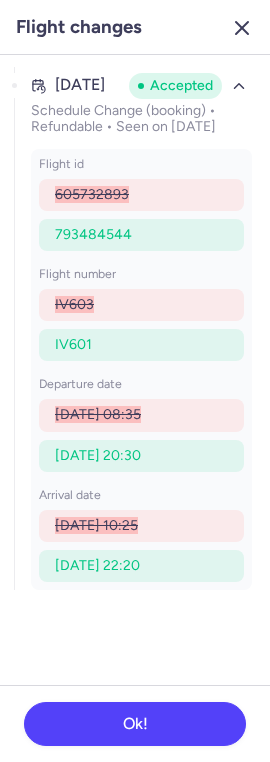 click 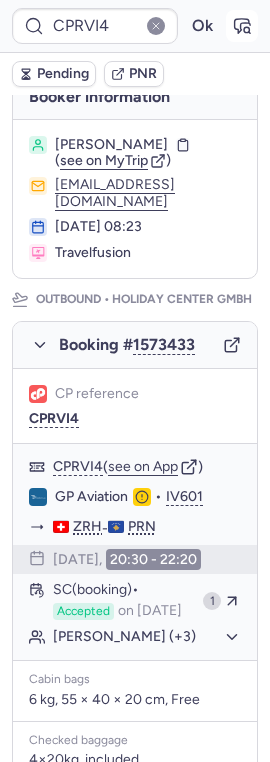 click 